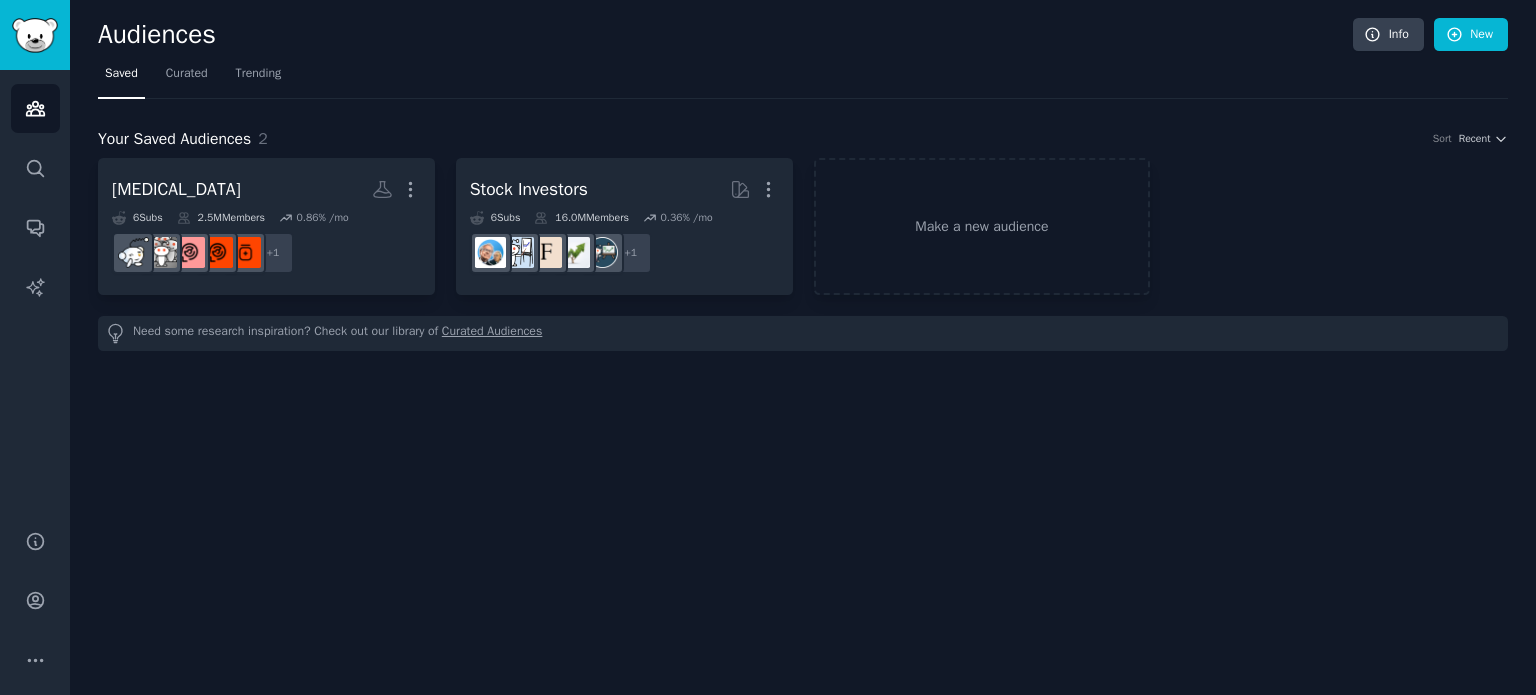 scroll, scrollTop: 0, scrollLeft: 0, axis: both 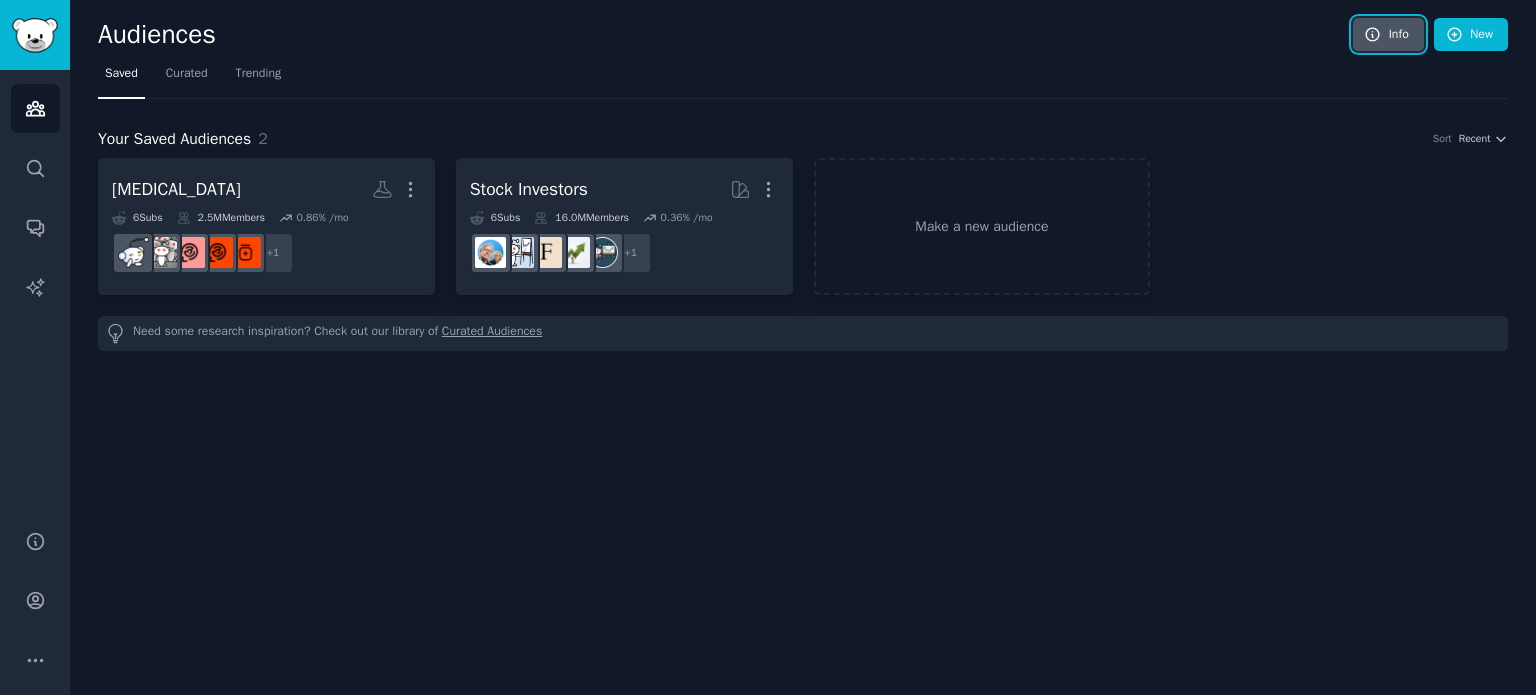 click on "Info" at bounding box center (1388, 35) 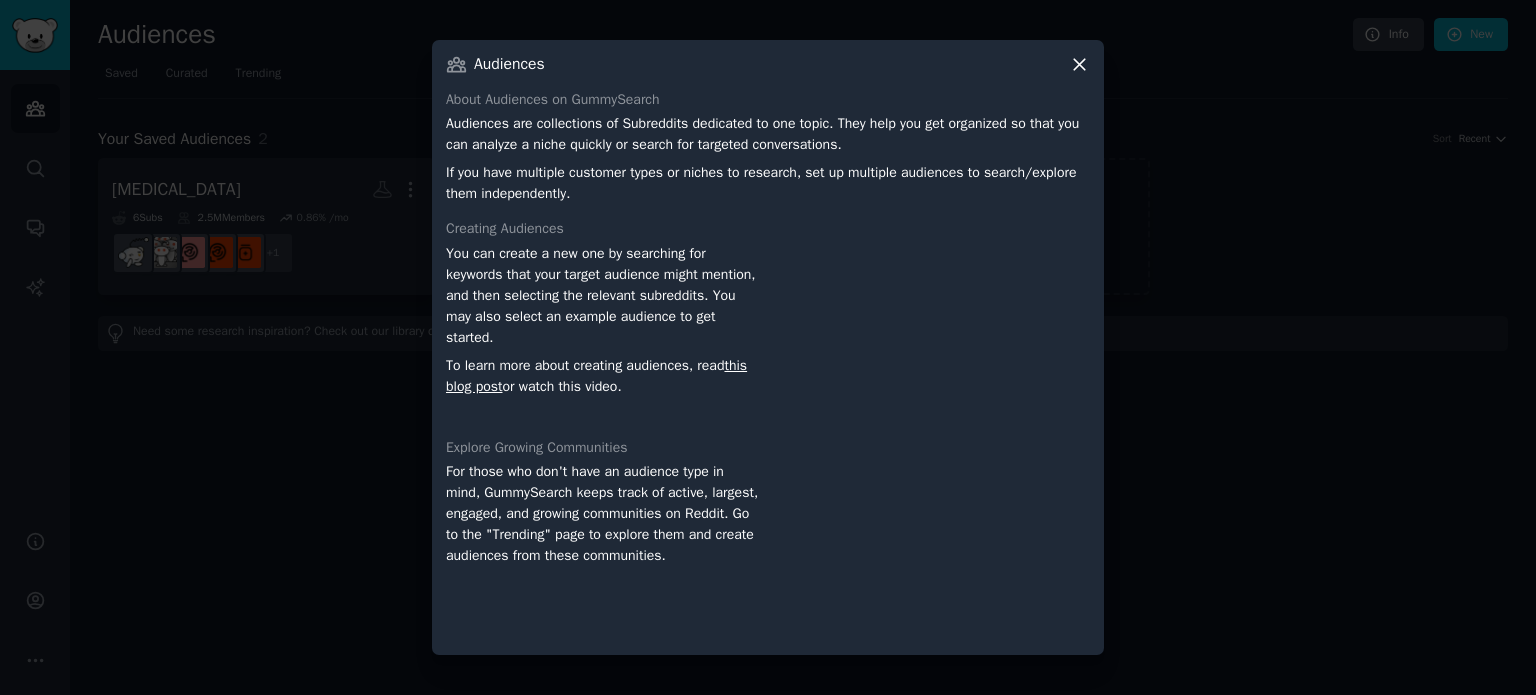 click 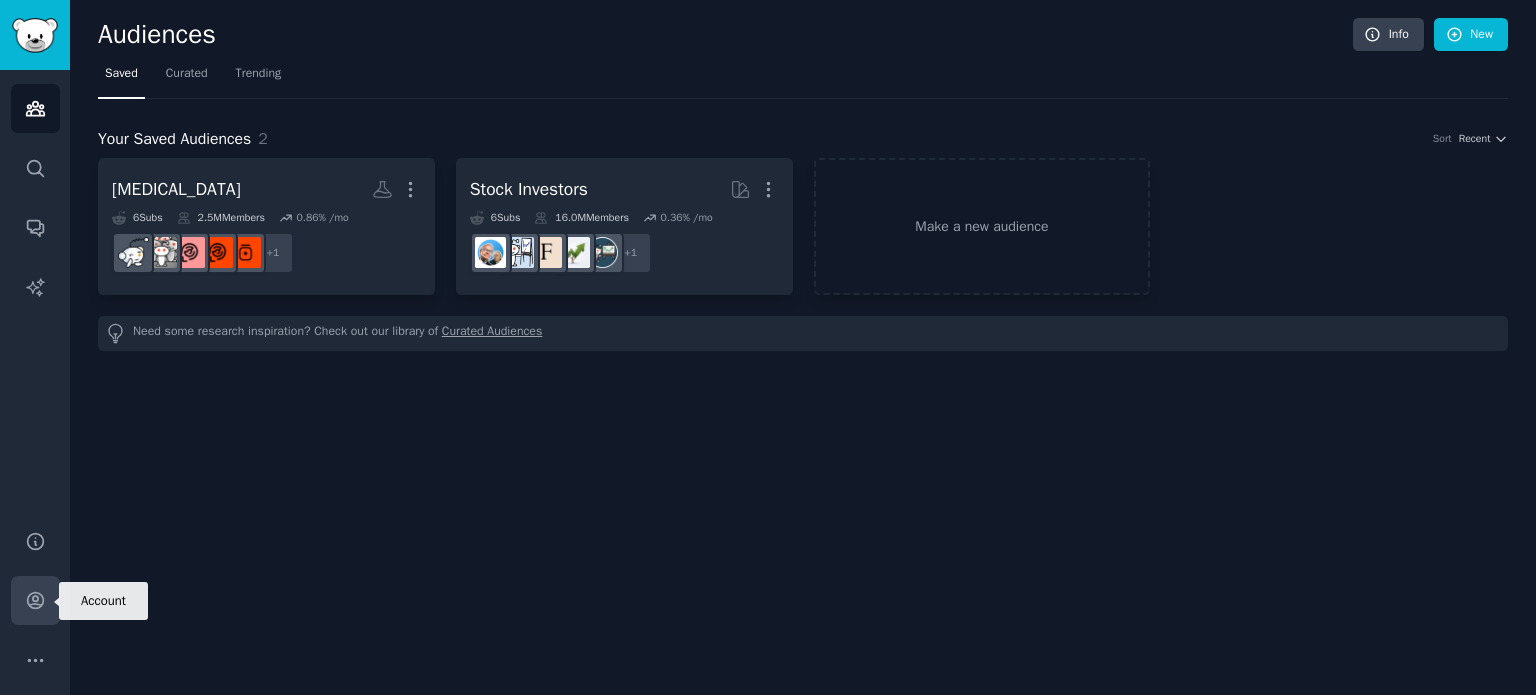 click on "Account" at bounding box center [35, 600] 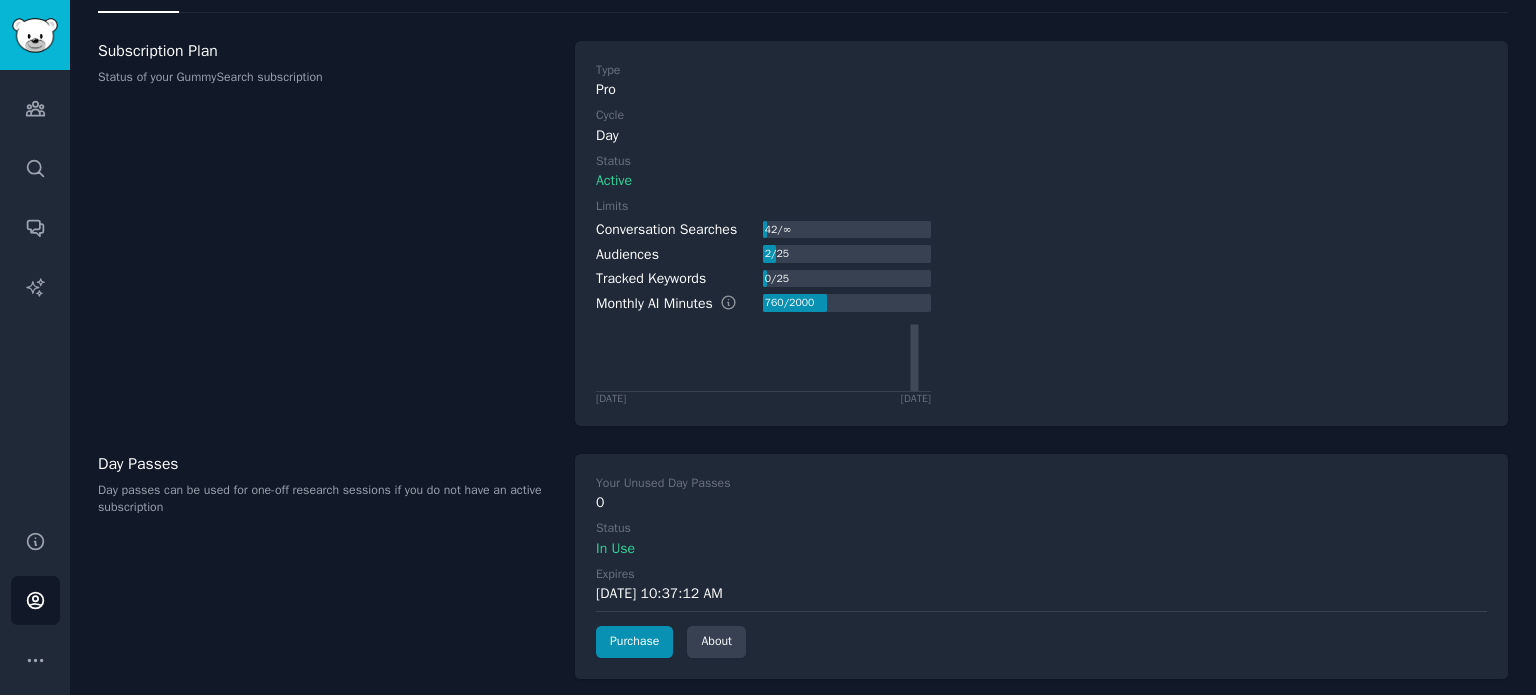 scroll, scrollTop: 185, scrollLeft: 0, axis: vertical 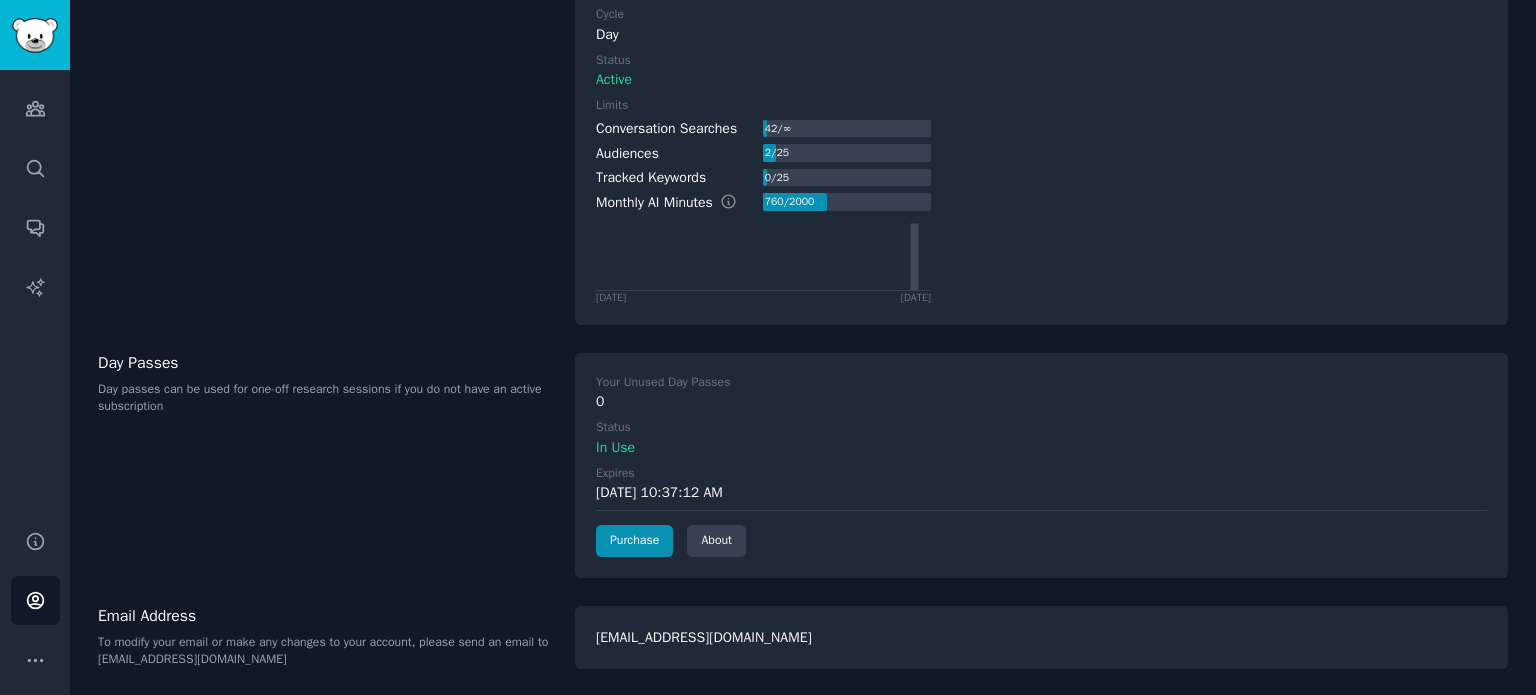 drag, startPoint x: 728, startPoint y: 488, endPoint x: 597, endPoint y: 495, distance: 131.18689 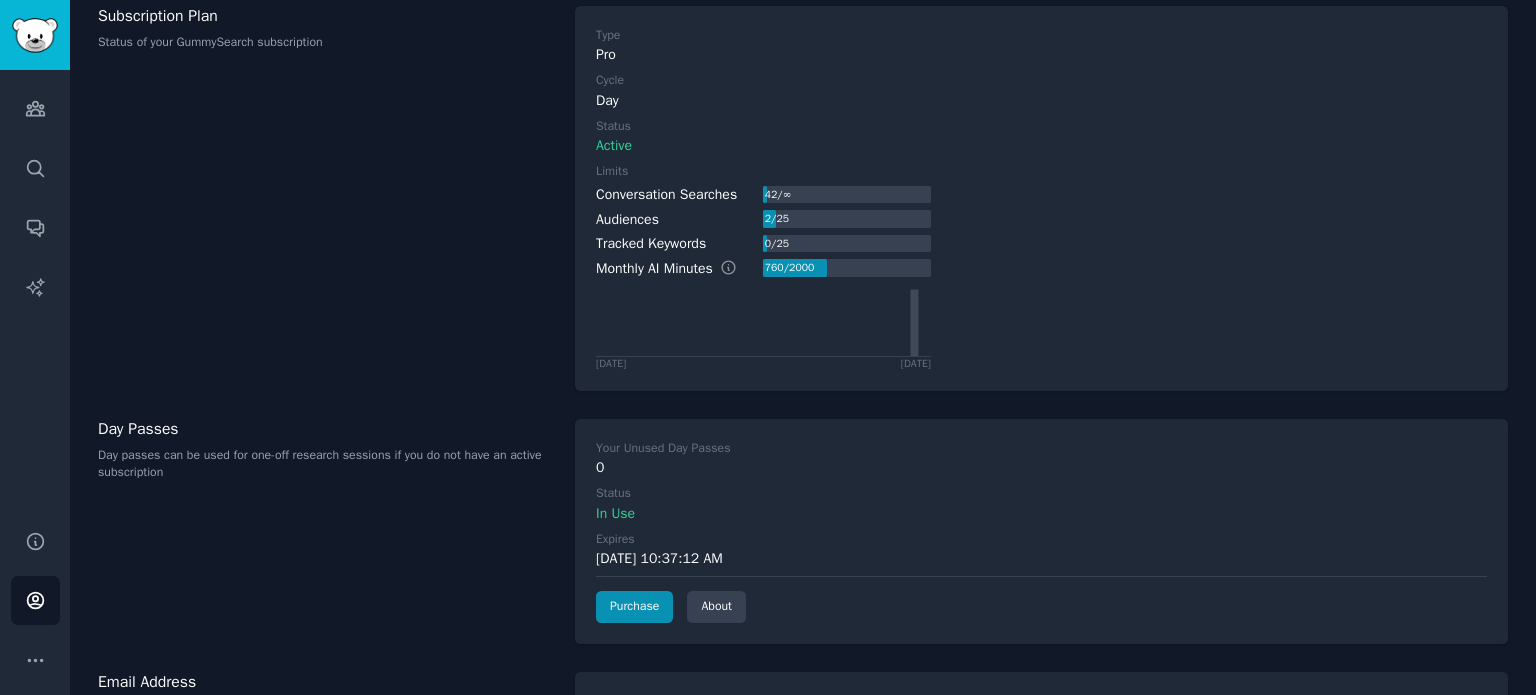 scroll, scrollTop: 85, scrollLeft: 0, axis: vertical 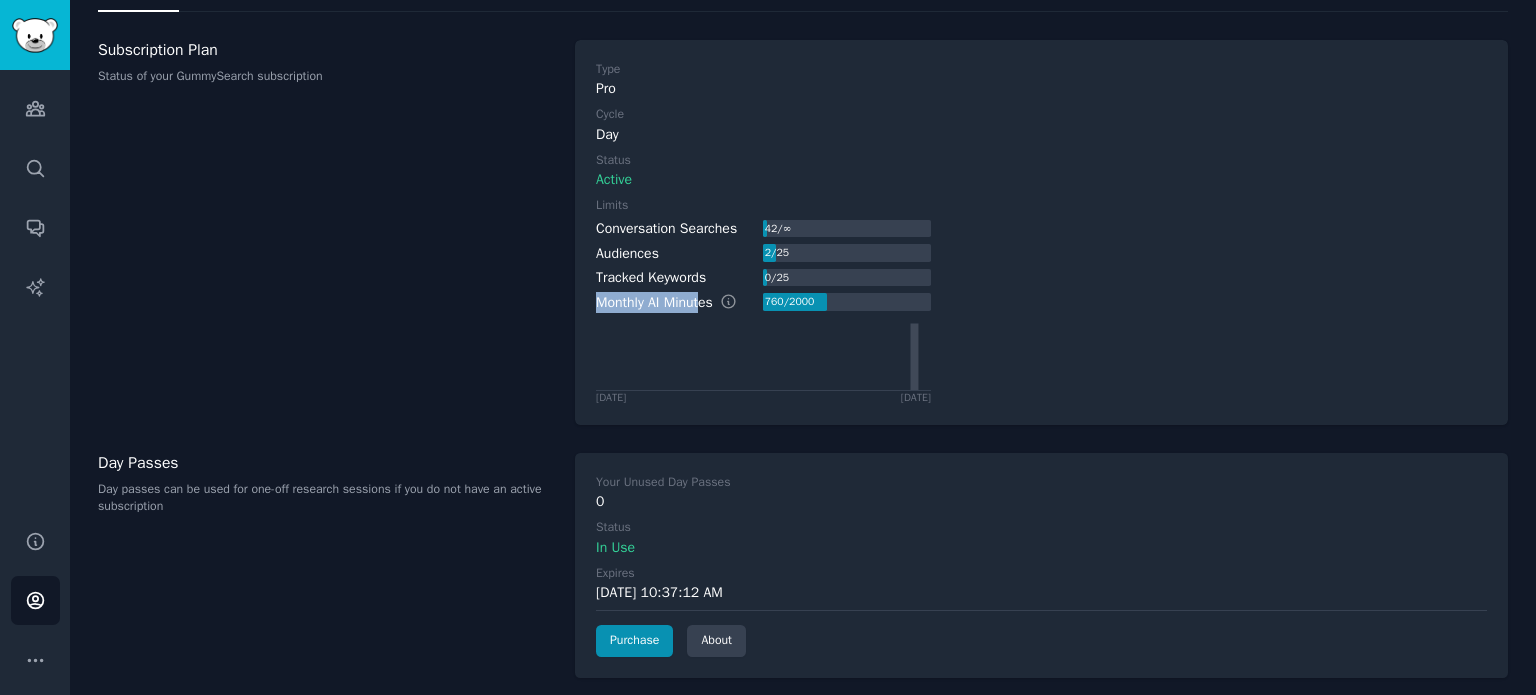 drag, startPoint x: 684, startPoint y: 306, endPoint x: 700, endPoint y: 305, distance: 16.03122 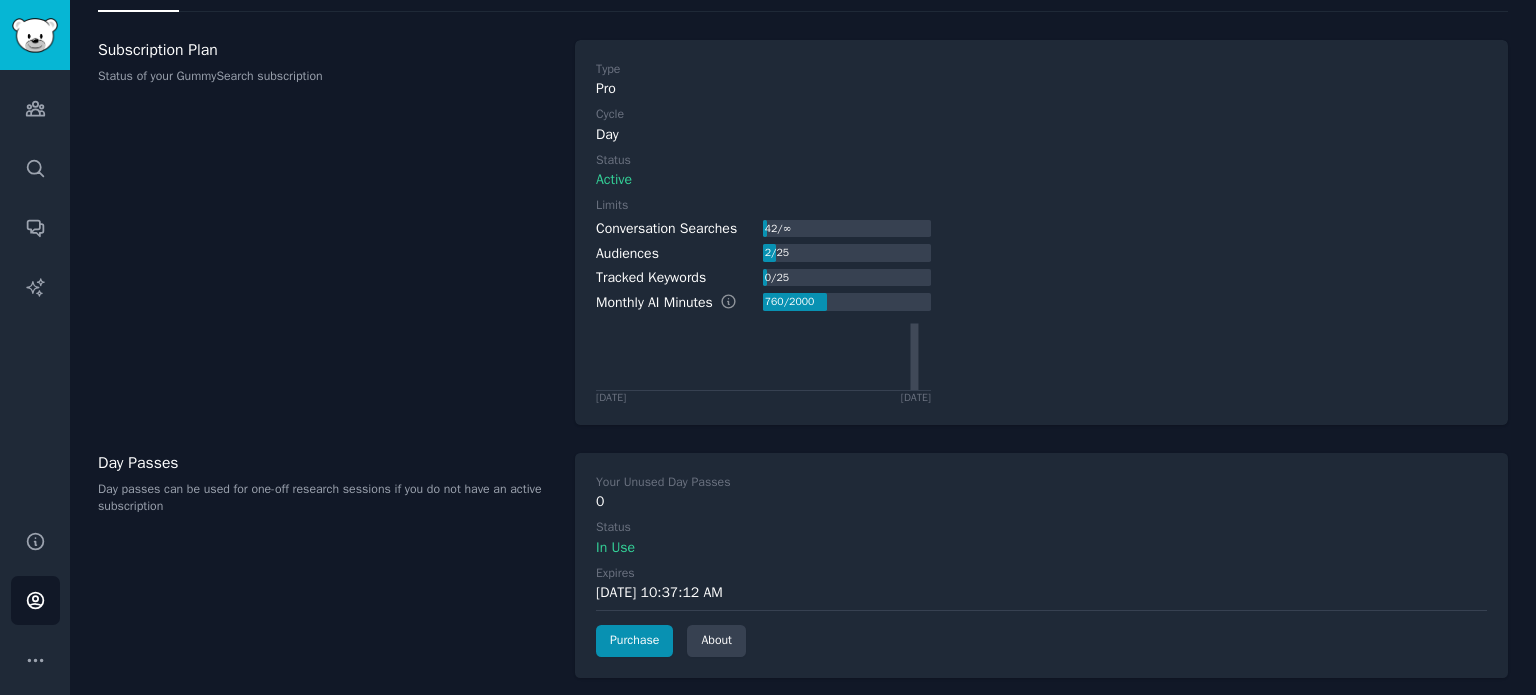 click on "Subscription Plan Status of your GummySearch subscription" at bounding box center (326, 232) 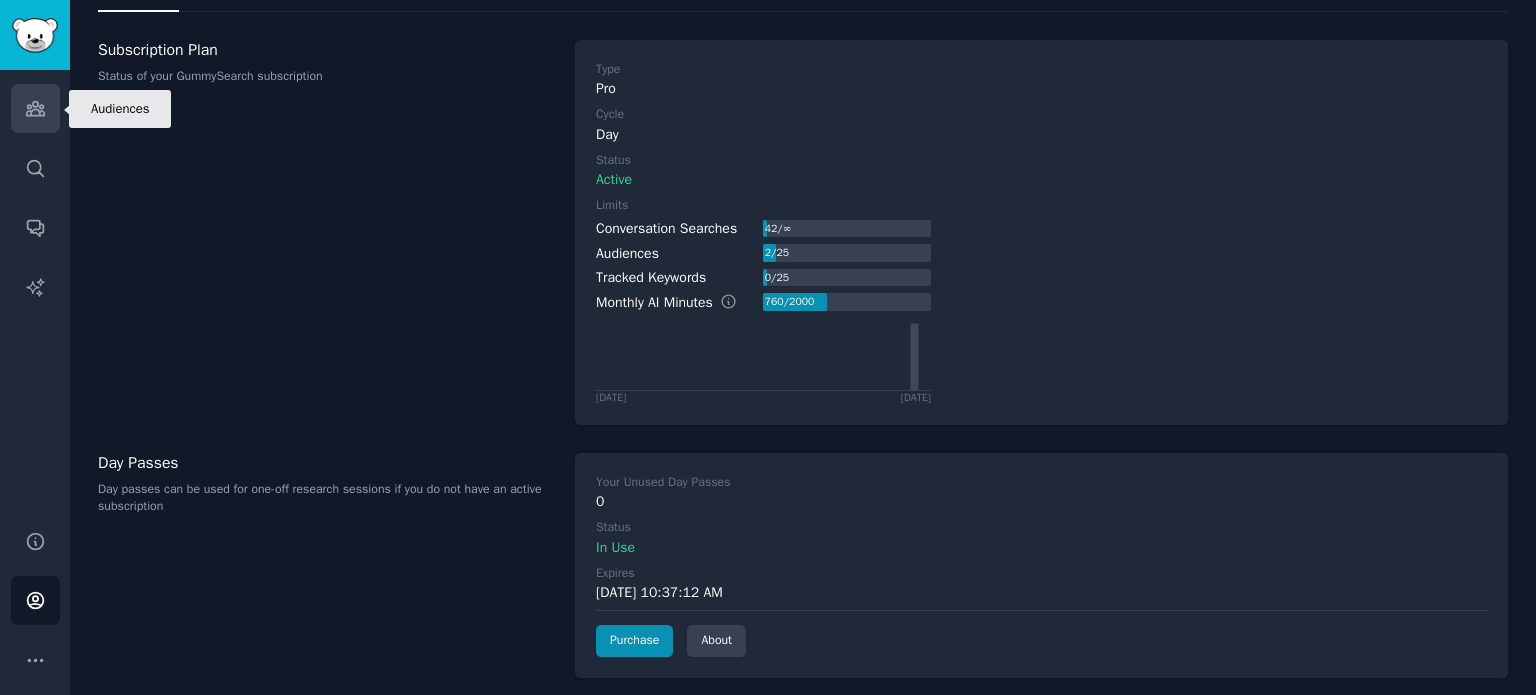 click on "Audiences" at bounding box center (35, 108) 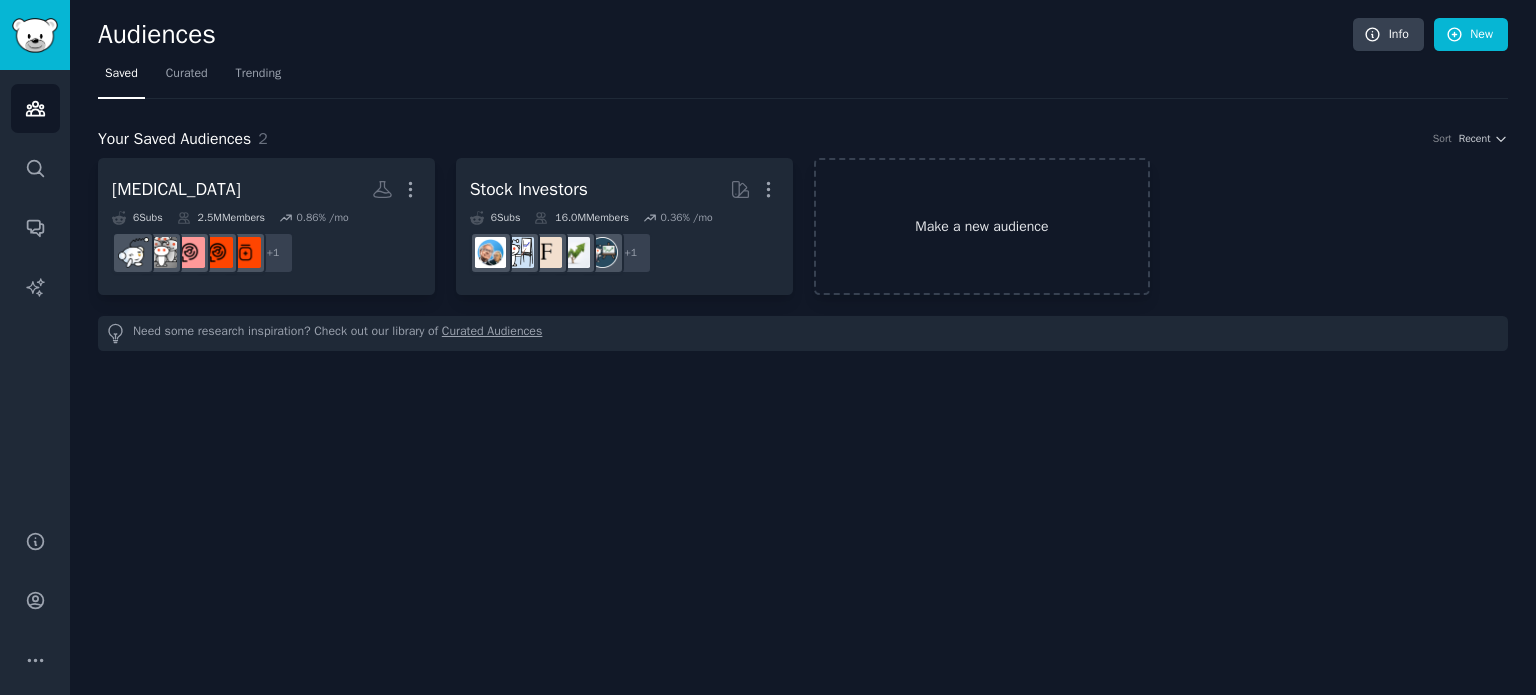 click on "Make a new audience" at bounding box center (982, 226) 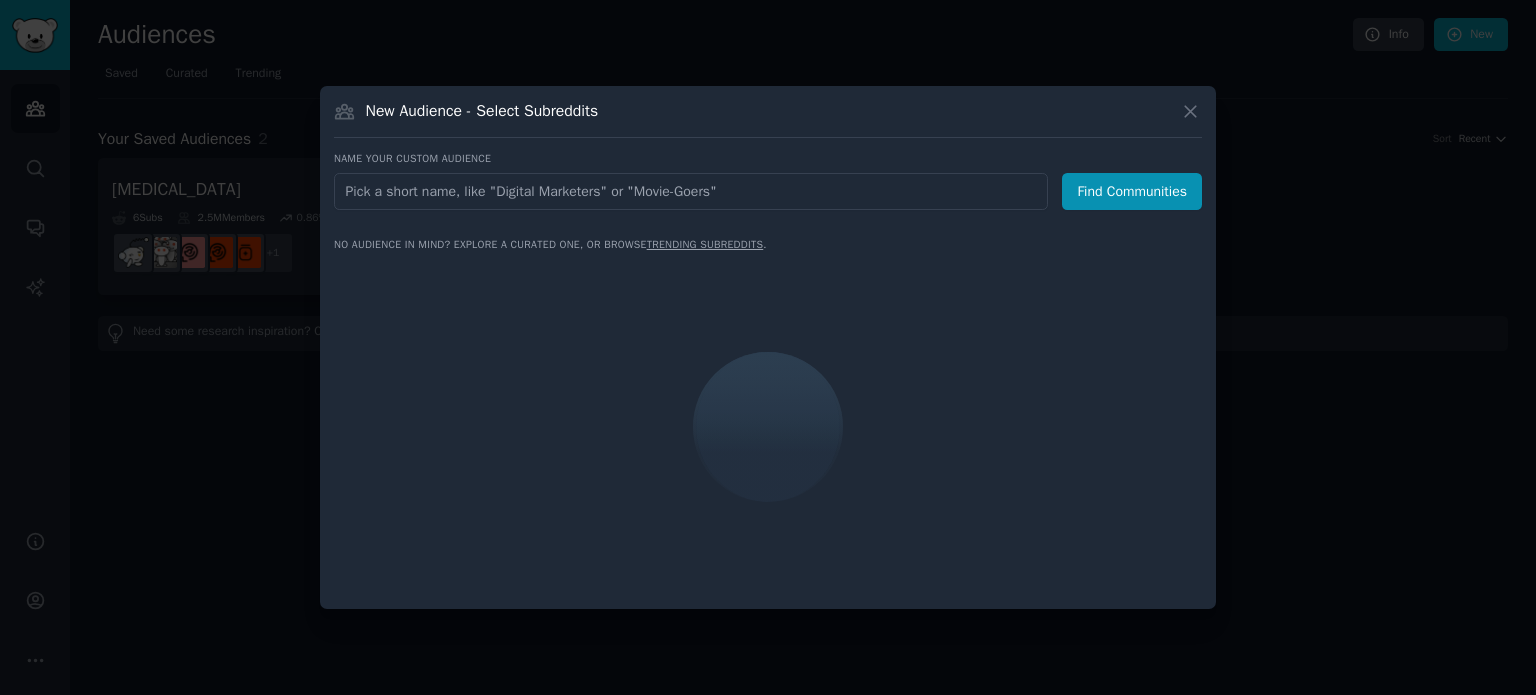 click at bounding box center [691, 191] 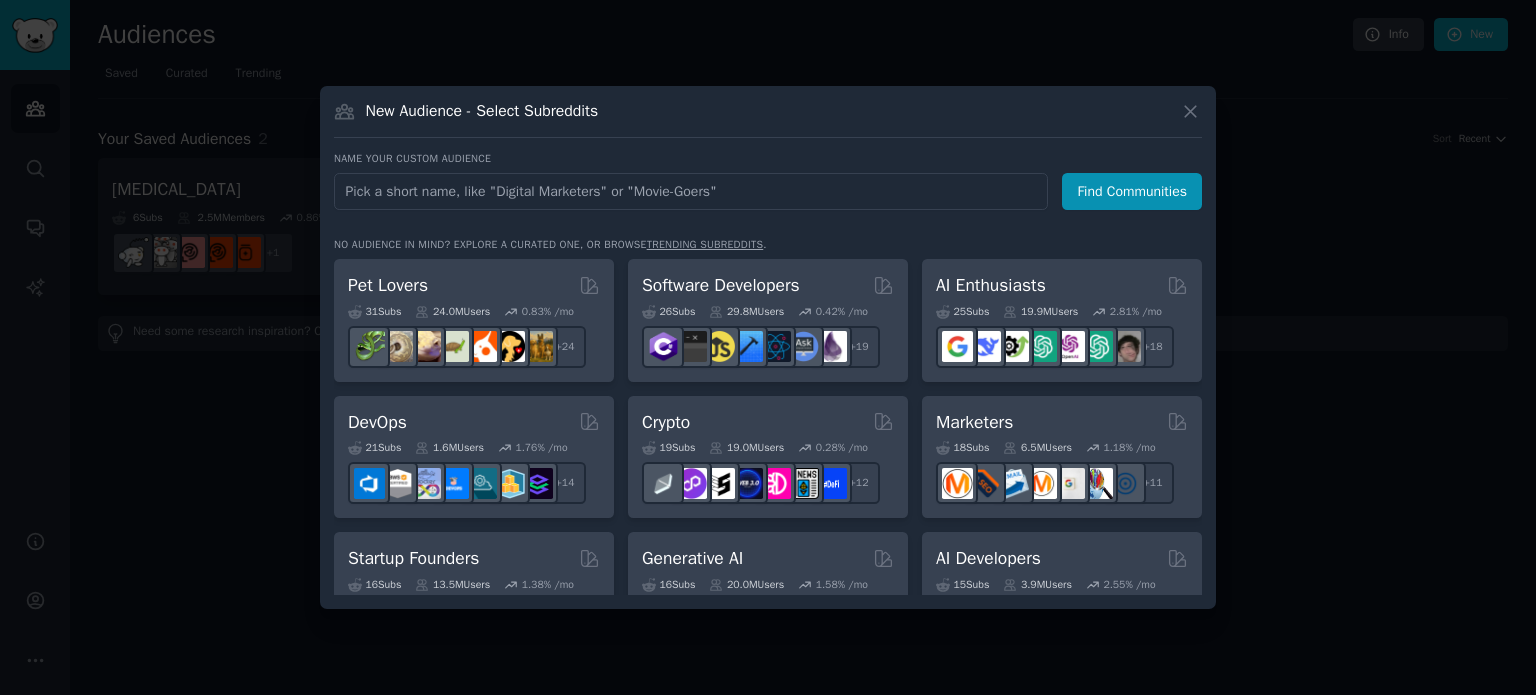 click at bounding box center (768, 347) 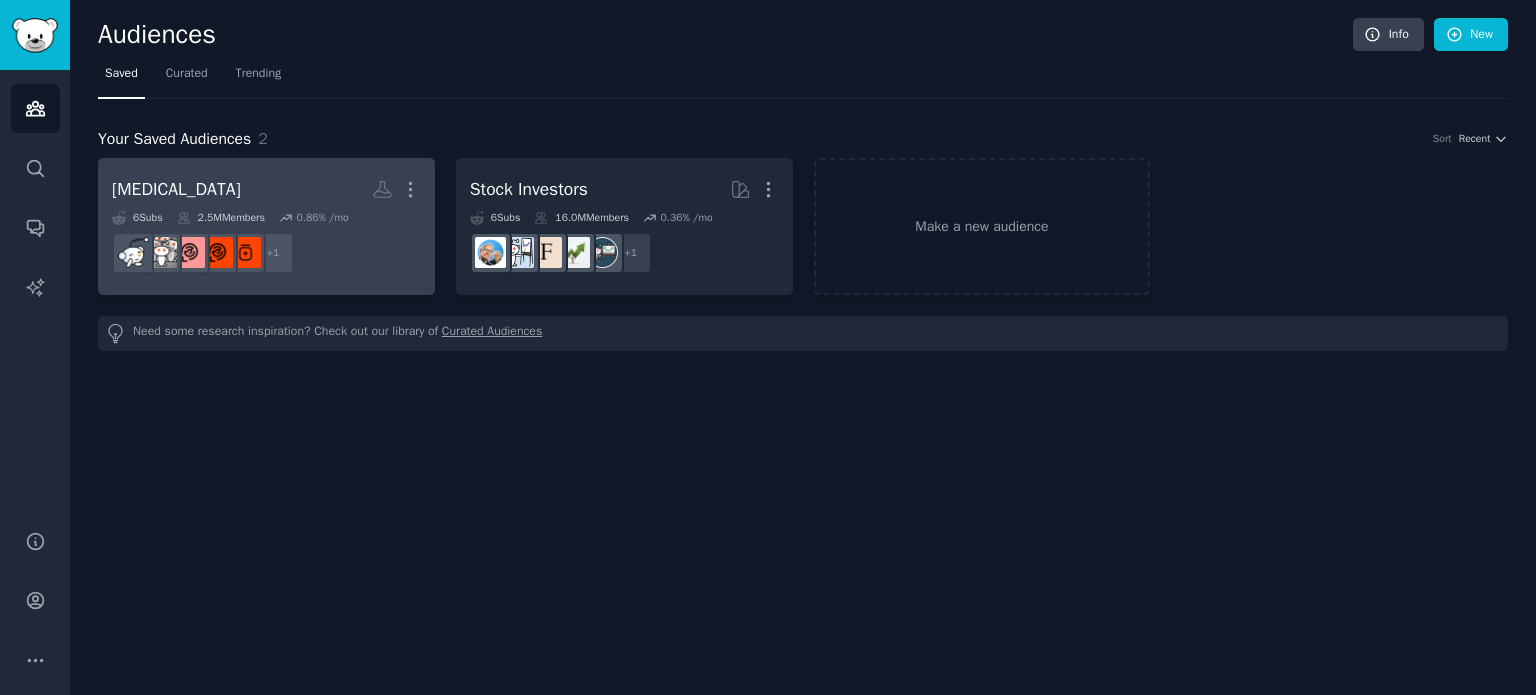 click on "+ 1" at bounding box center [266, 253] 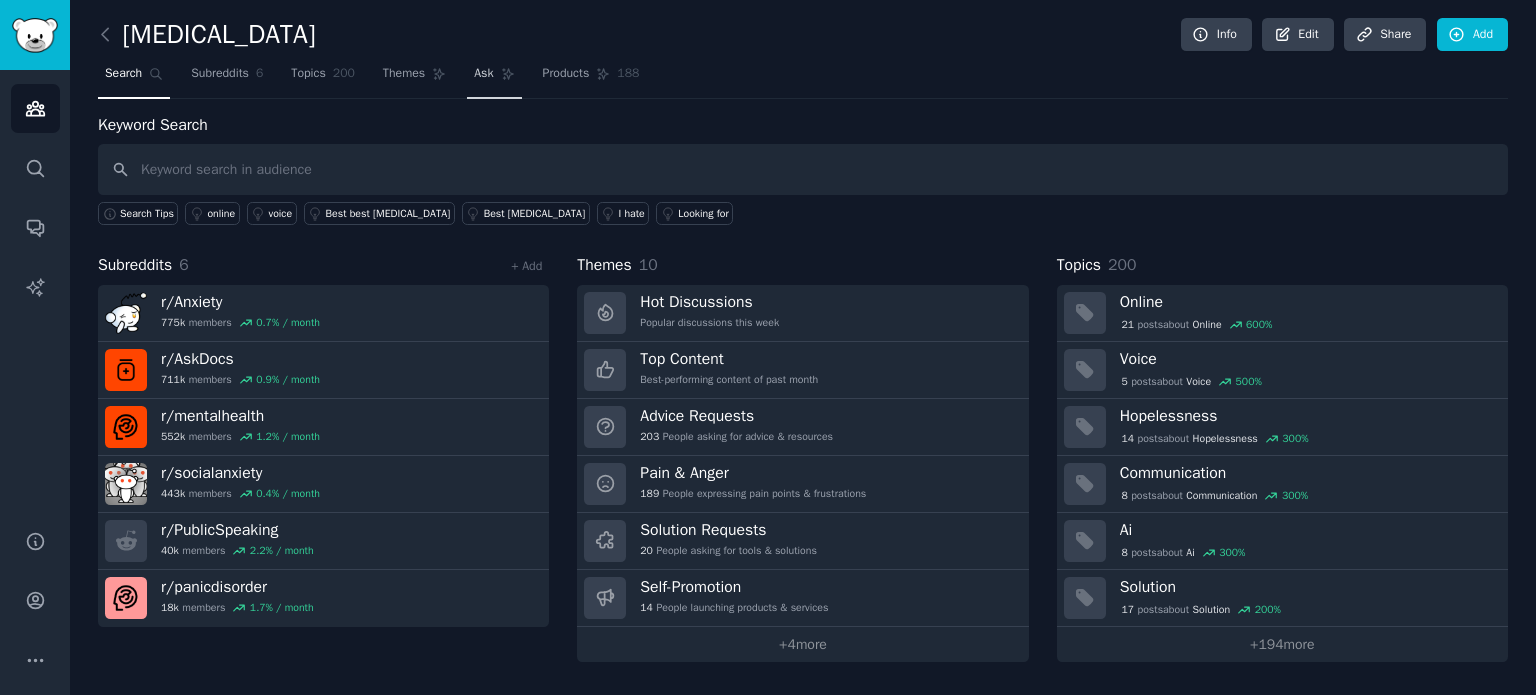 click on "Ask" at bounding box center (483, 74) 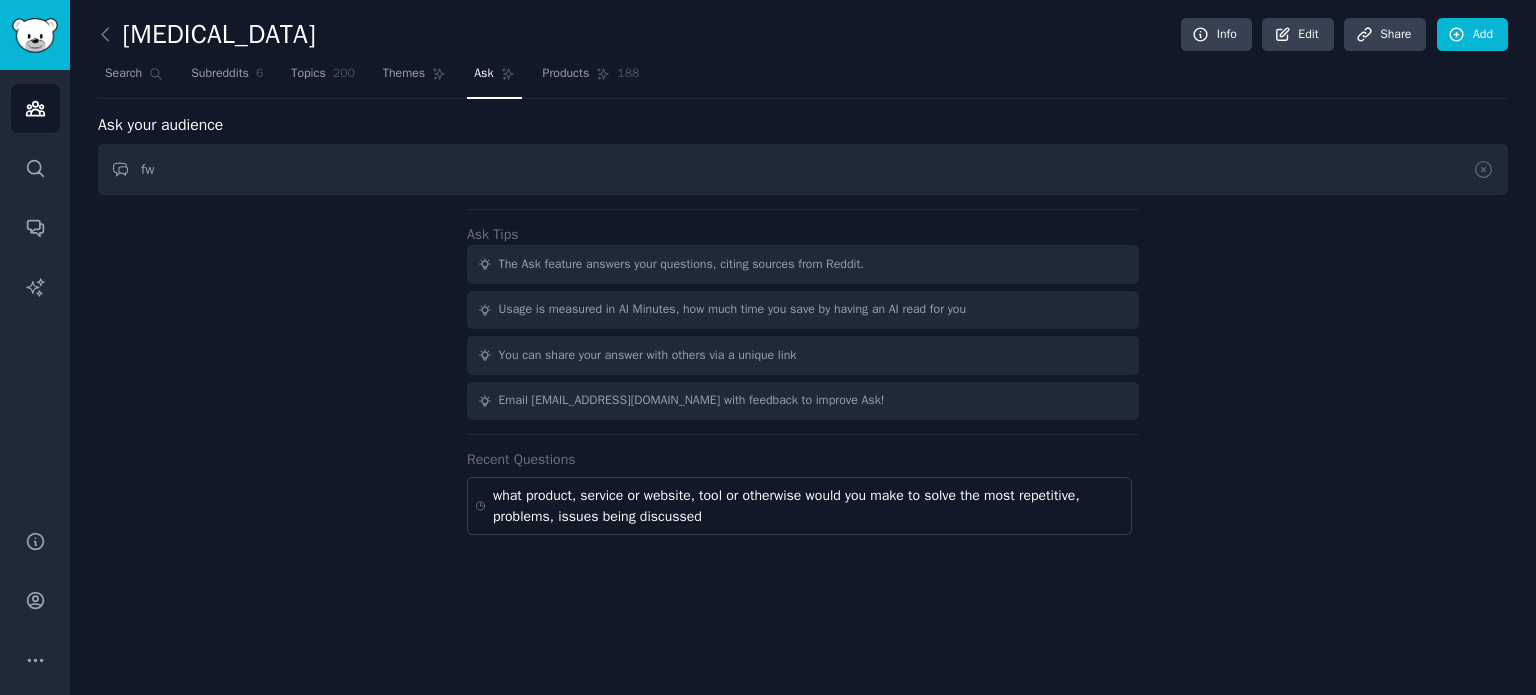 type on "f" 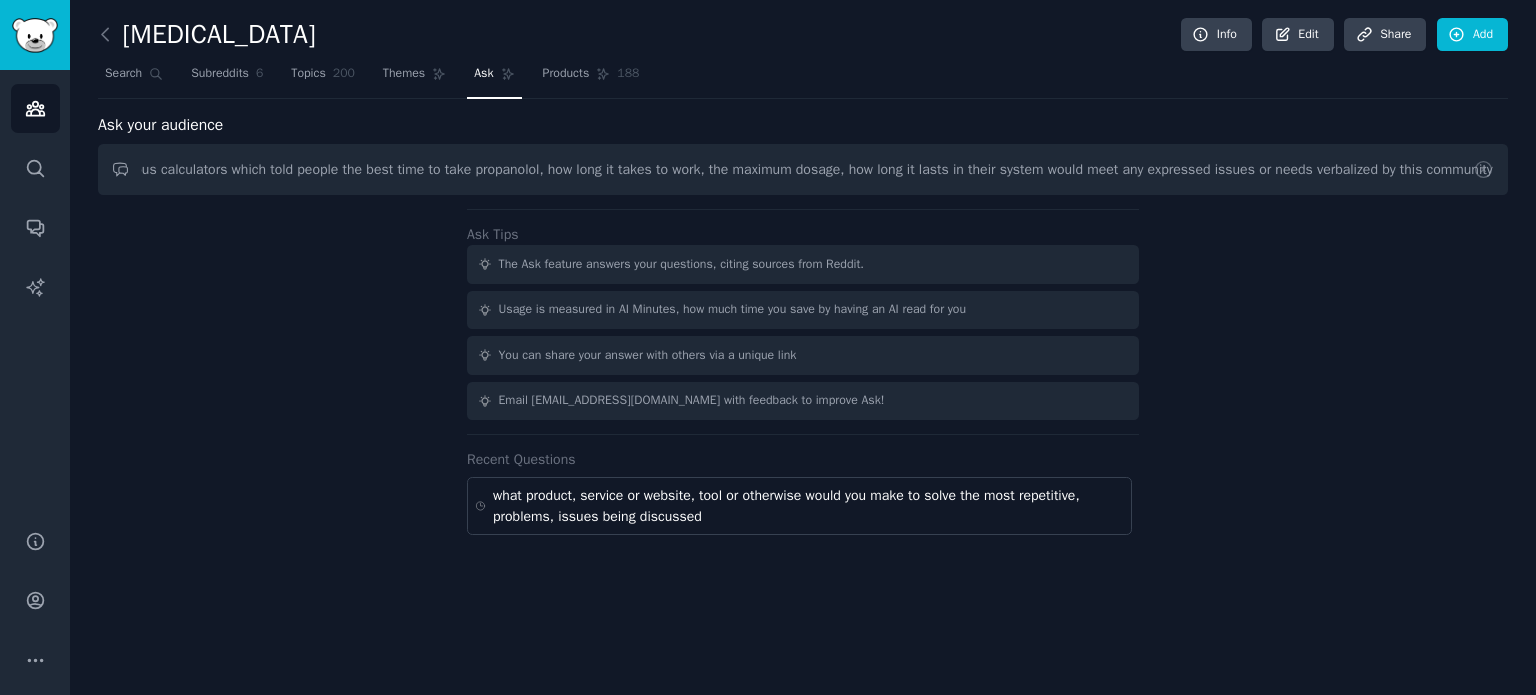 scroll, scrollTop: 0, scrollLeft: 216, axis: horizontal 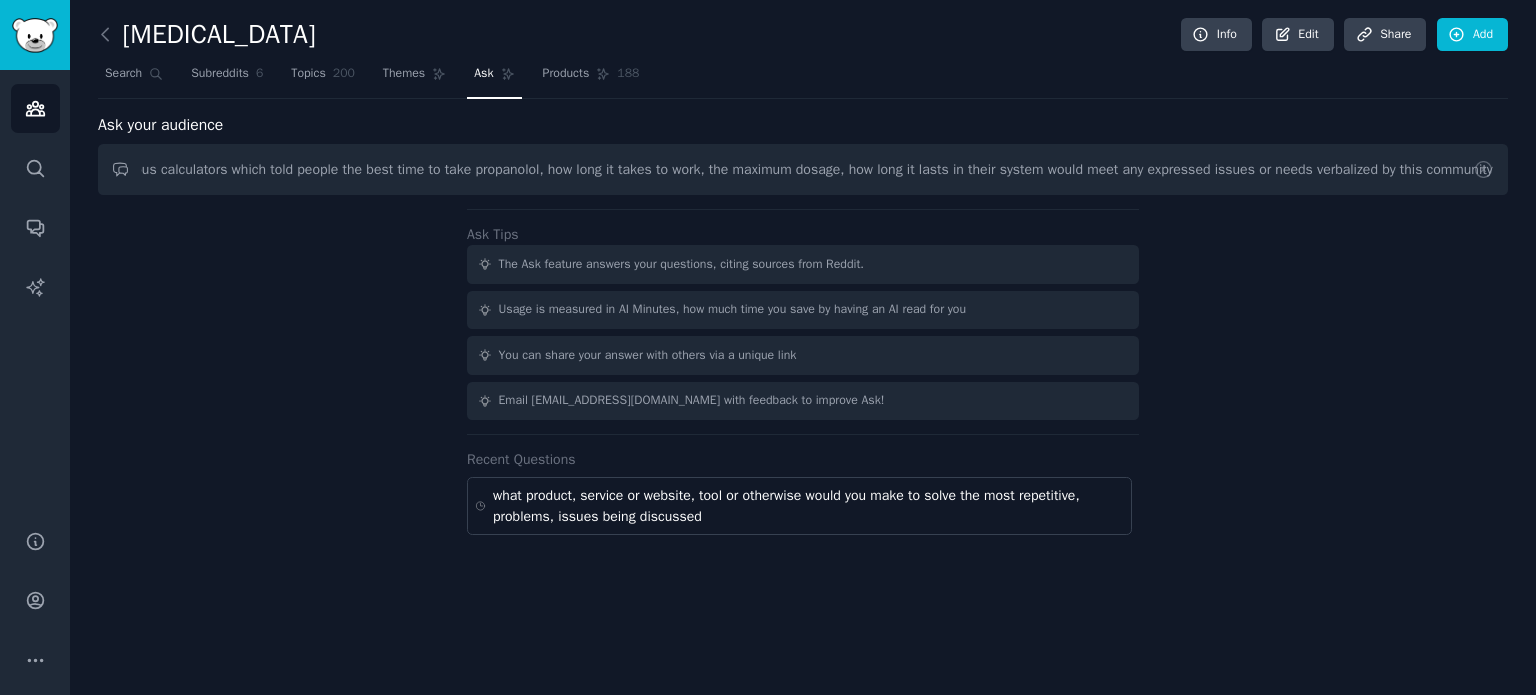 type on "would a website that offered various calculators which told people the best time to take propanolol, how long it takes to work, the maximum dosage, how long it lasts in their system would meet any expressed issues or needs verbalized by this community" 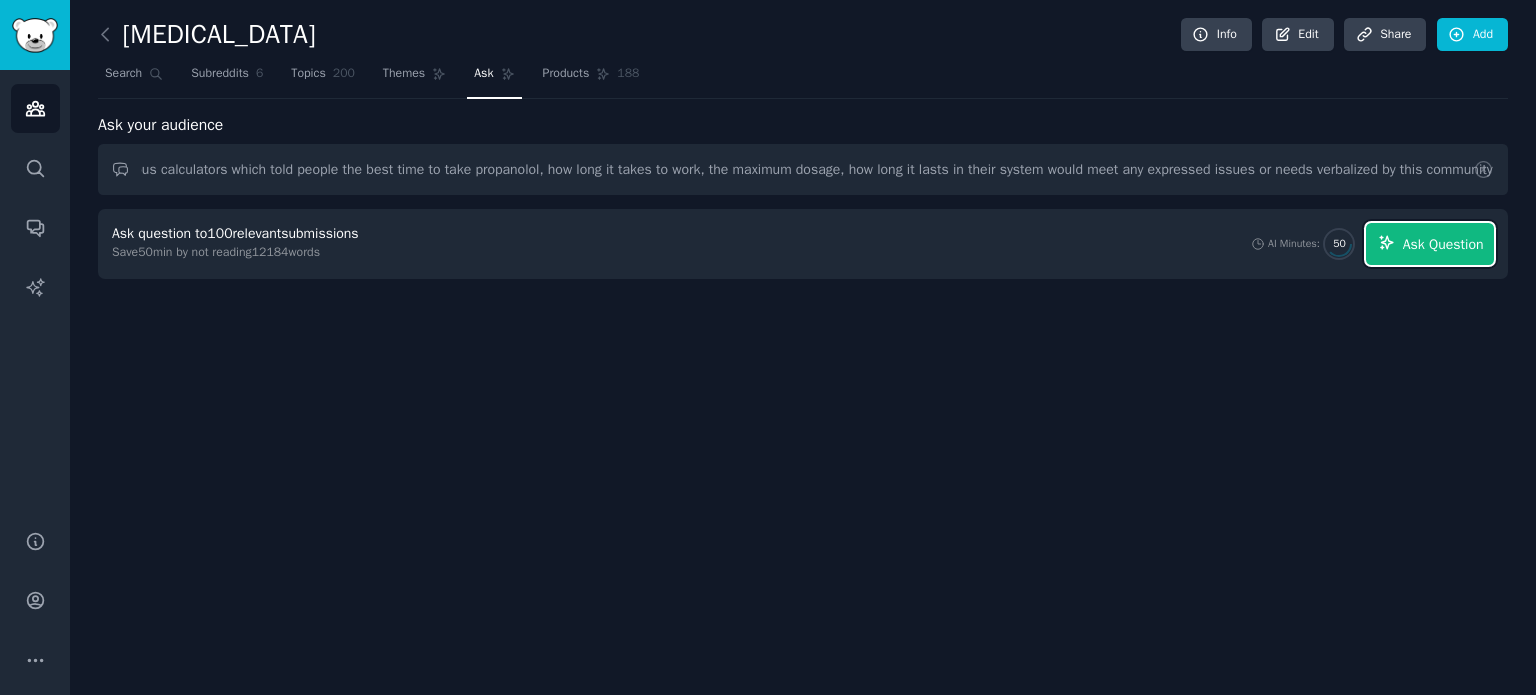 click on "Ask Question" at bounding box center (1443, 244) 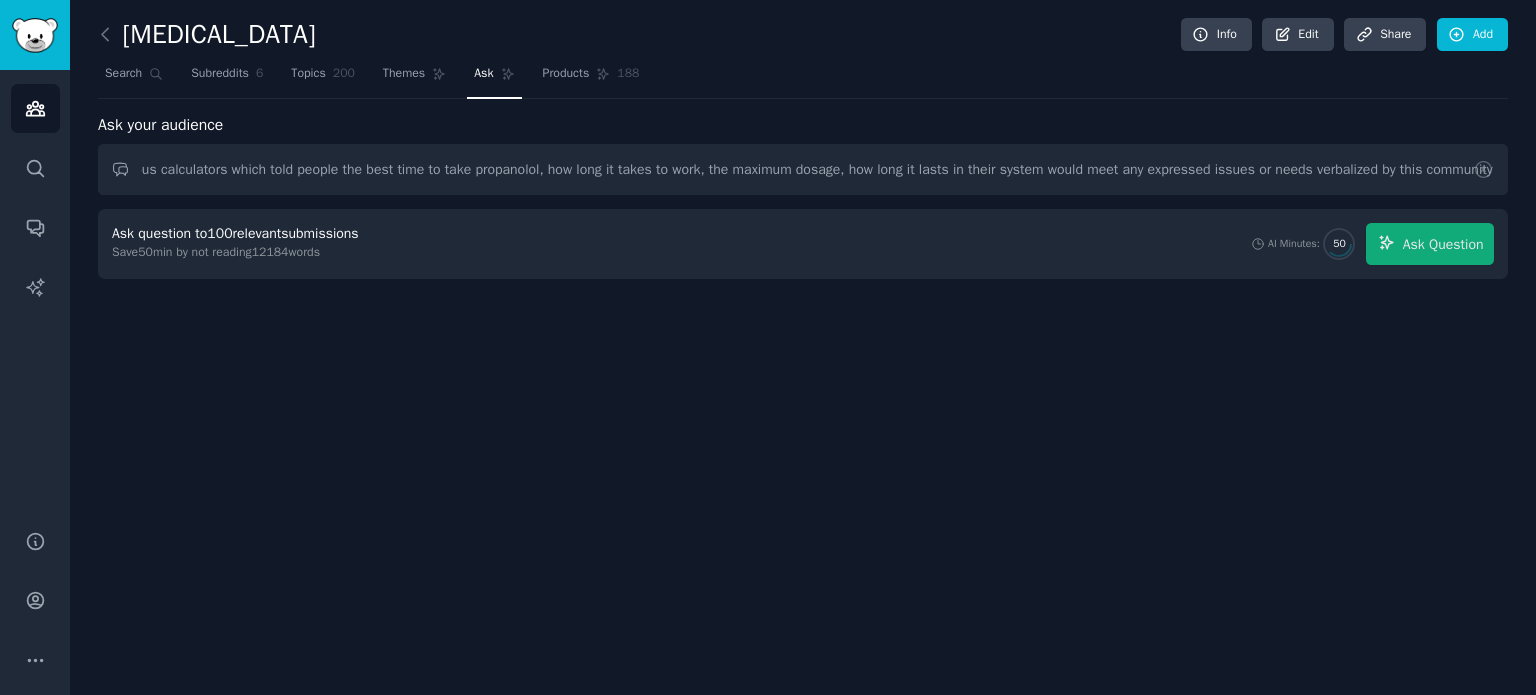 scroll, scrollTop: 0, scrollLeft: 0, axis: both 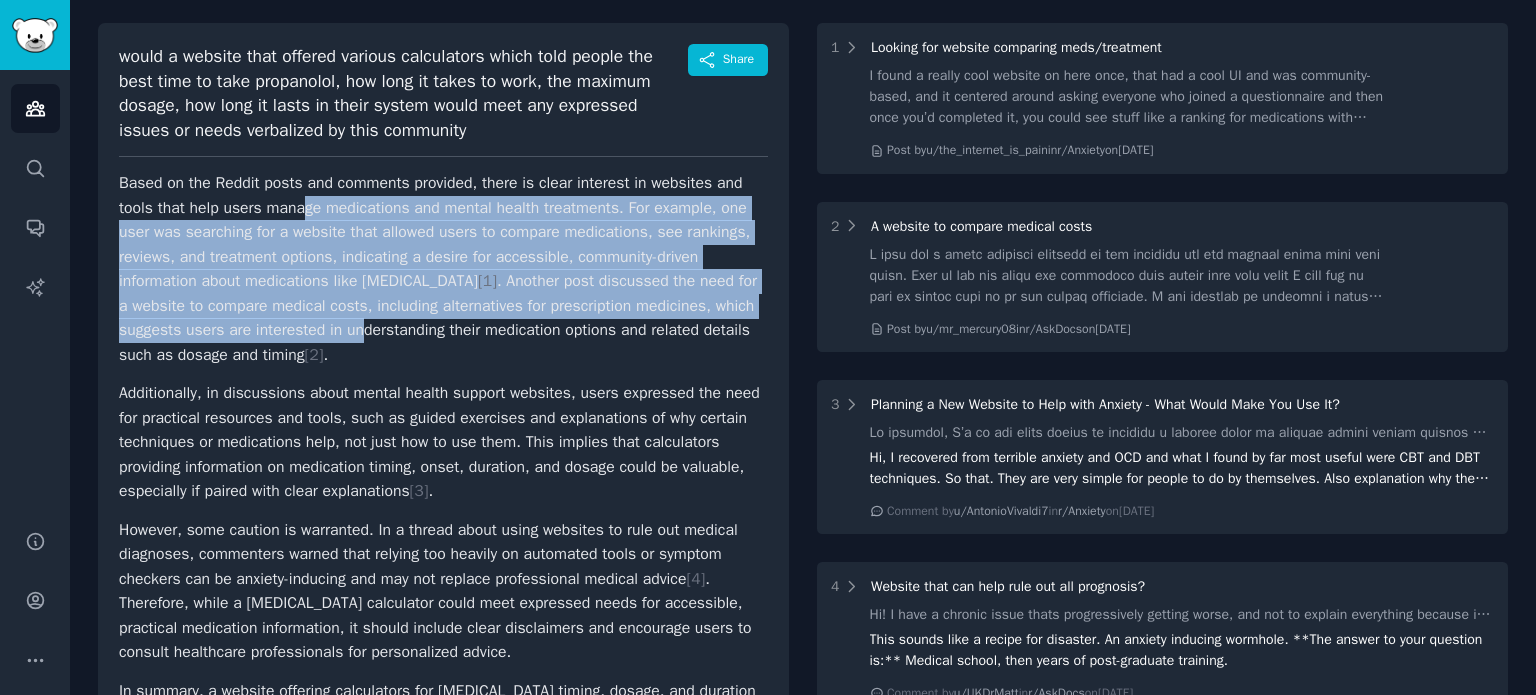 drag, startPoint x: 313, startPoint y: 219, endPoint x: 356, endPoint y: 331, distance: 119.97083 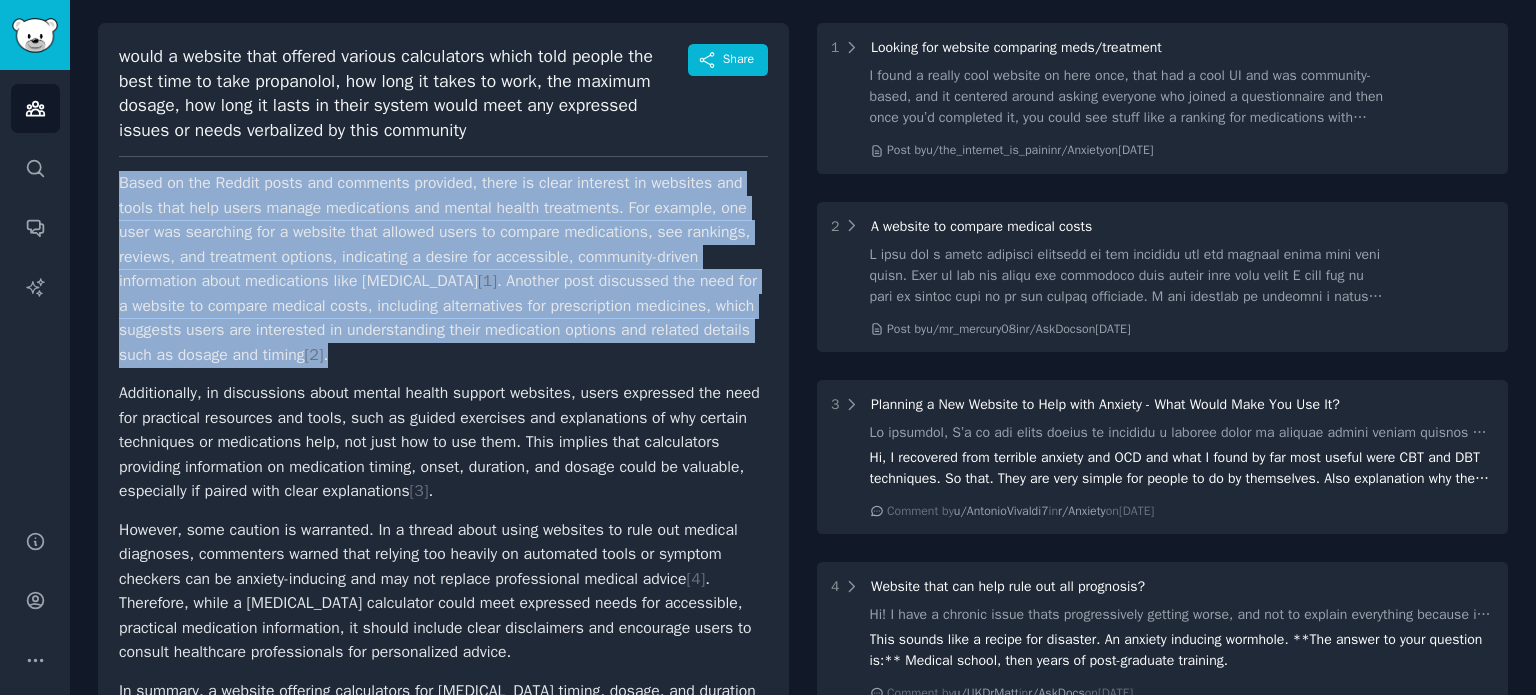 drag, startPoint x: 167, startPoint y: 213, endPoint x: 409, endPoint y: 343, distance: 274.70712 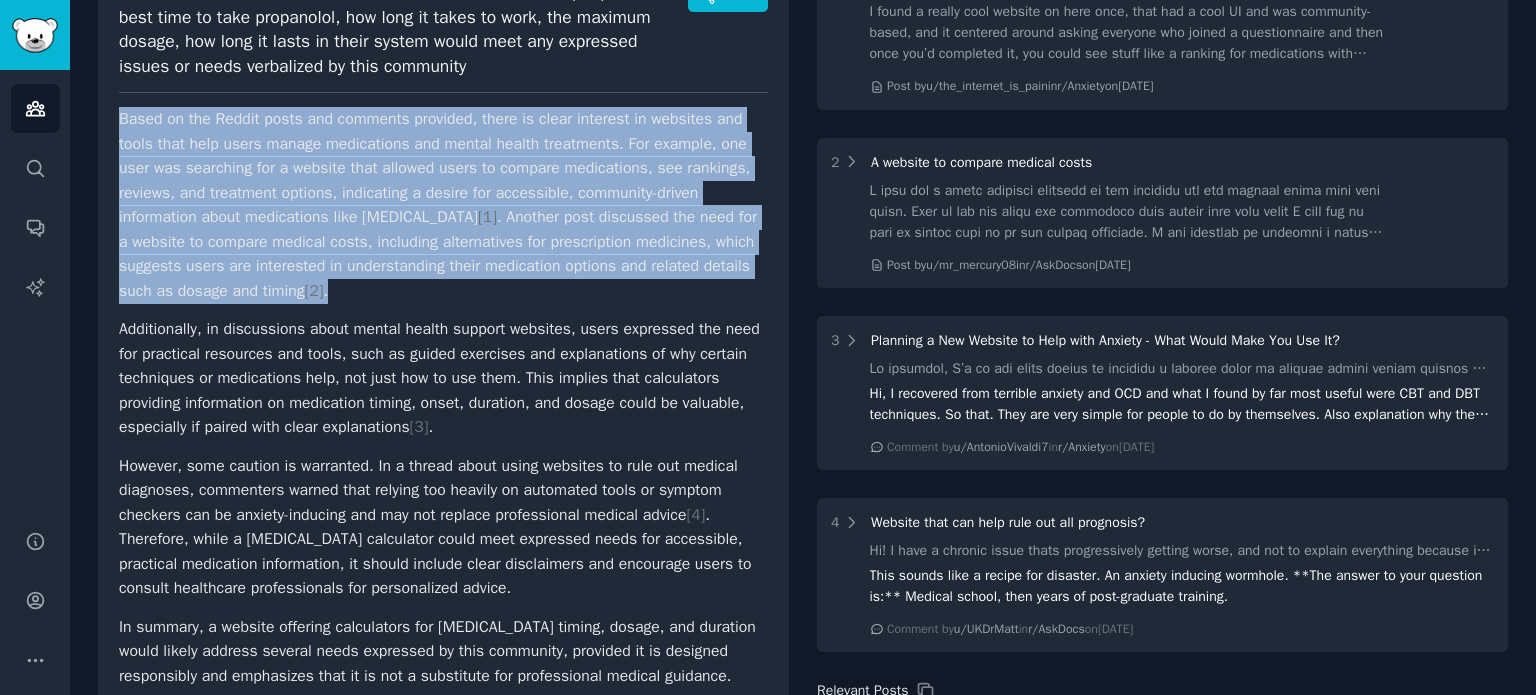 scroll, scrollTop: 300, scrollLeft: 0, axis: vertical 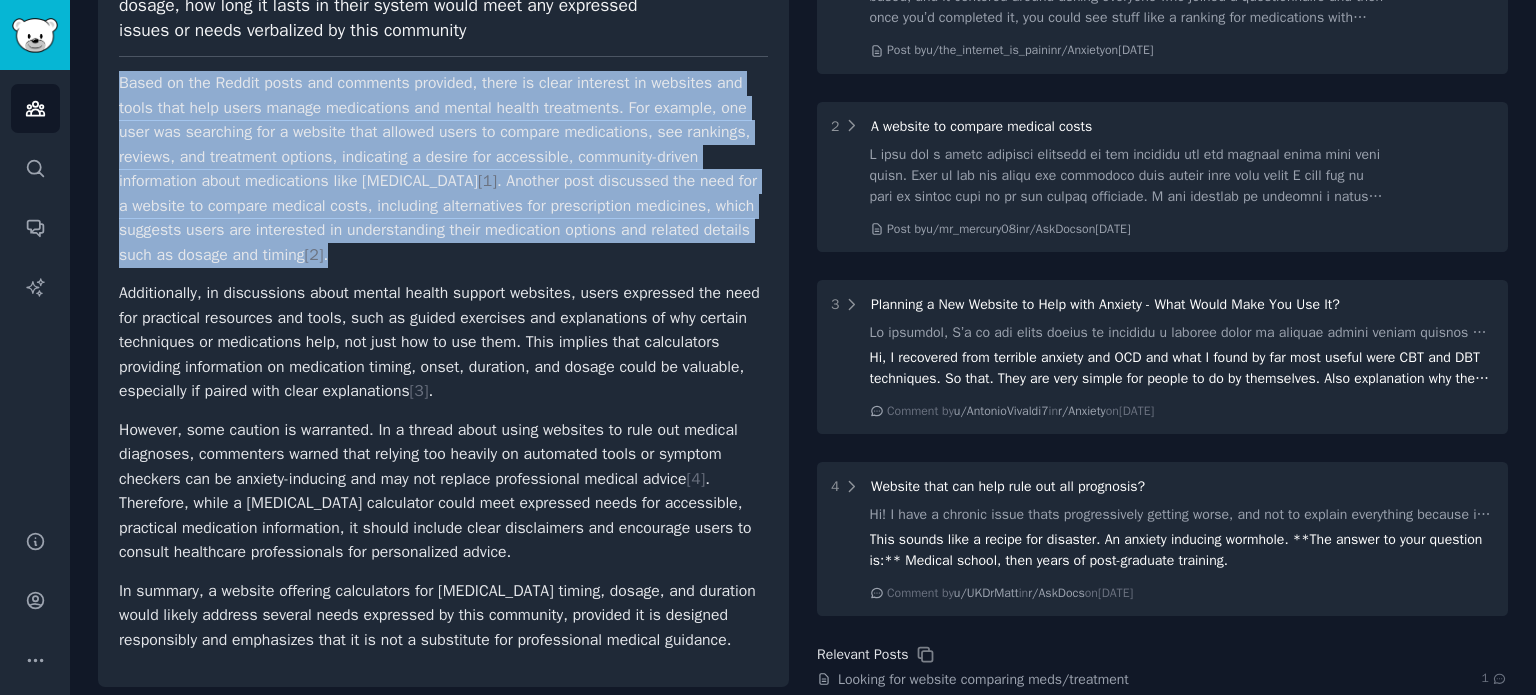 click on "Based on the Reddit posts and comments provided, there is clear interest in websites and tools that help users manage medications and mental health treatments. For example, one user was searching for a website that allowed users to compare medications, see rankings, reviews, and treatment options, indicating a desire for accessible, community-driven information about medications like [MEDICAL_DATA] [ 1 ] . Another post discussed the need for a website to compare medical costs, including alternatives for prescription medicines, which suggests users are interested in understanding their medication options and related details such as dosage and timing [ 2 ] ." at bounding box center (443, 169) 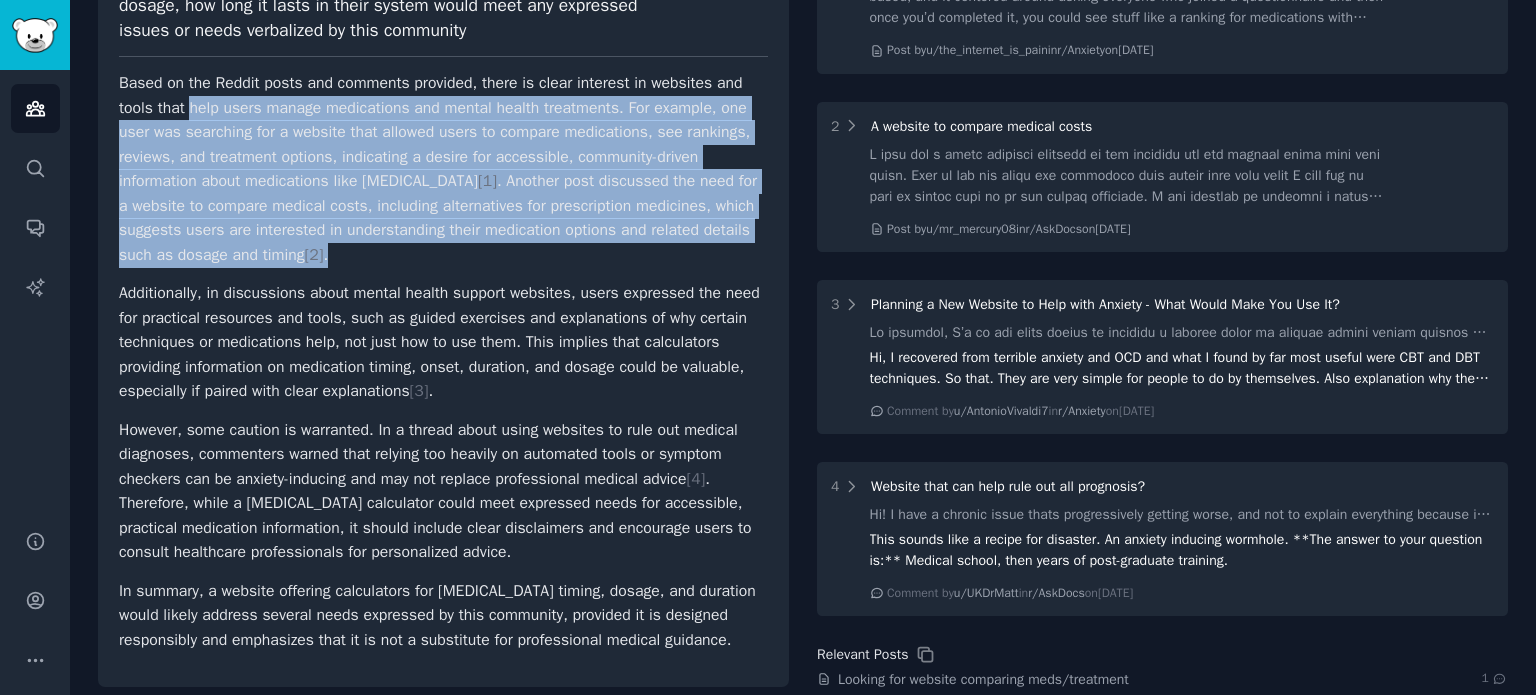 drag, startPoint x: 365, startPoint y: 250, endPoint x: 188, endPoint y: 103, distance: 230.0826 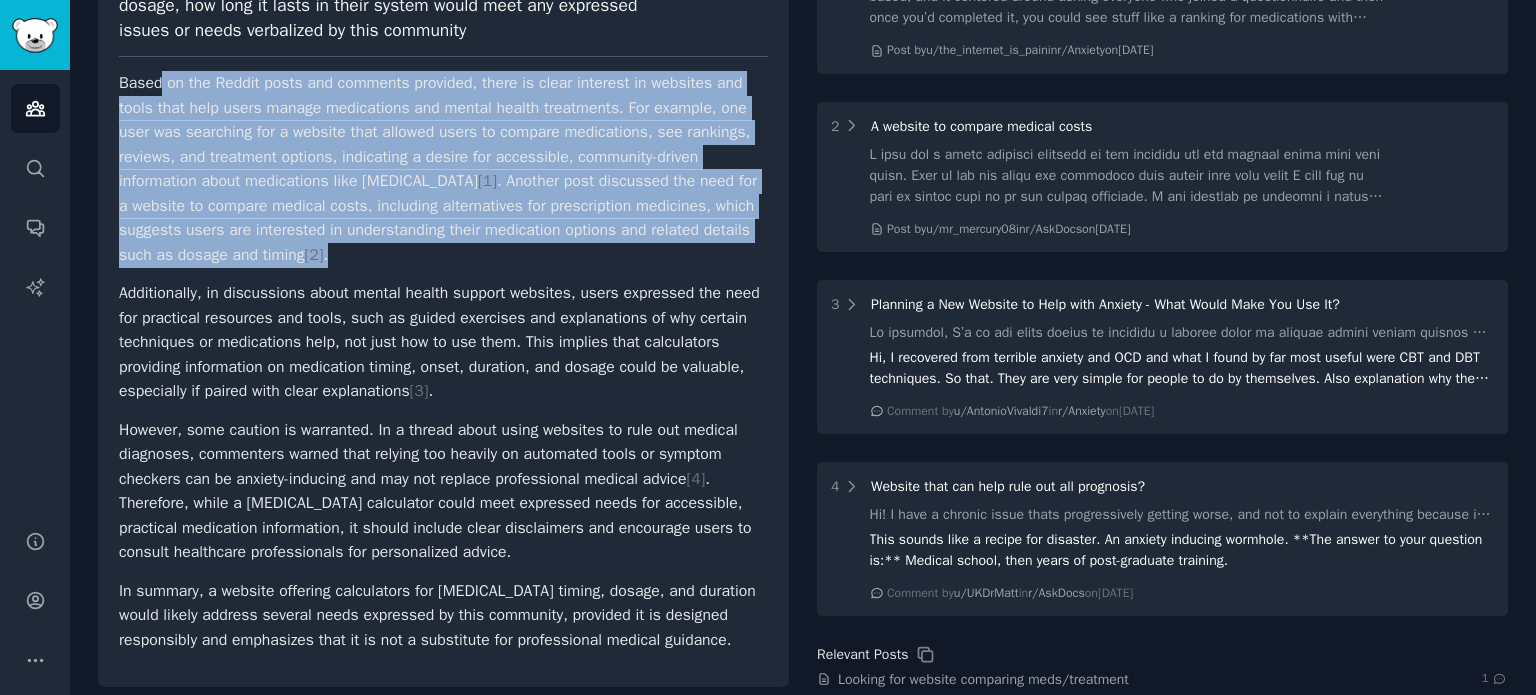 drag, startPoint x: 160, startPoint y: 93, endPoint x: 436, endPoint y: 250, distance: 317.52954 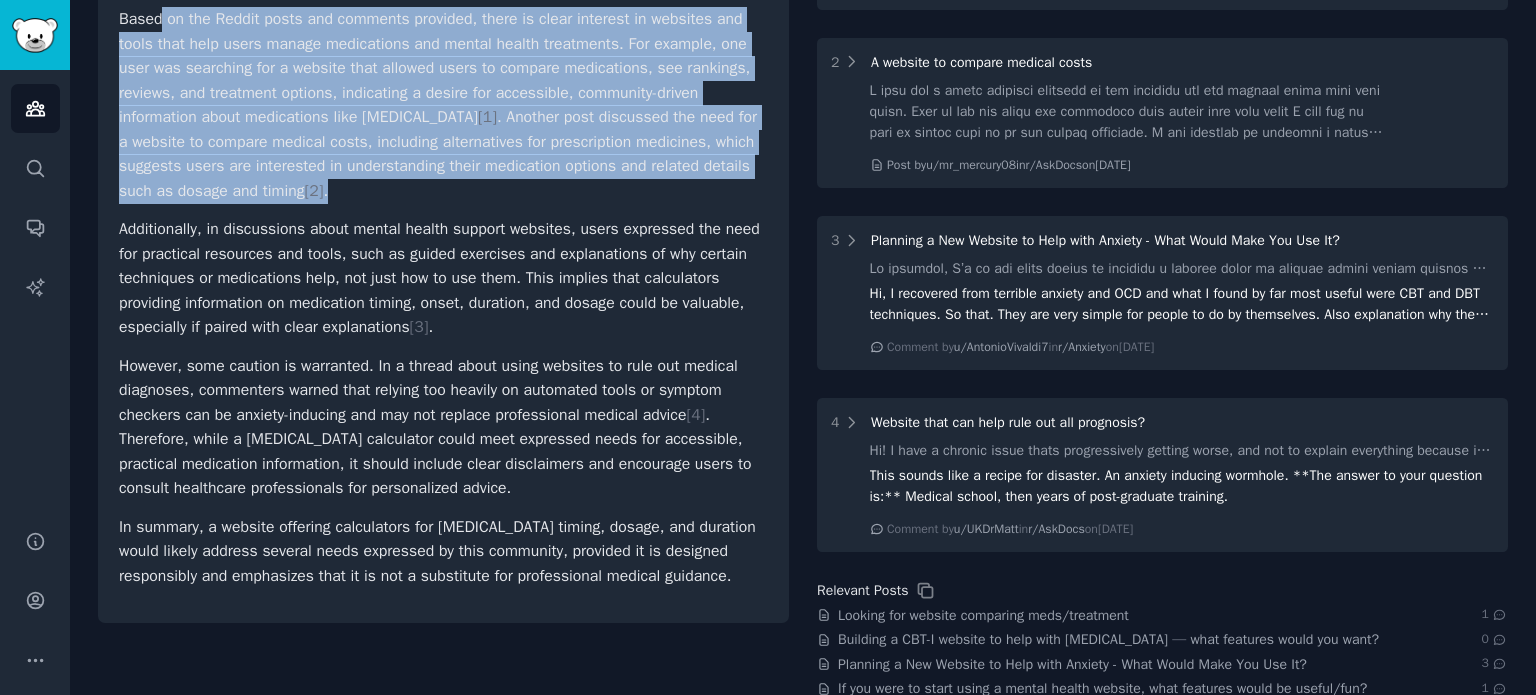 scroll, scrollTop: 400, scrollLeft: 0, axis: vertical 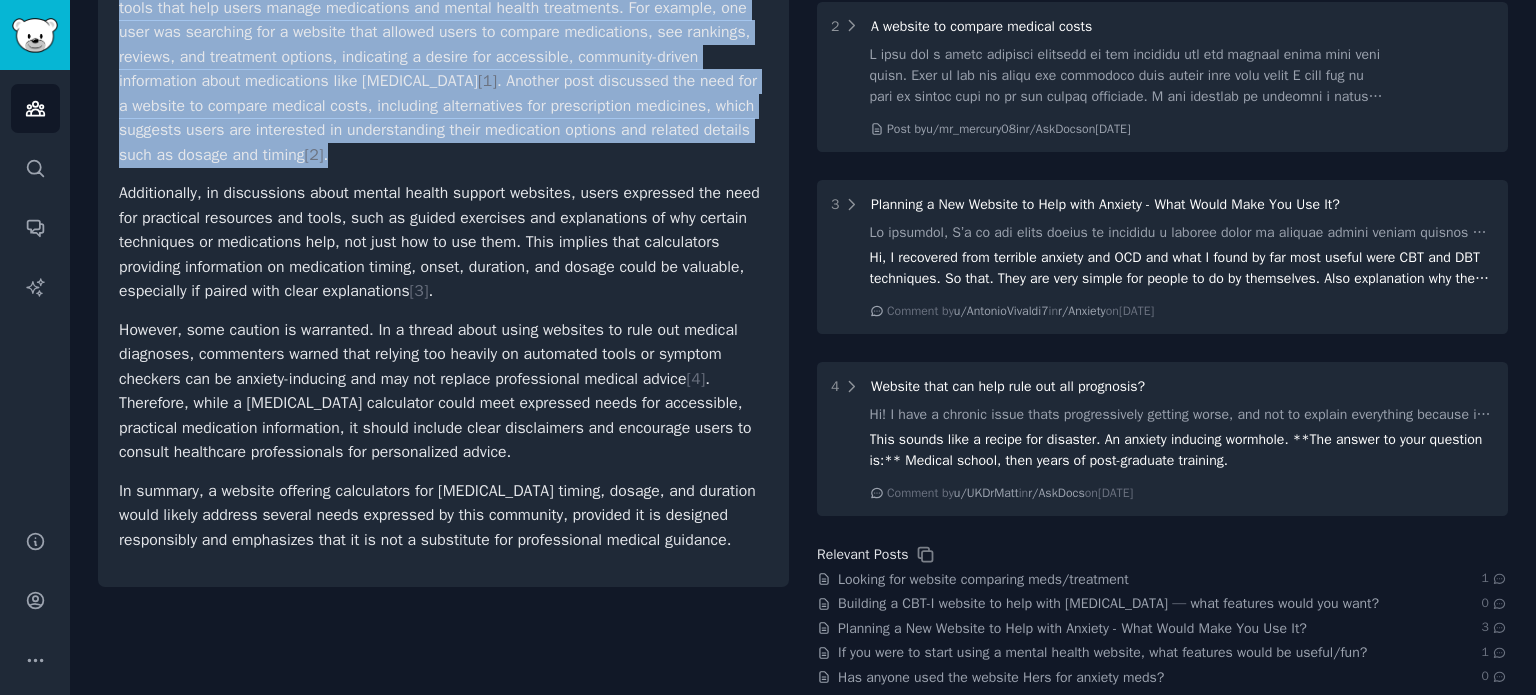 click on "Based on the Reddit posts and comments provided, there is clear interest in websites and tools that help users manage medications and mental health treatments. For example, one user was searching for a website that allowed users to compare medications, see rankings, reviews, and treatment options, indicating a desire for accessible, community-driven information about medications like [MEDICAL_DATA] [ 1 ] . Another post discussed the need for a website to compare medical costs, including alternatives for prescription medicines, which suggests users are interested in understanding their medication options and related details such as dosage and timing [ 2 ] ." at bounding box center [443, 69] 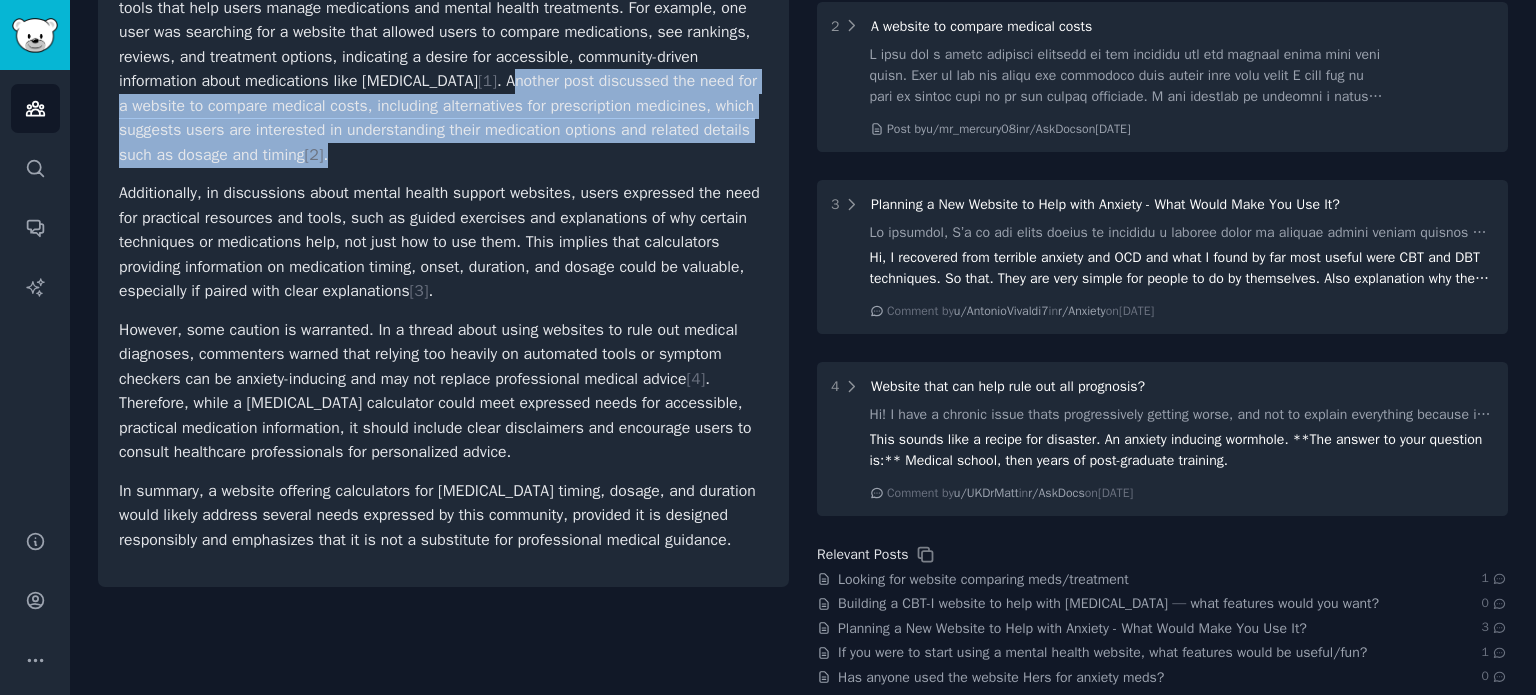 drag, startPoint x: 481, startPoint y: 77, endPoint x: 511, endPoint y: 149, distance: 78 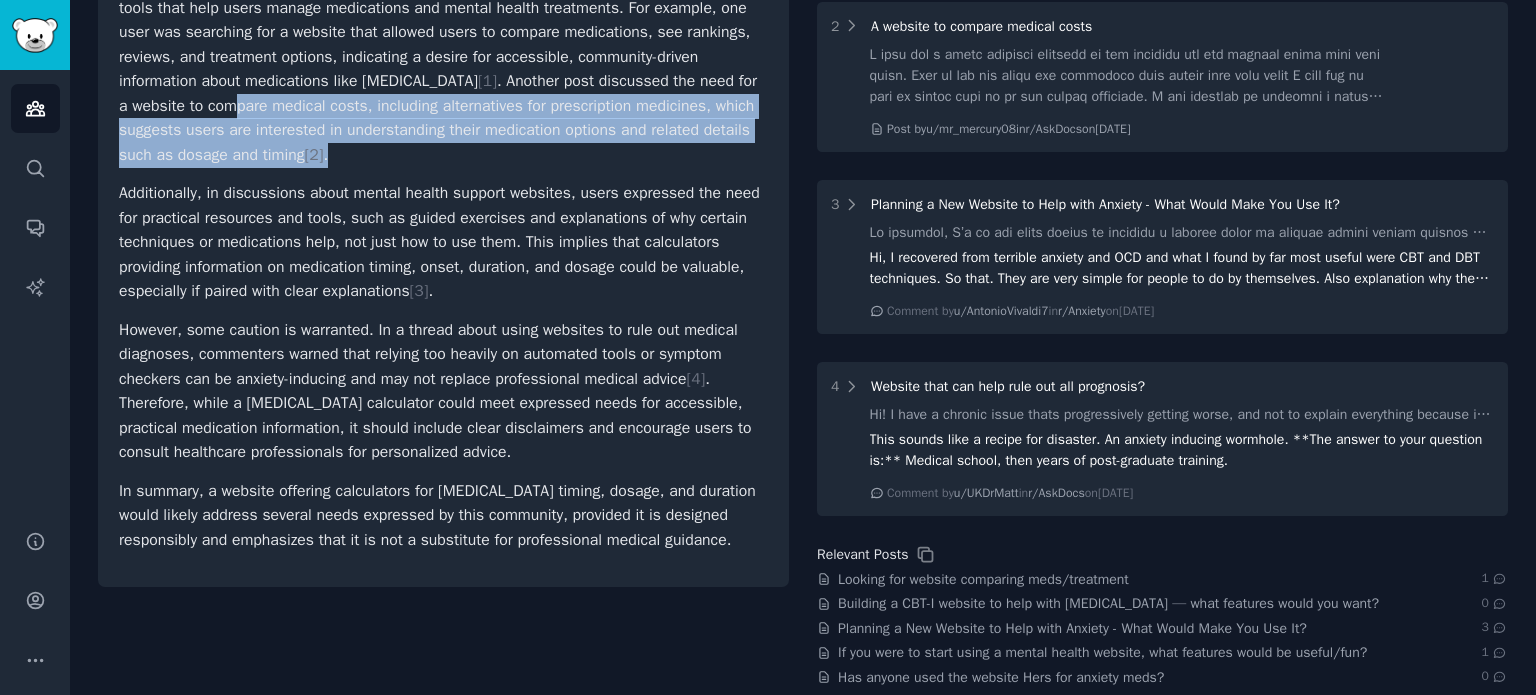 drag, startPoint x: 228, startPoint y: 105, endPoint x: 434, endPoint y: 143, distance: 209.47554 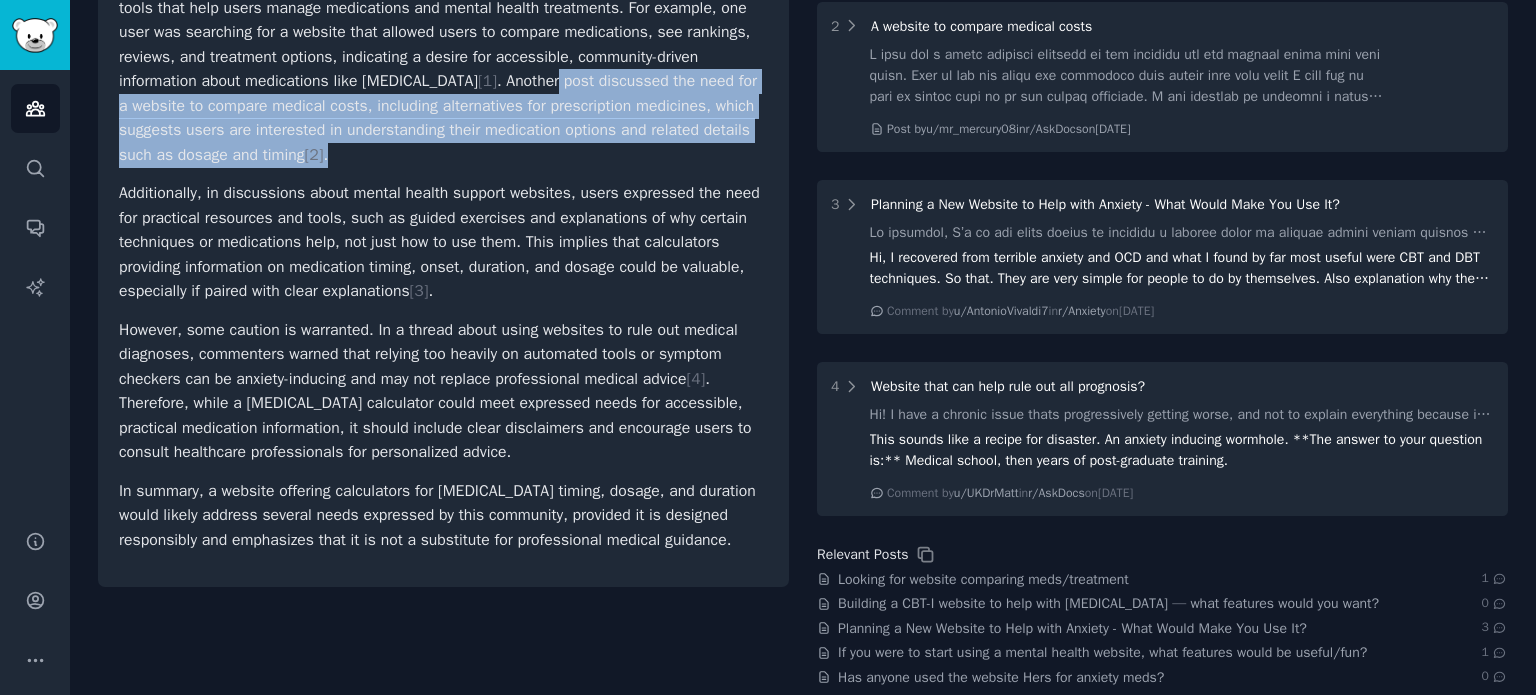 drag, startPoint x: 501, startPoint y: 141, endPoint x: 533, endPoint y: 83, distance: 66.24198 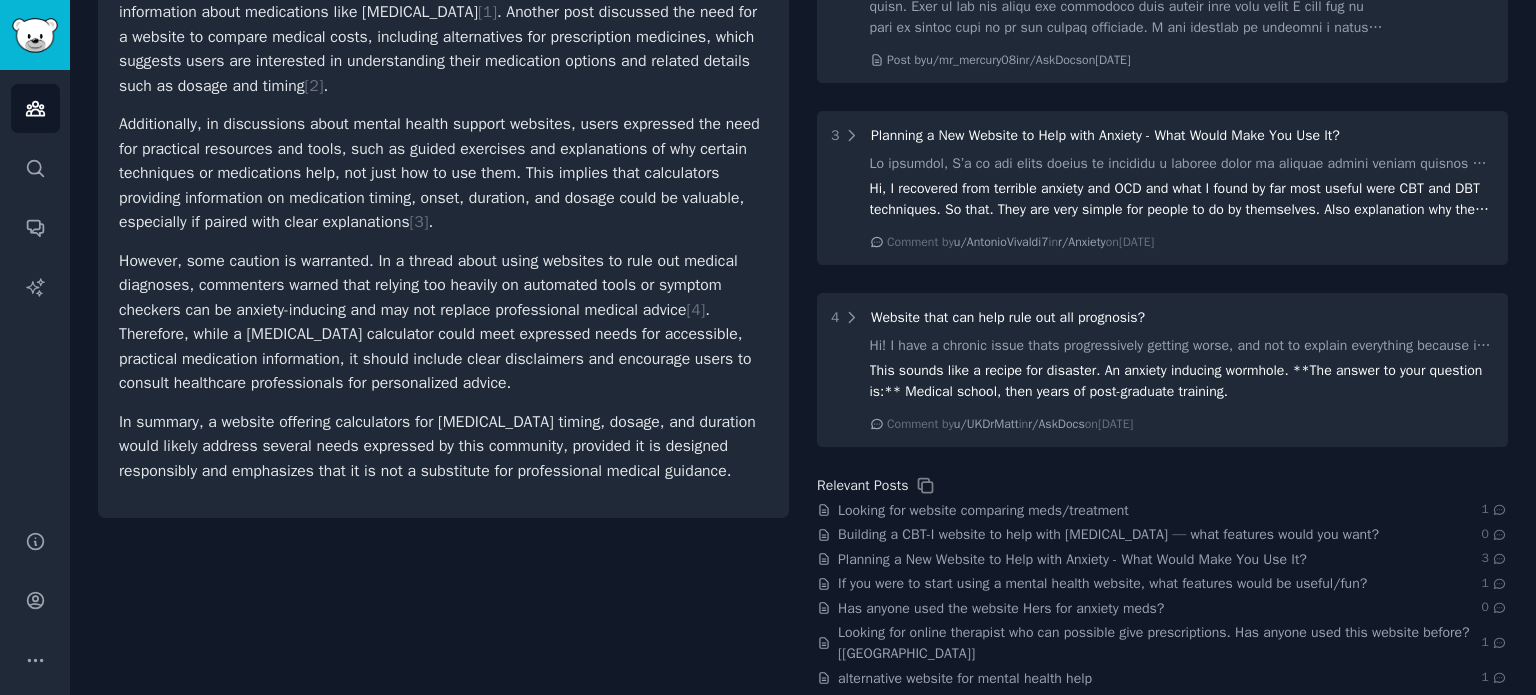 scroll, scrollTop: 500, scrollLeft: 0, axis: vertical 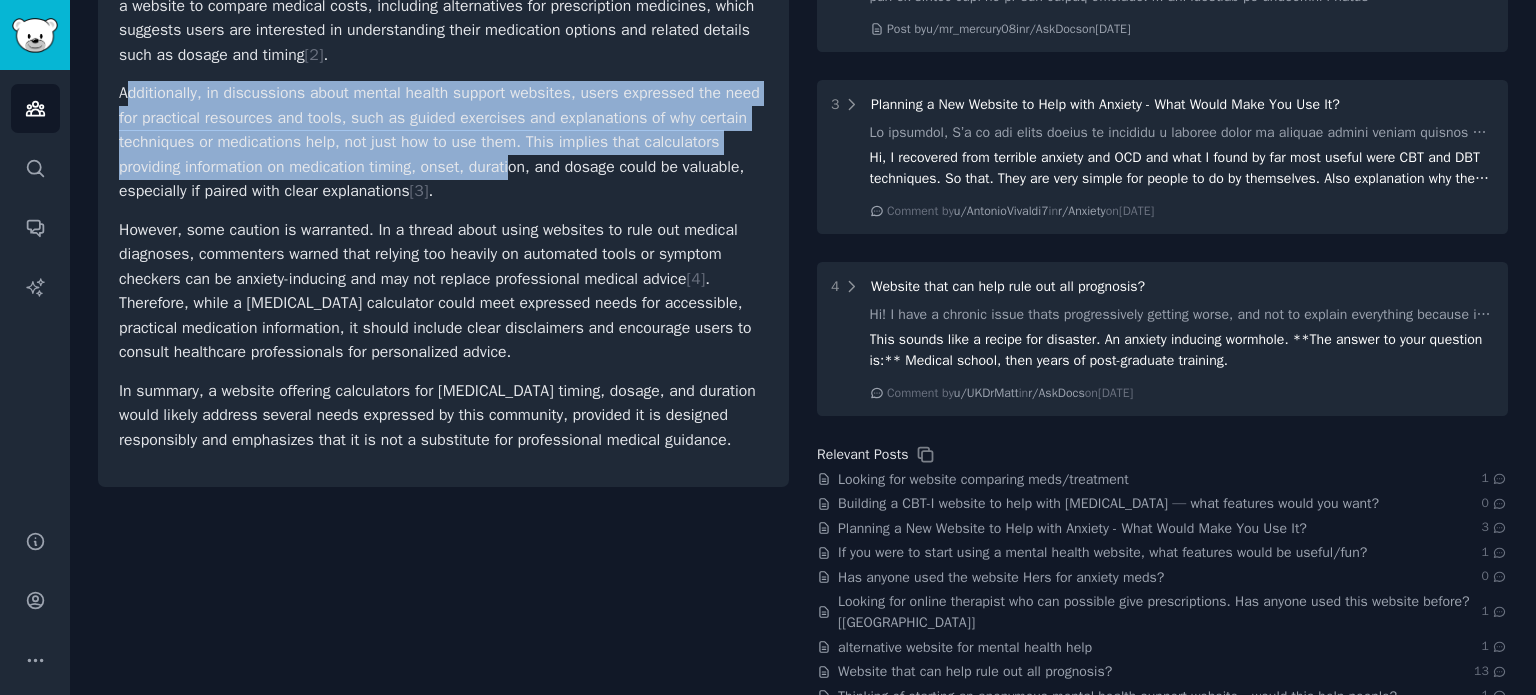 drag, startPoint x: 139, startPoint y: 96, endPoint x: 522, endPoint y: 174, distance: 390.86188 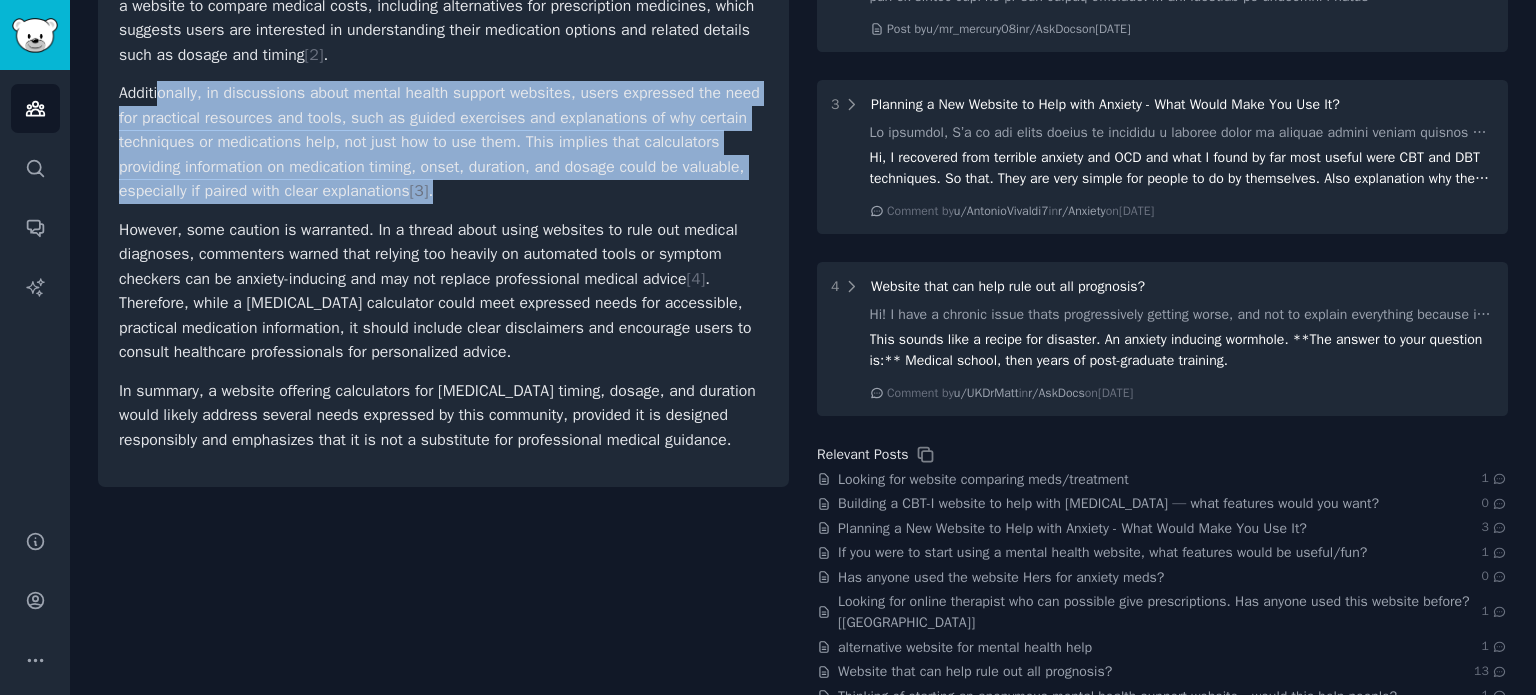 drag, startPoint x: 448, startPoint y: 142, endPoint x: 159, endPoint y: 95, distance: 292.79684 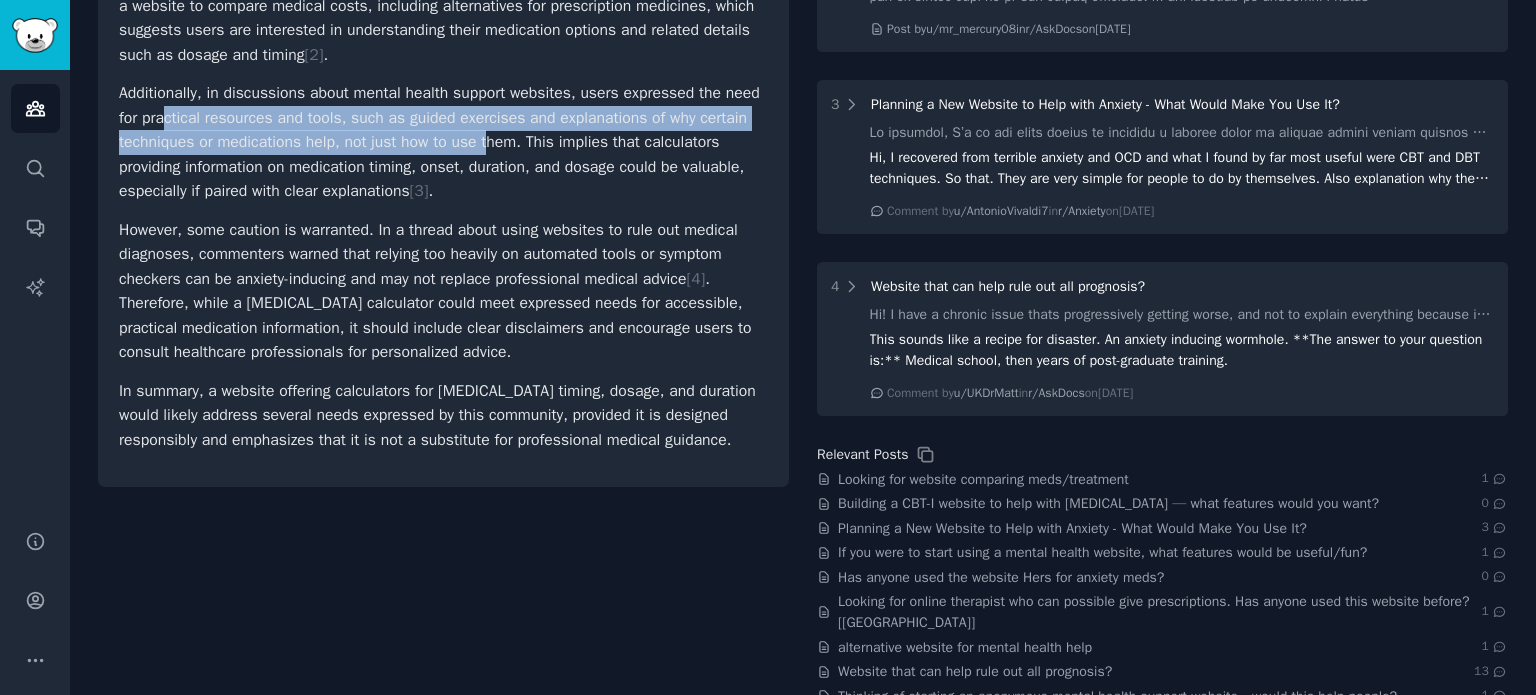 drag, startPoint x: 170, startPoint y: 123, endPoint x: 493, endPoint y: 131, distance: 323.09906 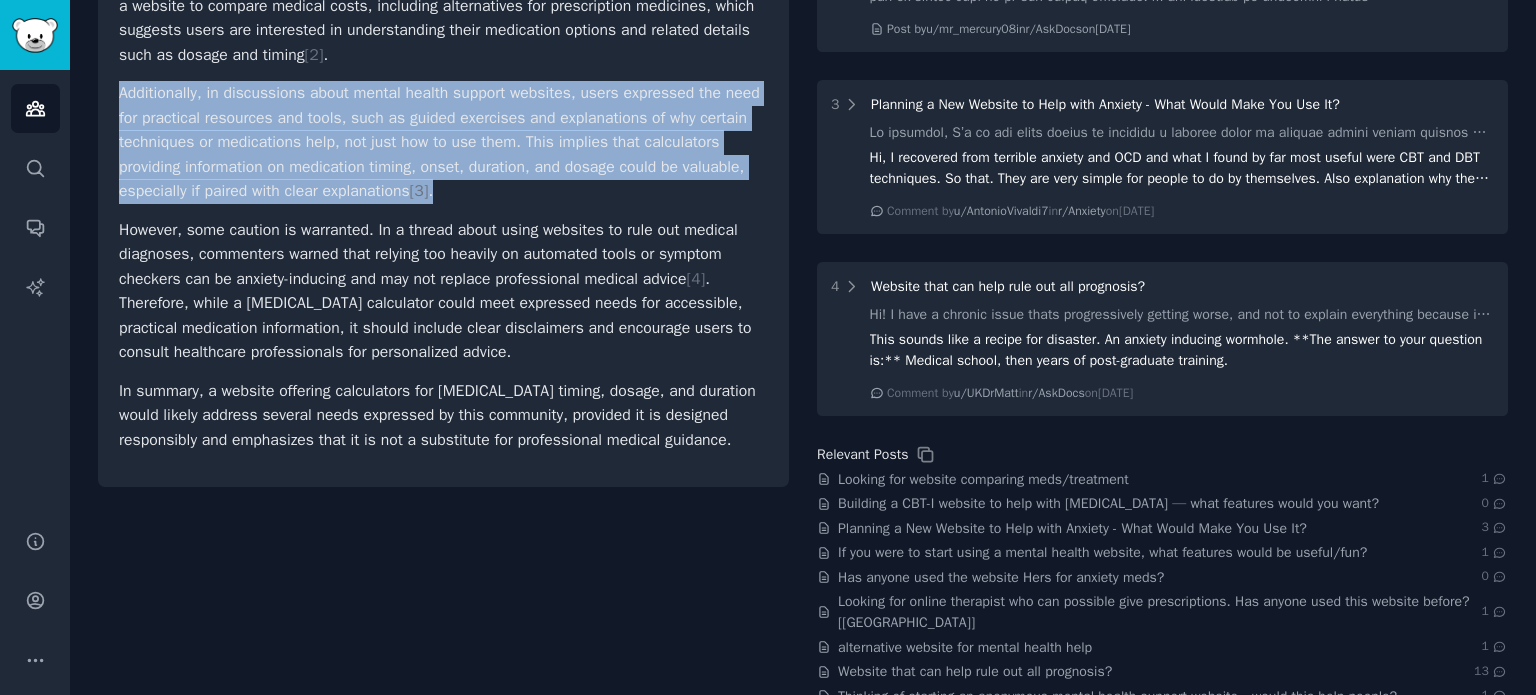 drag, startPoint x: 520, startPoint y: 187, endPoint x: 113, endPoint y: 92, distance: 417.9402 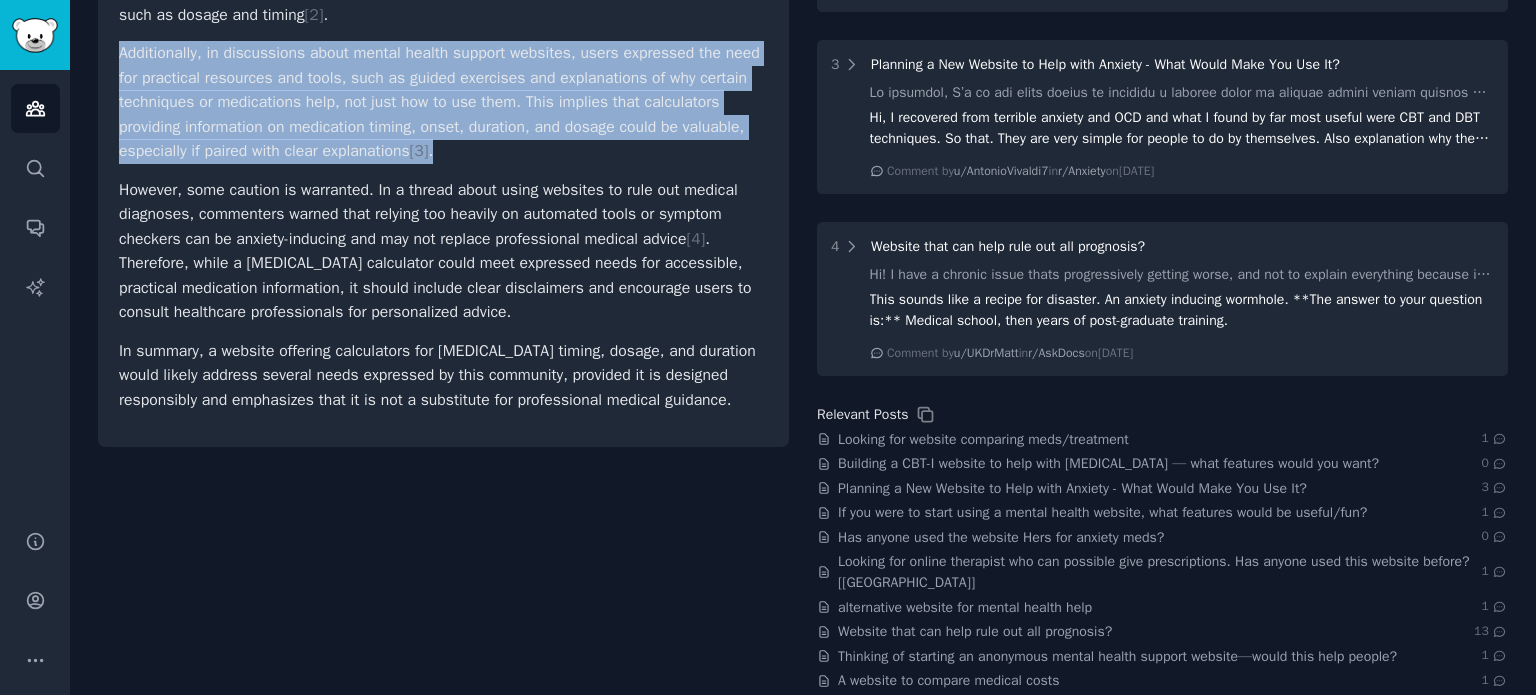 scroll, scrollTop: 562, scrollLeft: 0, axis: vertical 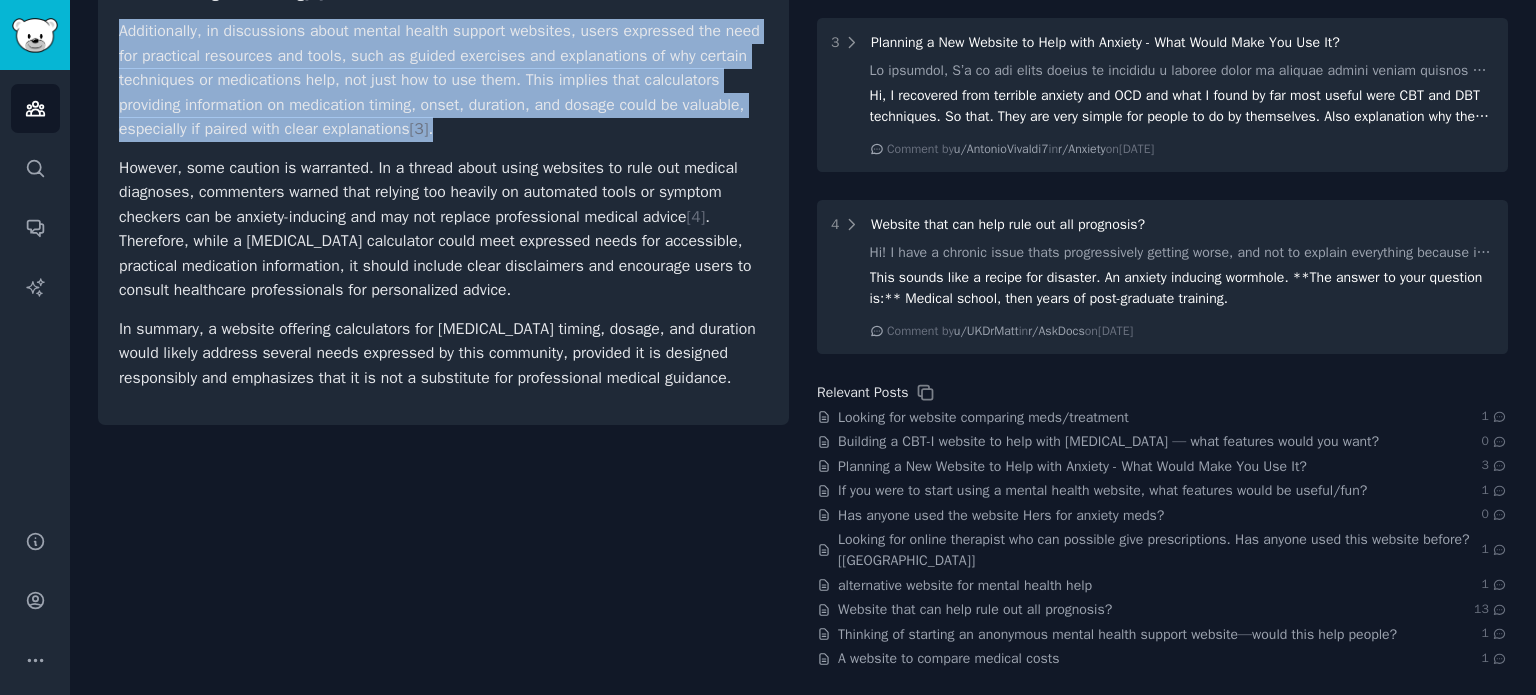click on "Additionally, in discussions about mental health support websites, users expressed the need for practical resources and tools, such as guided exercises and explanations of why certain techniques or medications help, not just how to use them. This implies that calculators providing information on medication timing, onset, duration, and dosage could be valuable, especially if paired with clear explanations [ 3 ] ." at bounding box center (443, 80) 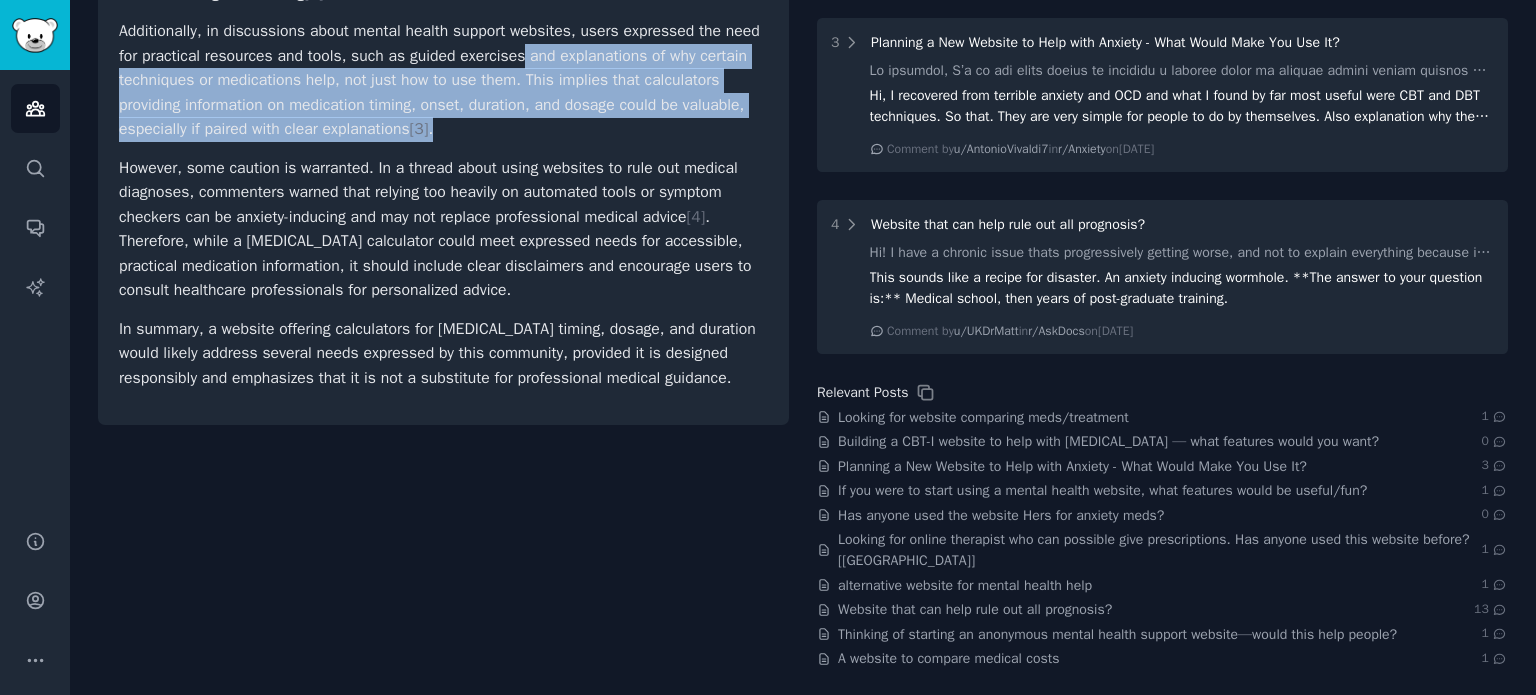 drag, startPoint x: 540, startPoint y: 106, endPoint x: 542, endPoint y: 122, distance: 16.124516 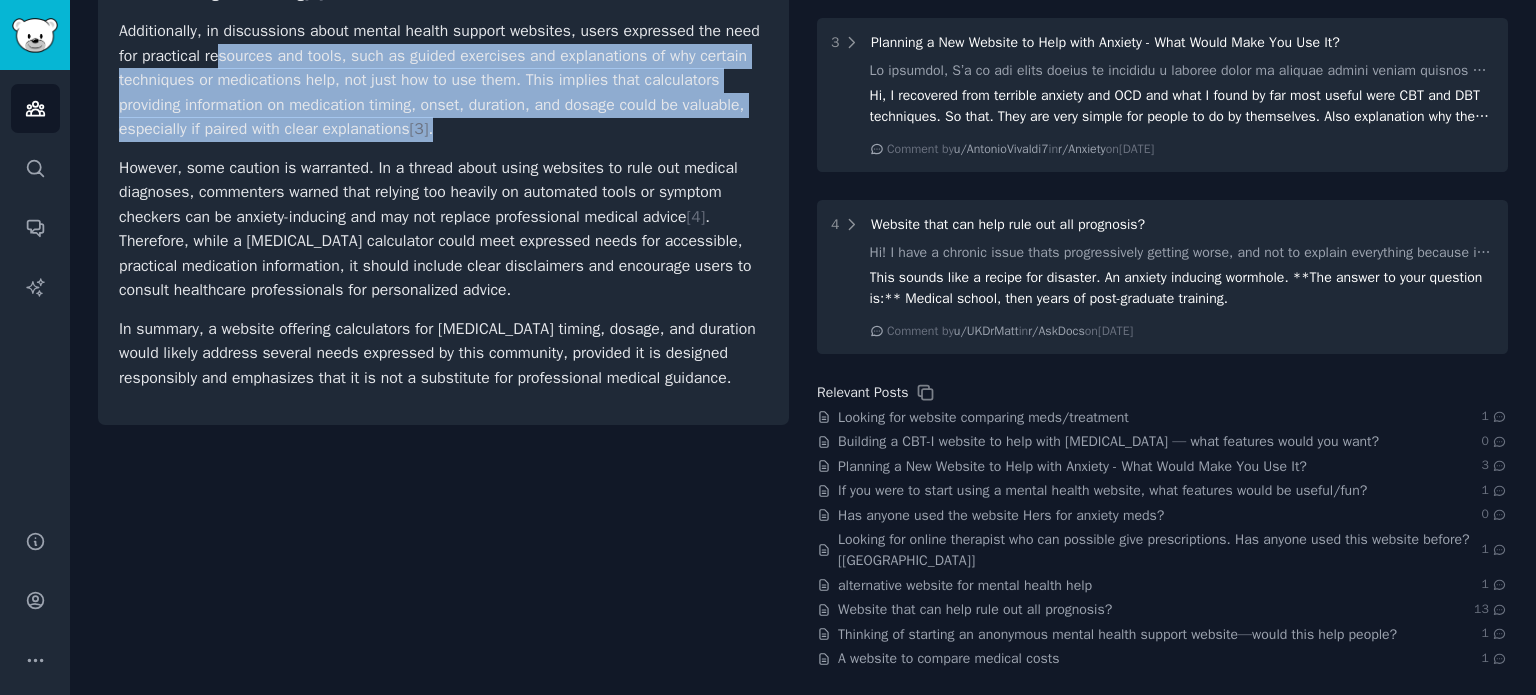 drag, startPoint x: 563, startPoint y: 130, endPoint x: 220, endPoint y: 47, distance: 352.8994 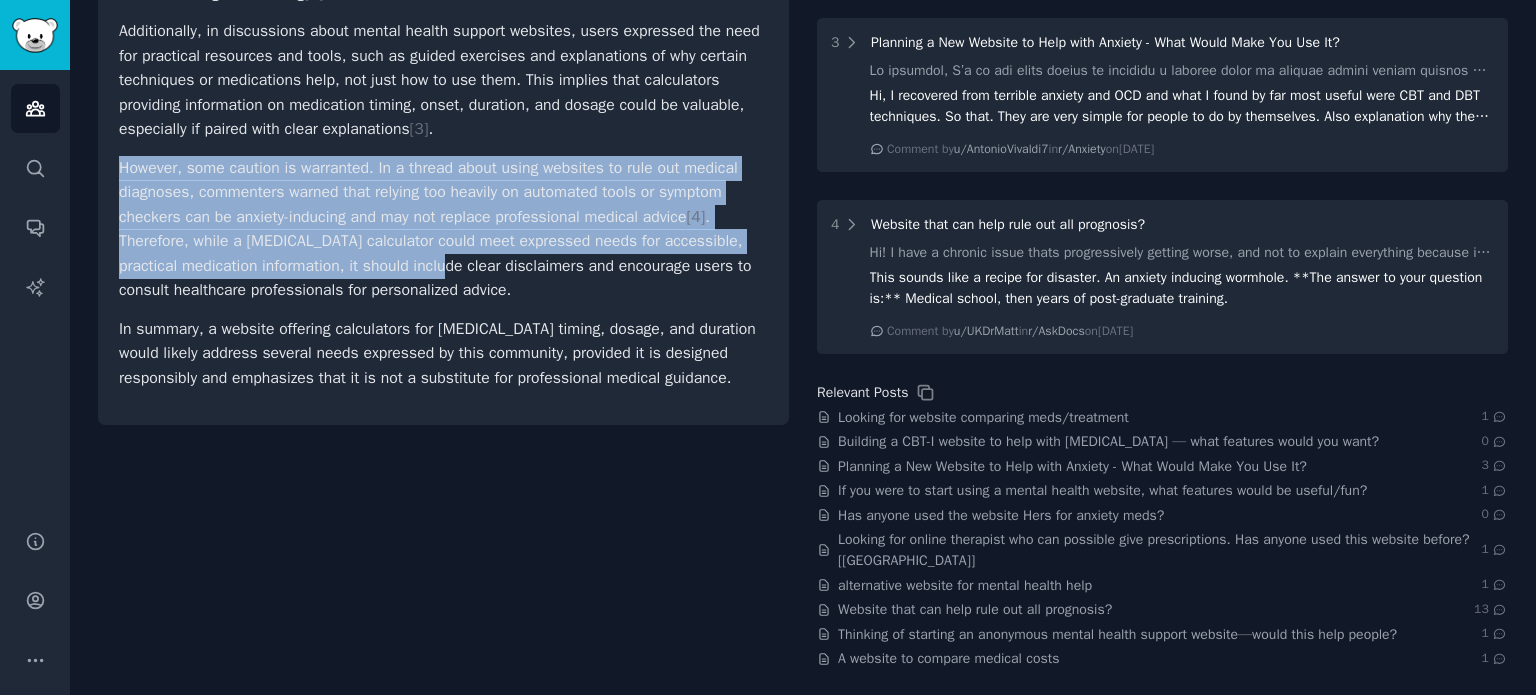 drag, startPoint x: 266, startPoint y: 192, endPoint x: 470, endPoint y: 270, distance: 218.40329 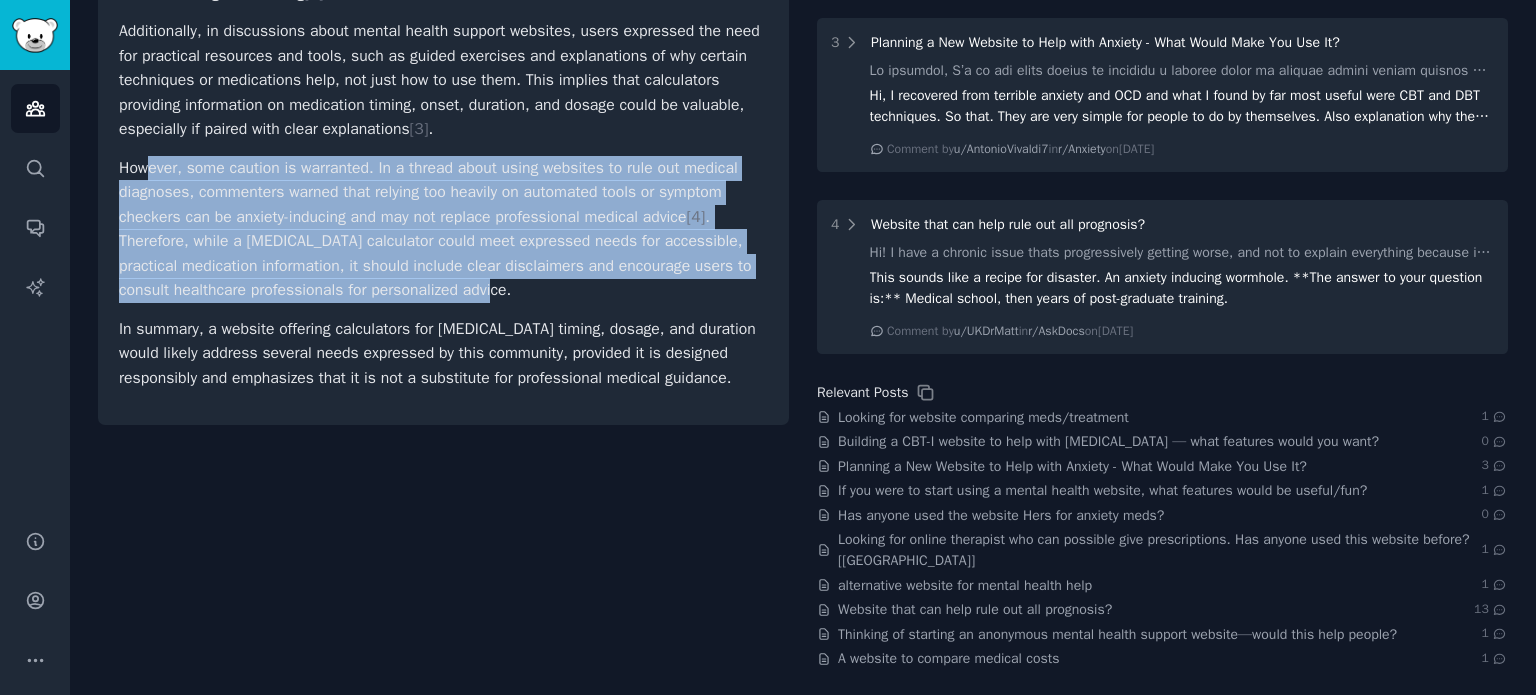 drag, startPoint x: 400, startPoint y: 211, endPoint x: 152, endPoint y: 156, distance: 254.02559 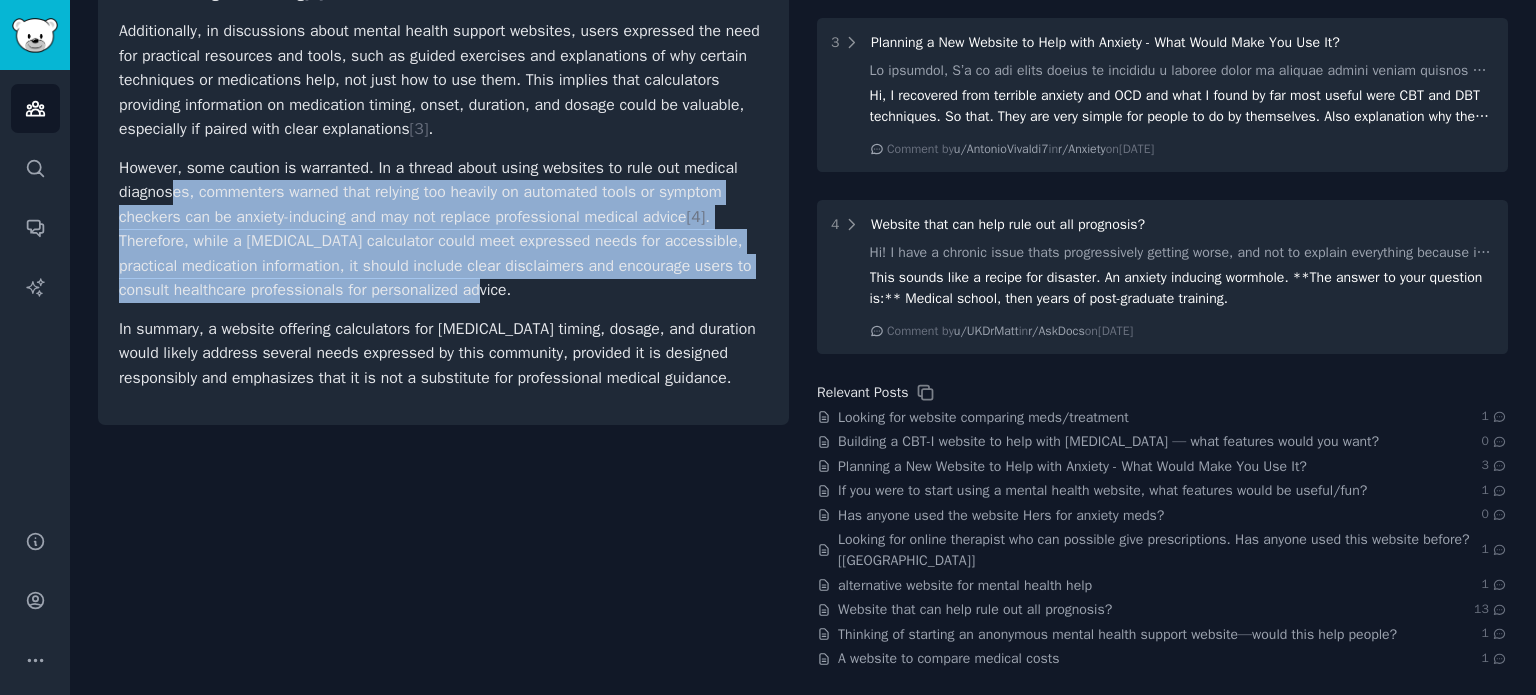 drag, startPoint x: 176, startPoint y: 188, endPoint x: 445, endPoint y: 276, distance: 283.02826 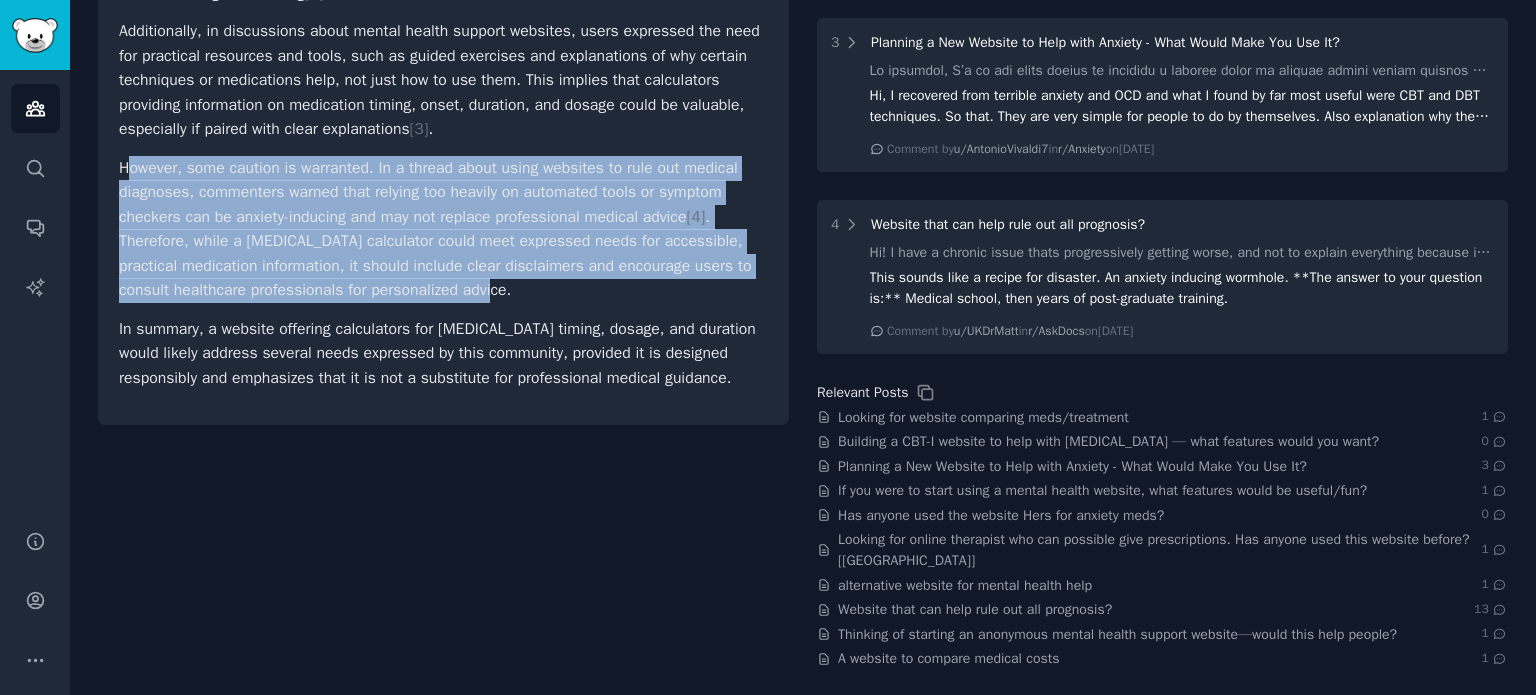drag, startPoint x: 478, startPoint y: 276, endPoint x: 132, endPoint y: 168, distance: 362.4638 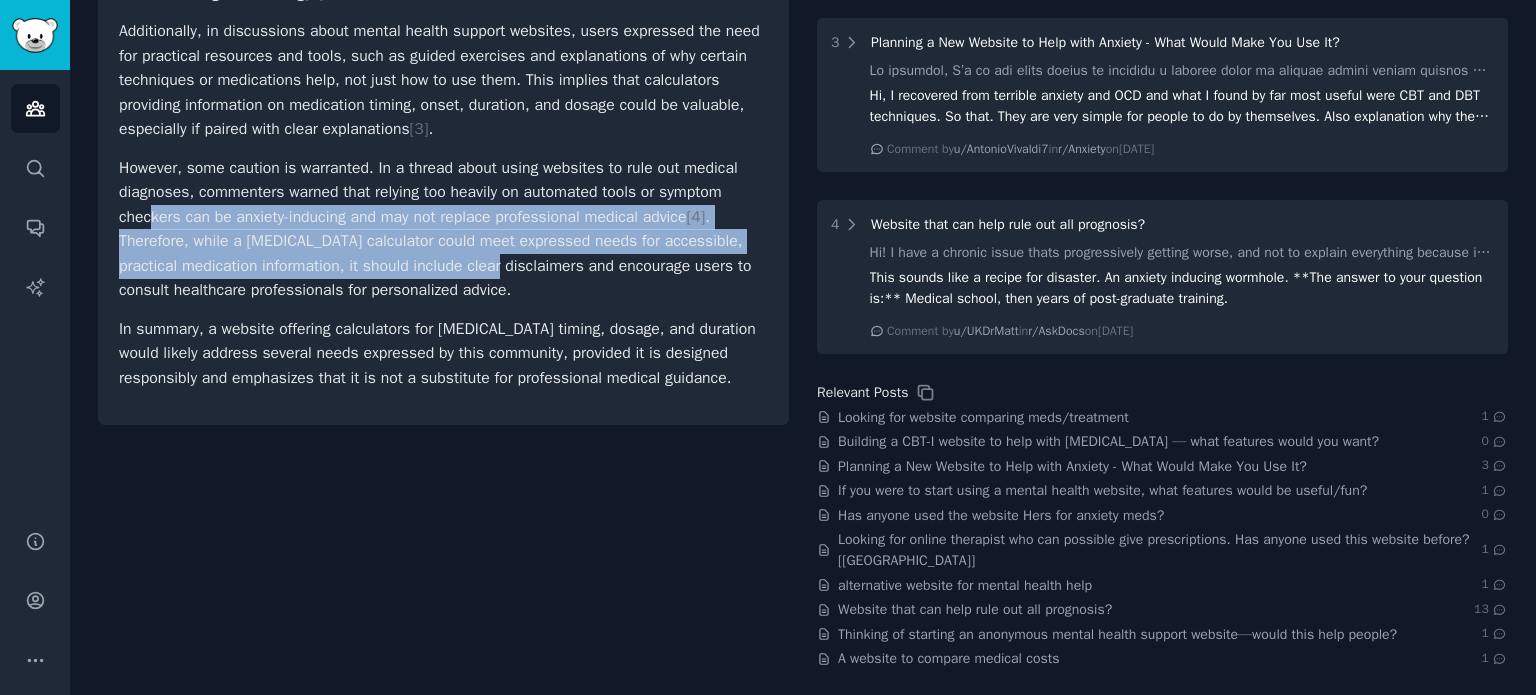 drag, startPoint x: 335, startPoint y: 218, endPoint x: 459, endPoint y: 271, distance: 134.85178 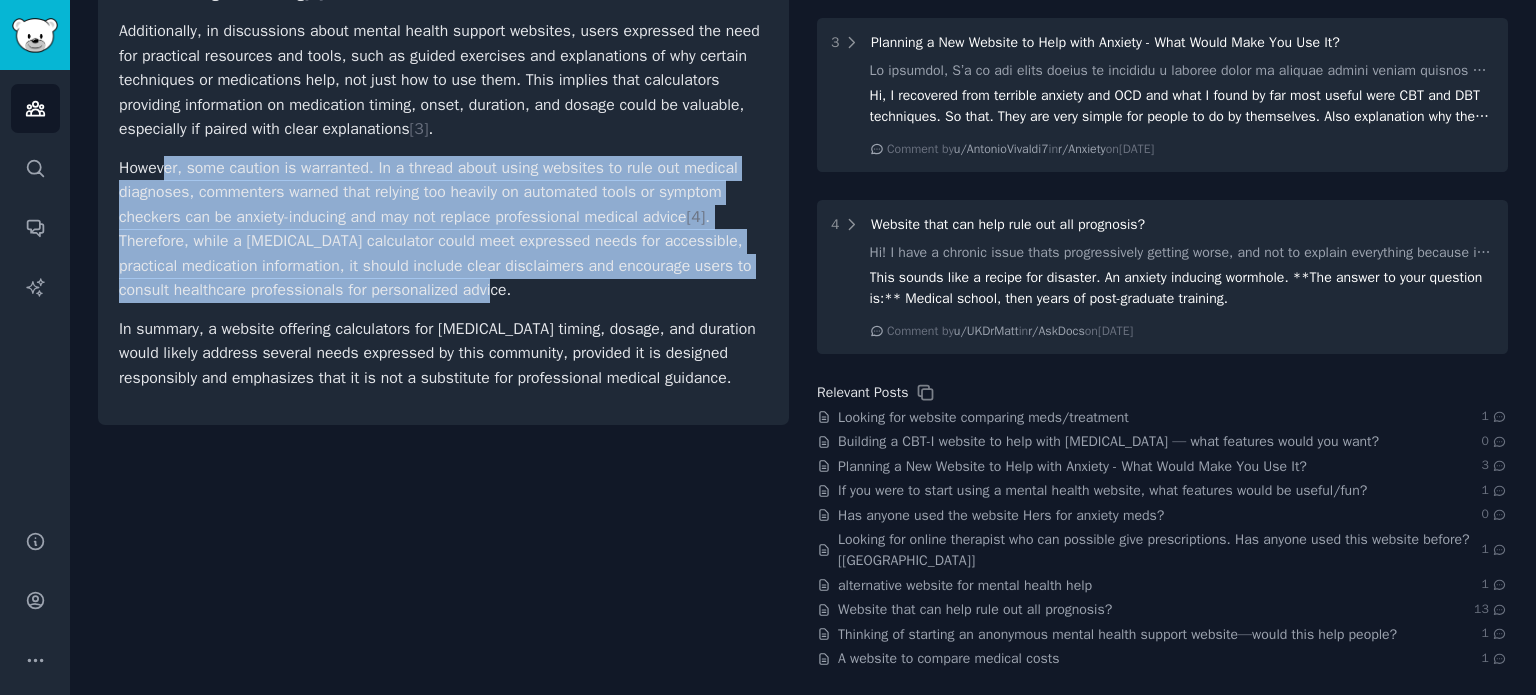 drag, startPoint x: 377, startPoint y: 242, endPoint x: 154, endPoint y: 164, distance: 236.24776 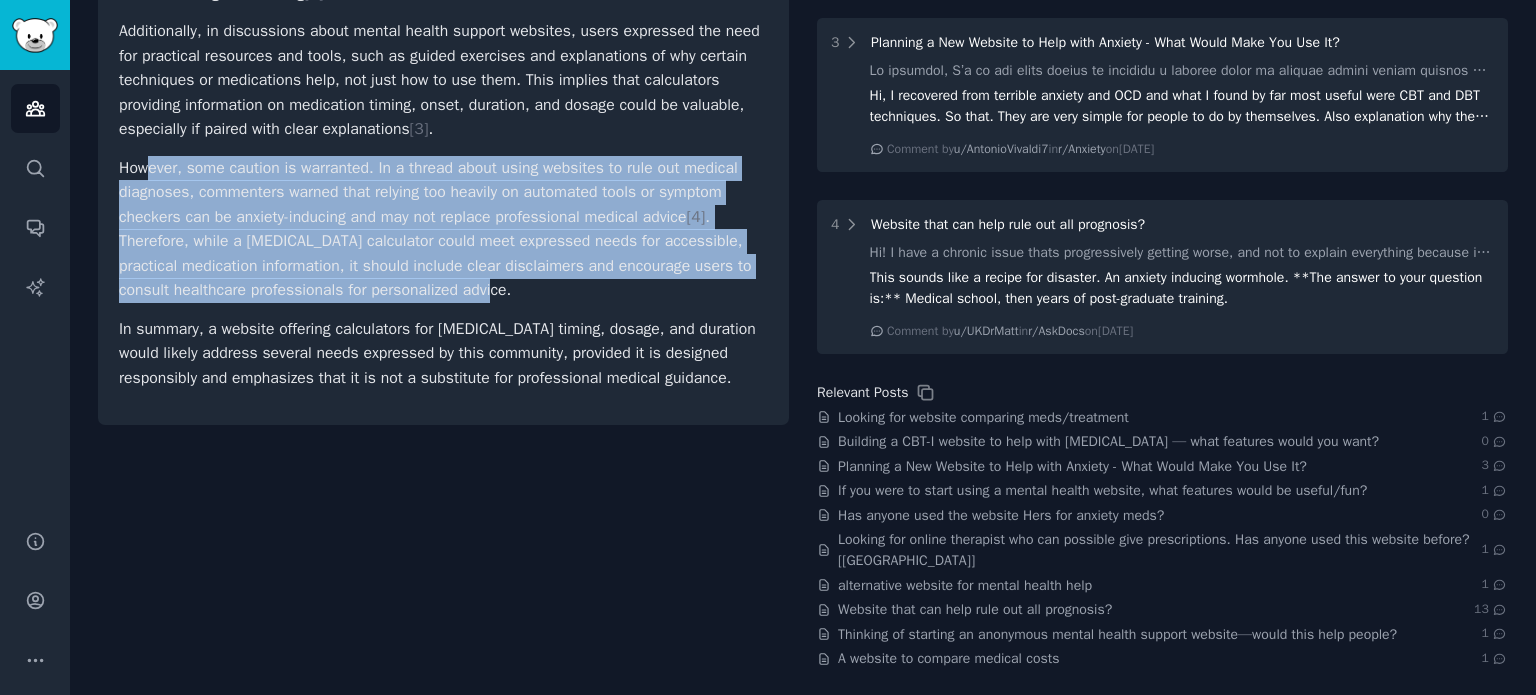 click on "However, some caution is warranted. In a thread about using websites to rule out medical diagnoses, commenters warned that relying too heavily on automated tools or symptom checkers can be anxiety-inducing and may not replace professional medical advice [ 4 ] . Therefore, while a [MEDICAL_DATA] calculator could meet expressed needs for accessible, practical medication information, it should include clear disclaimers and encourage users to consult healthcare professionals for personalized advice." at bounding box center (443, 229) 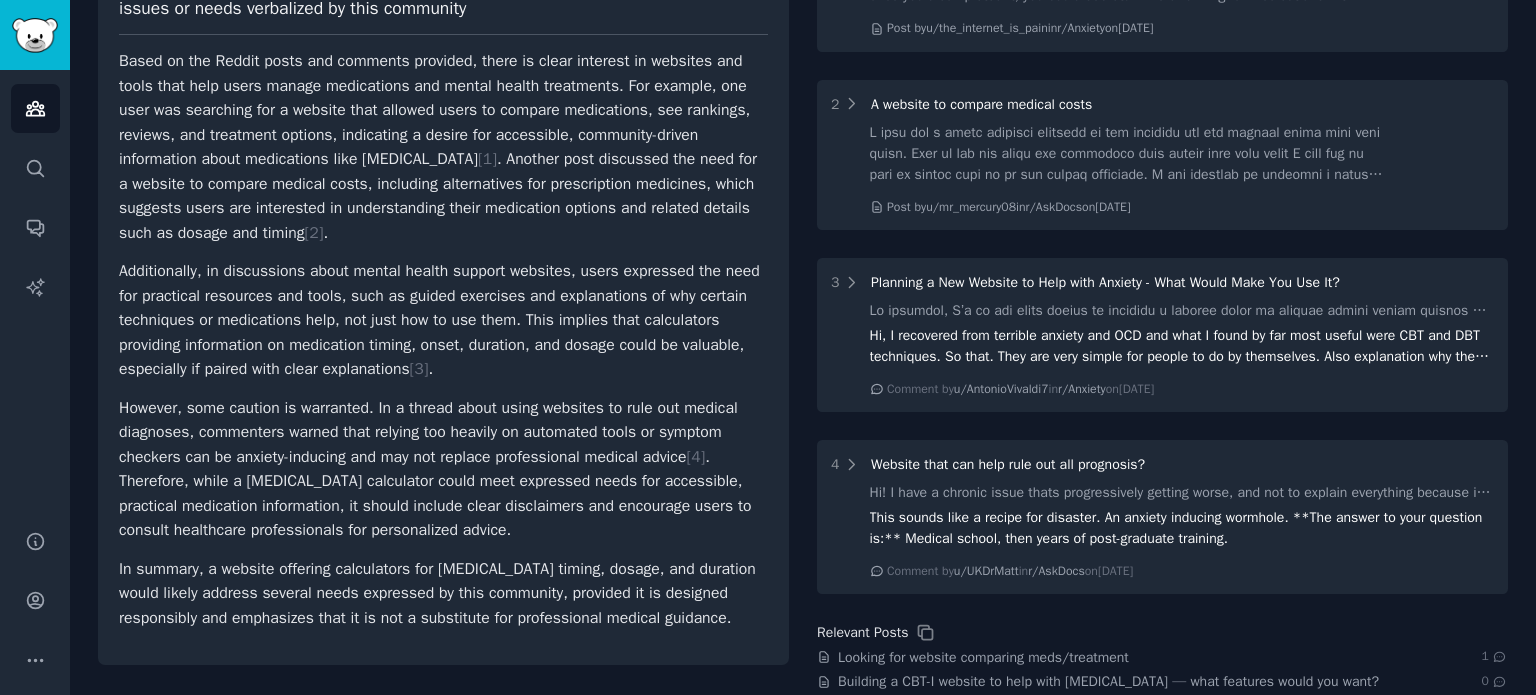 scroll, scrollTop: 0, scrollLeft: 0, axis: both 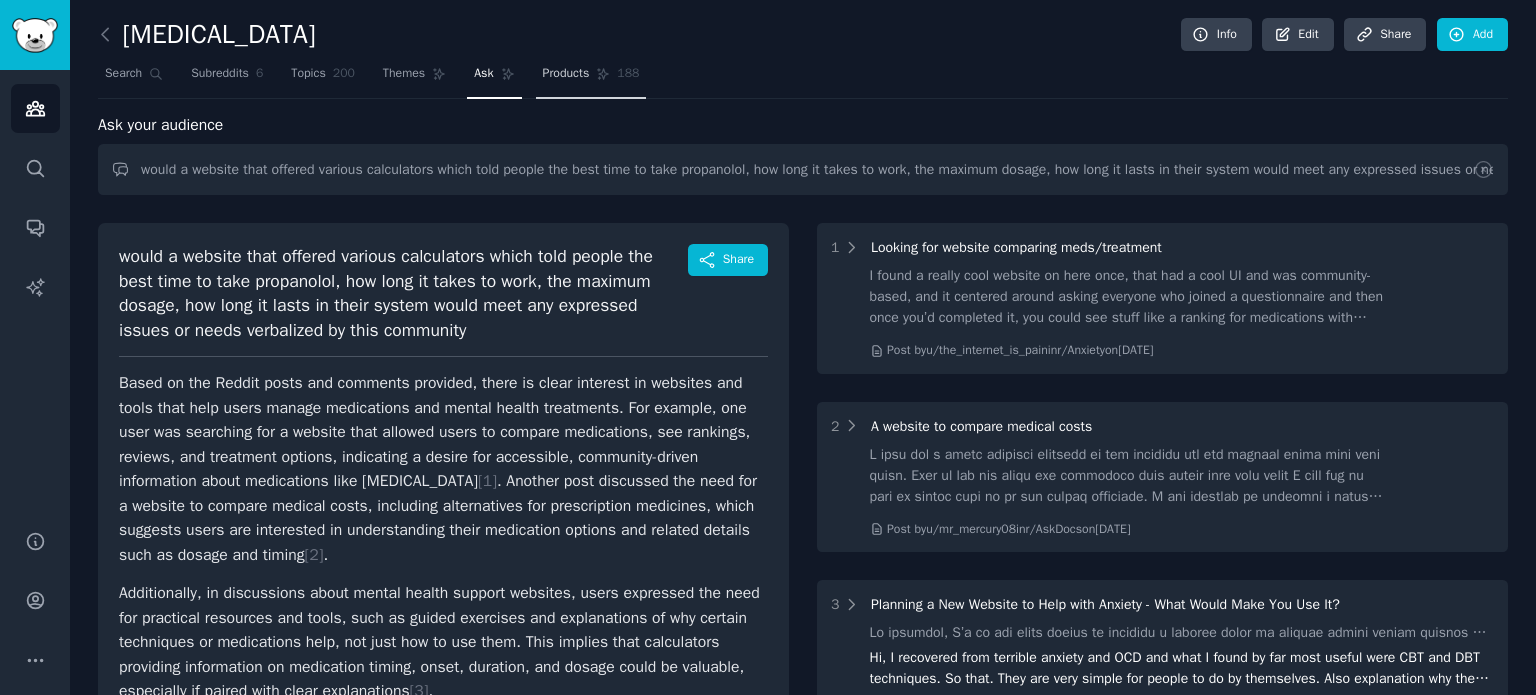 click on "Products" at bounding box center (566, 74) 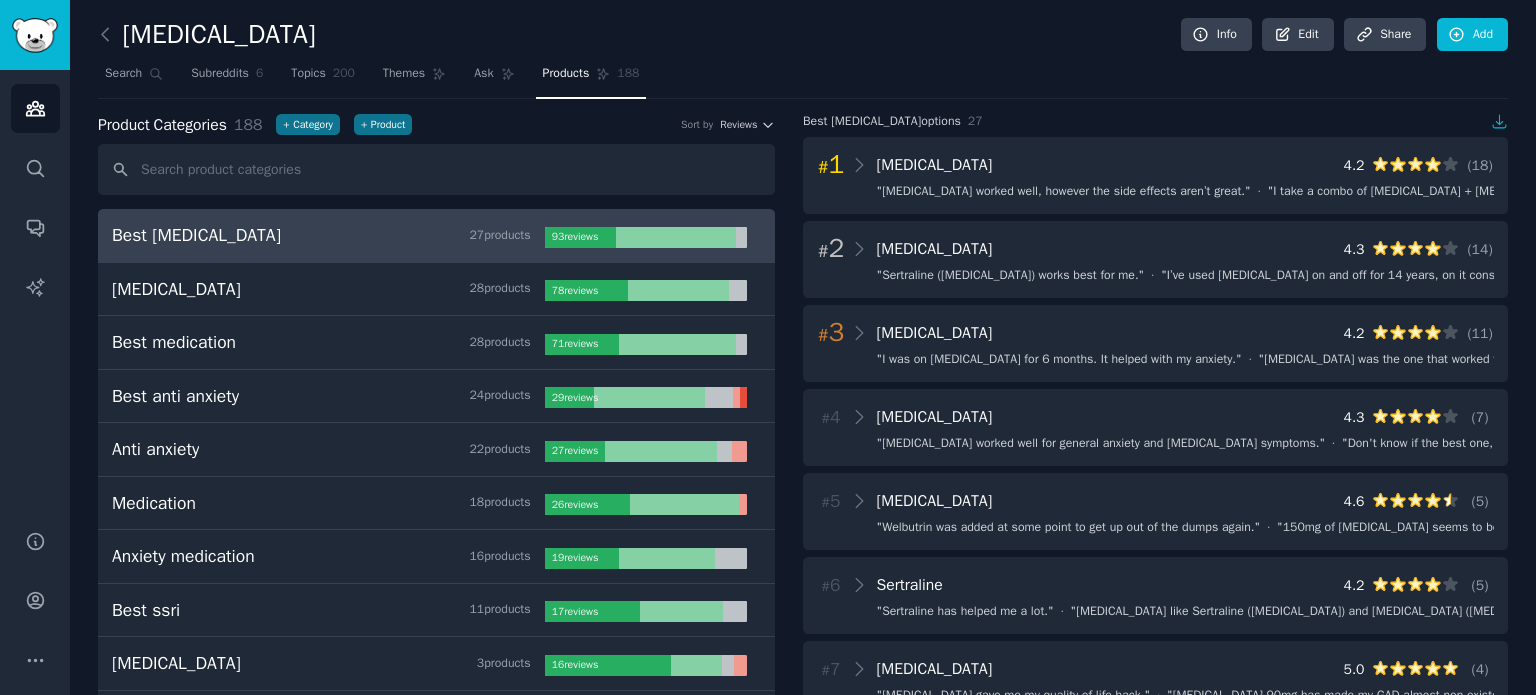 click on "[MEDICAL_DATA] Info Edit Share Add" at bounding box center (803, 38) 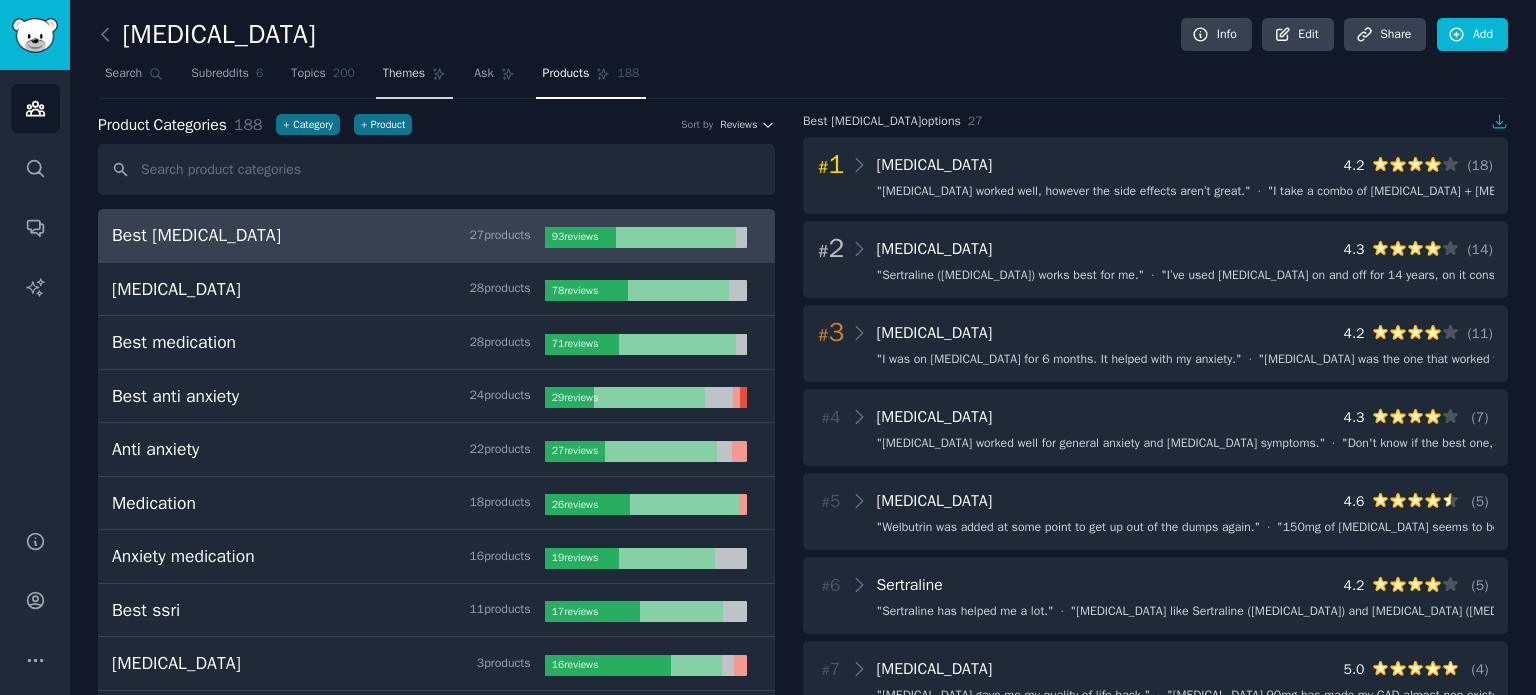 click on "Themes" at bounding box center [404, 74] 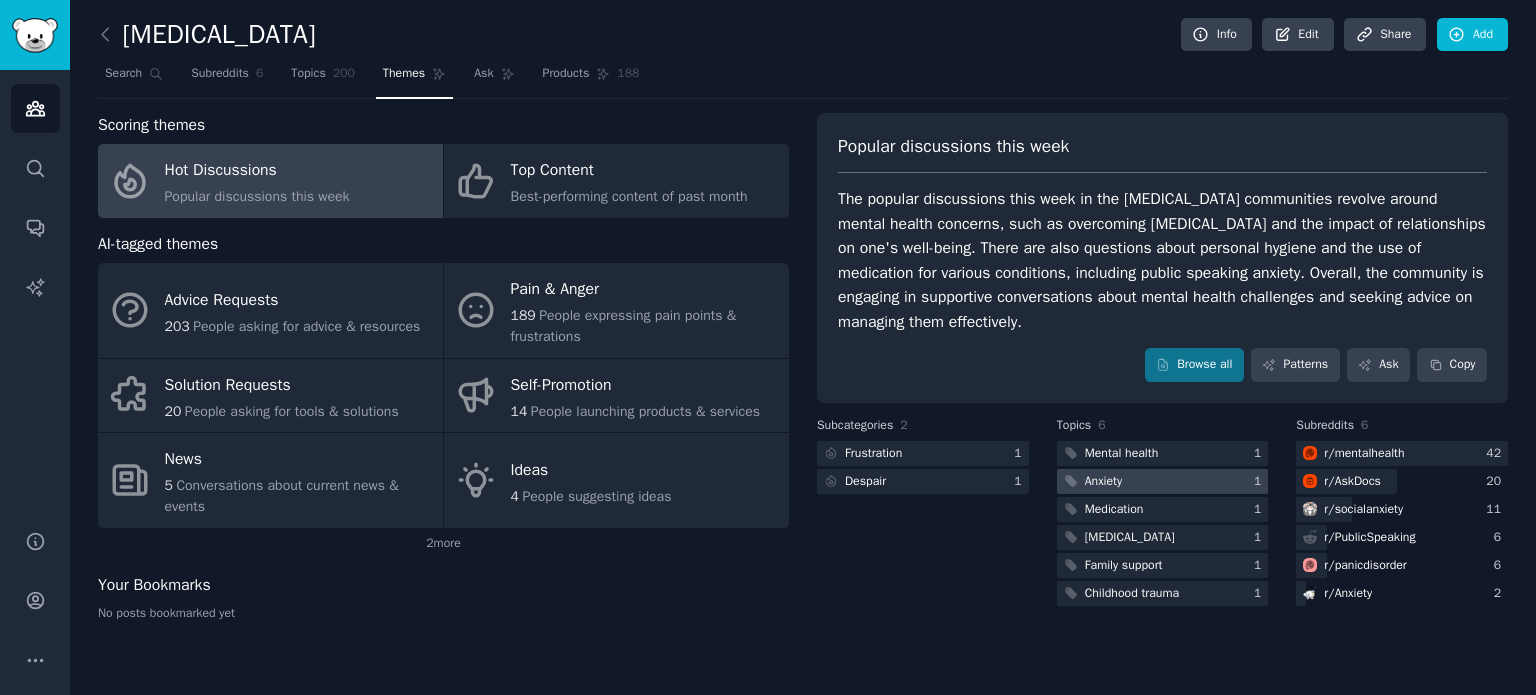 click on "Anxiety" at bounding box center [1103, 482] 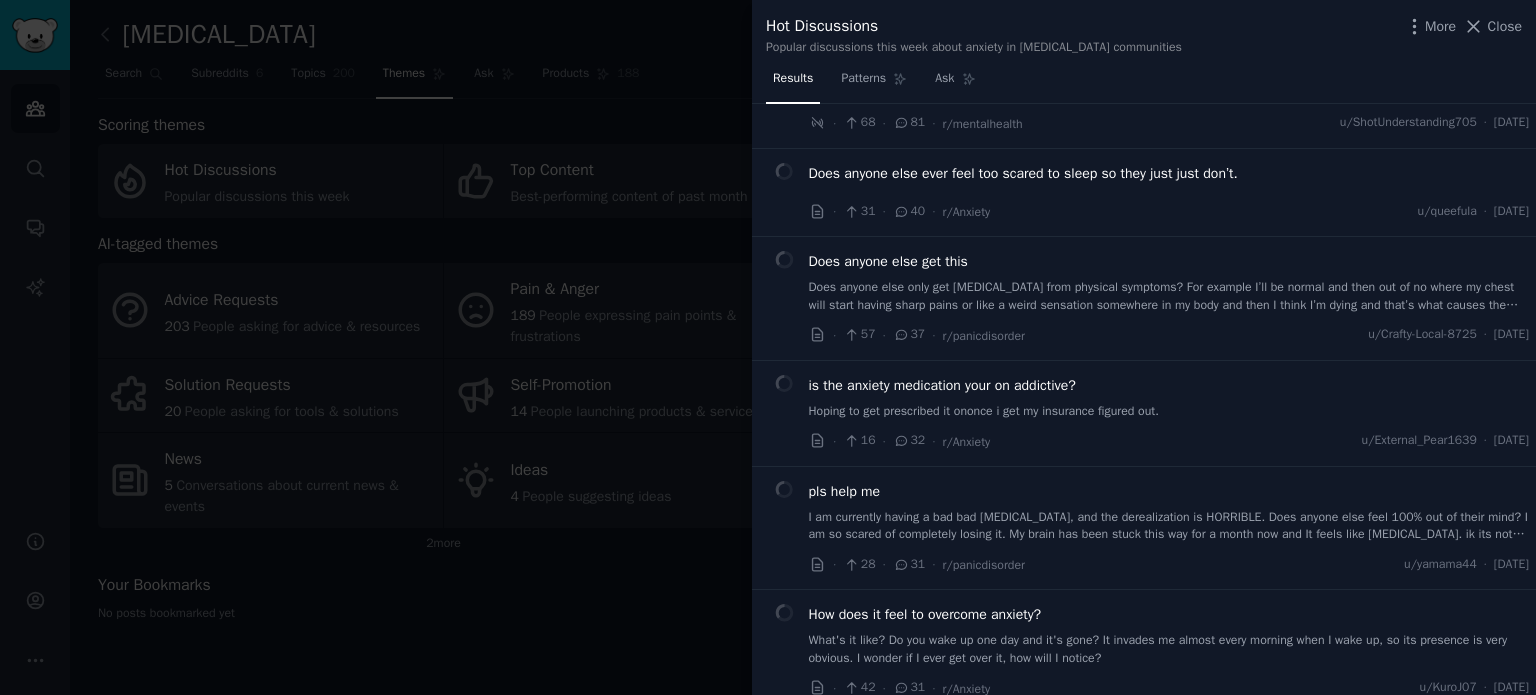 scroll, scrollTop: 100, scrollLeft: 0, axis: vertical 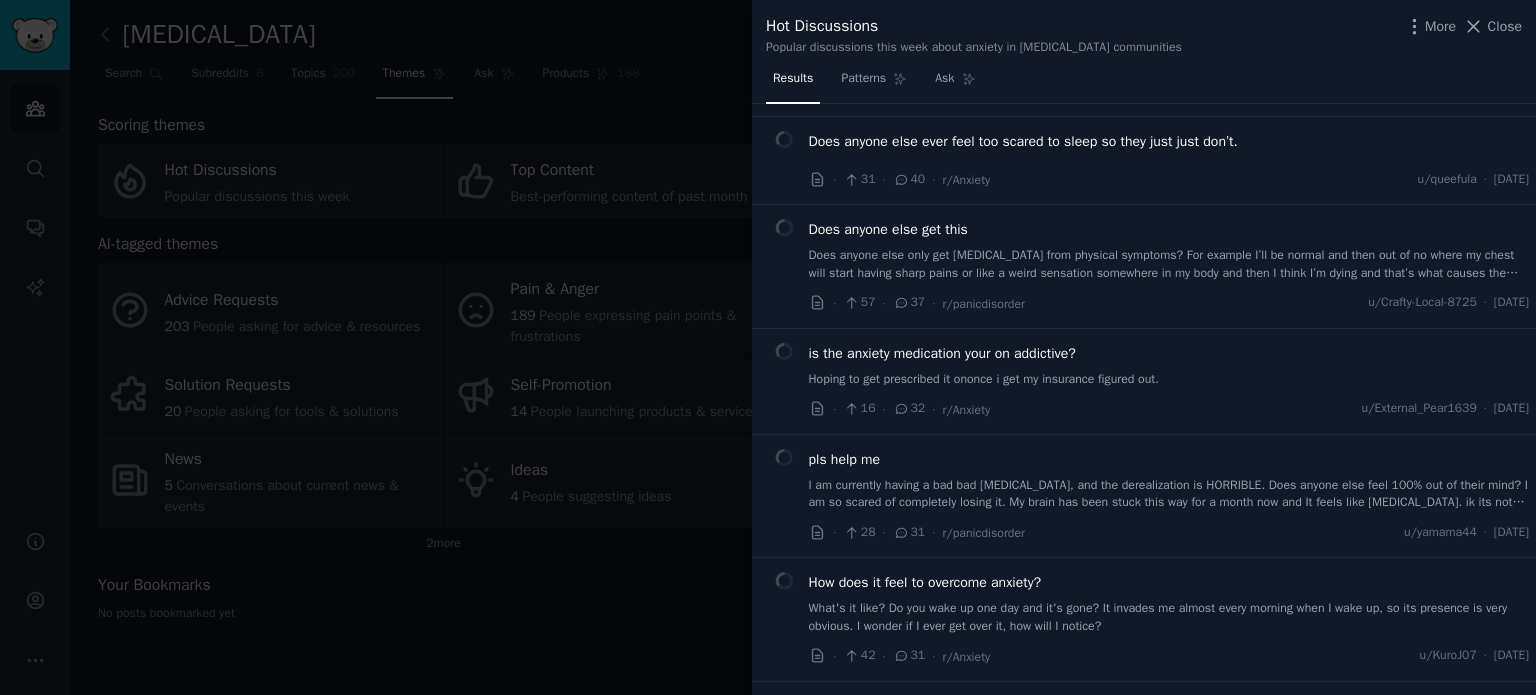 click at bounding box center [768, 347] 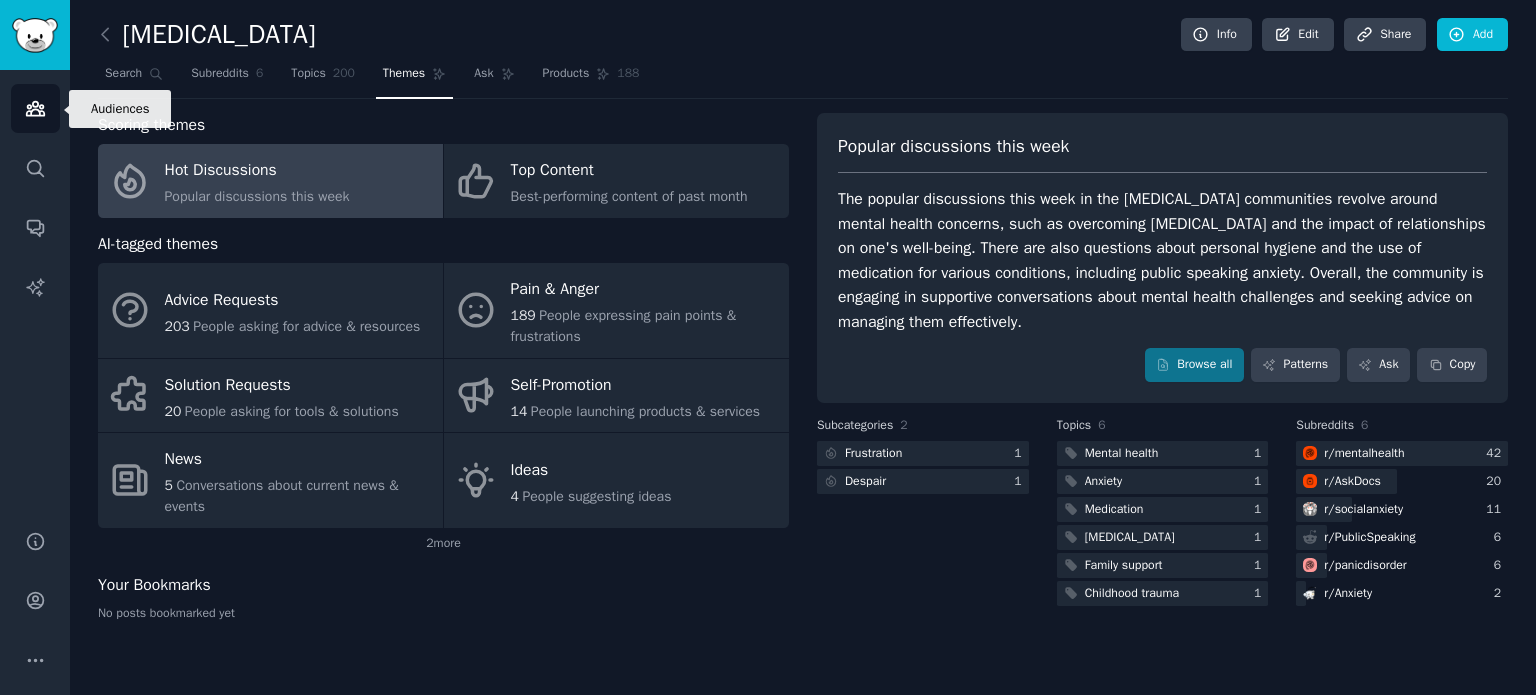 click on "Audiences" at bounding box center (35, 108) 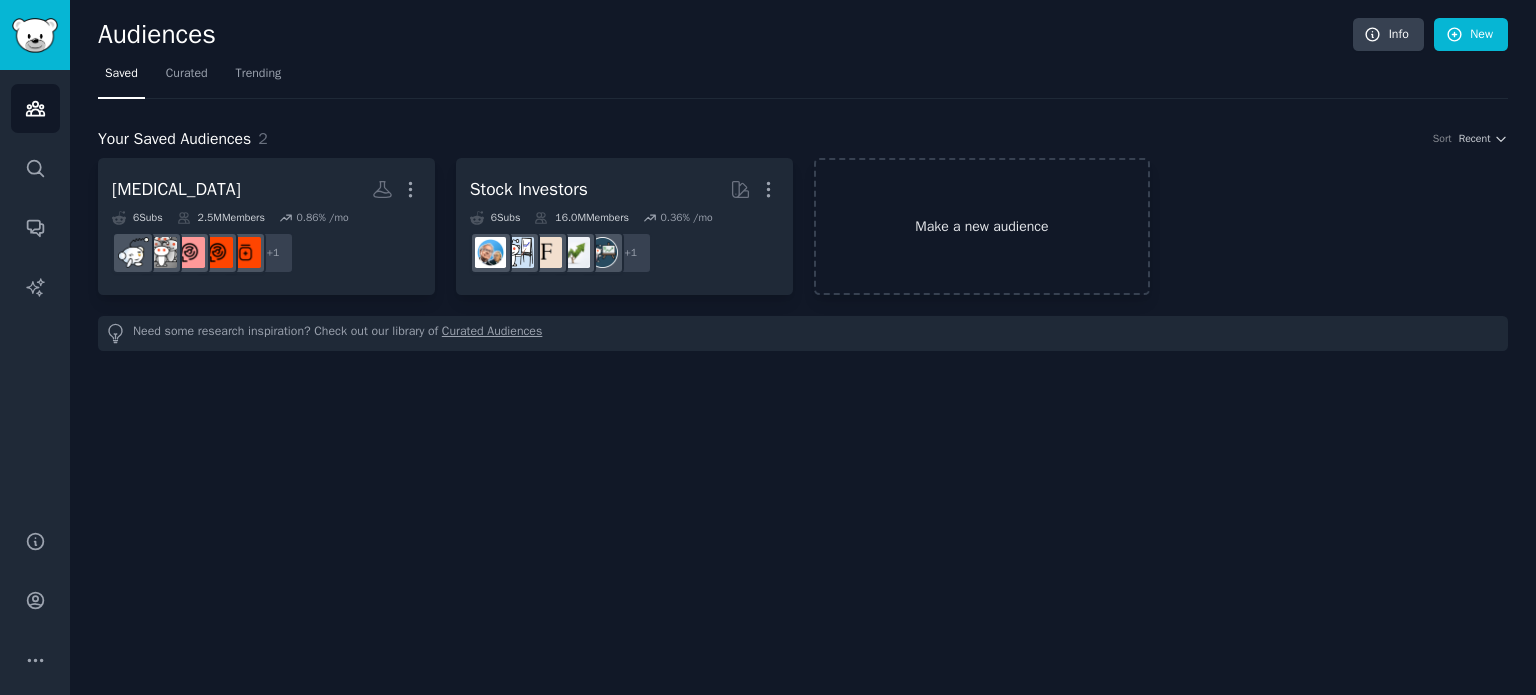 click on "Make a new audience" at bounding box center (982, 226) 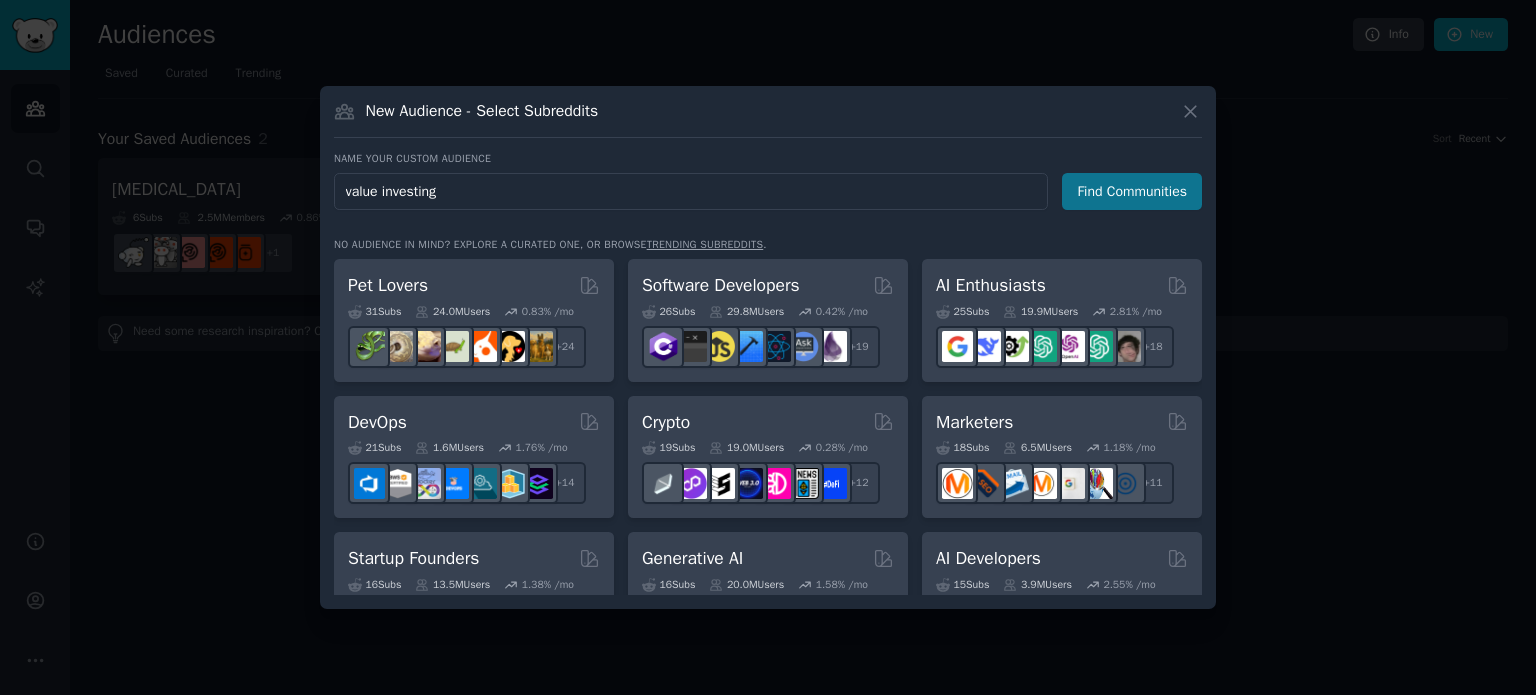 type on "value investing" 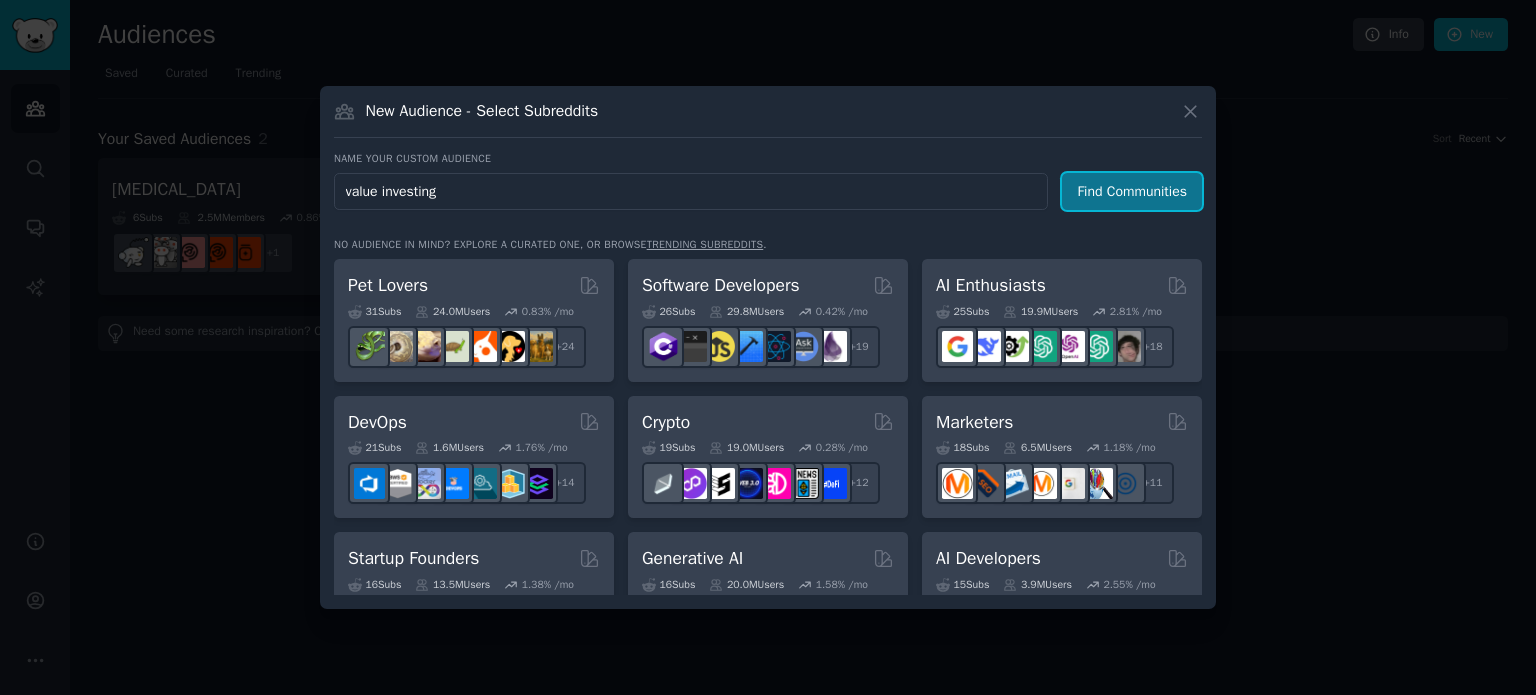 click on "Find Communities" at bounding box center [1132, 191] 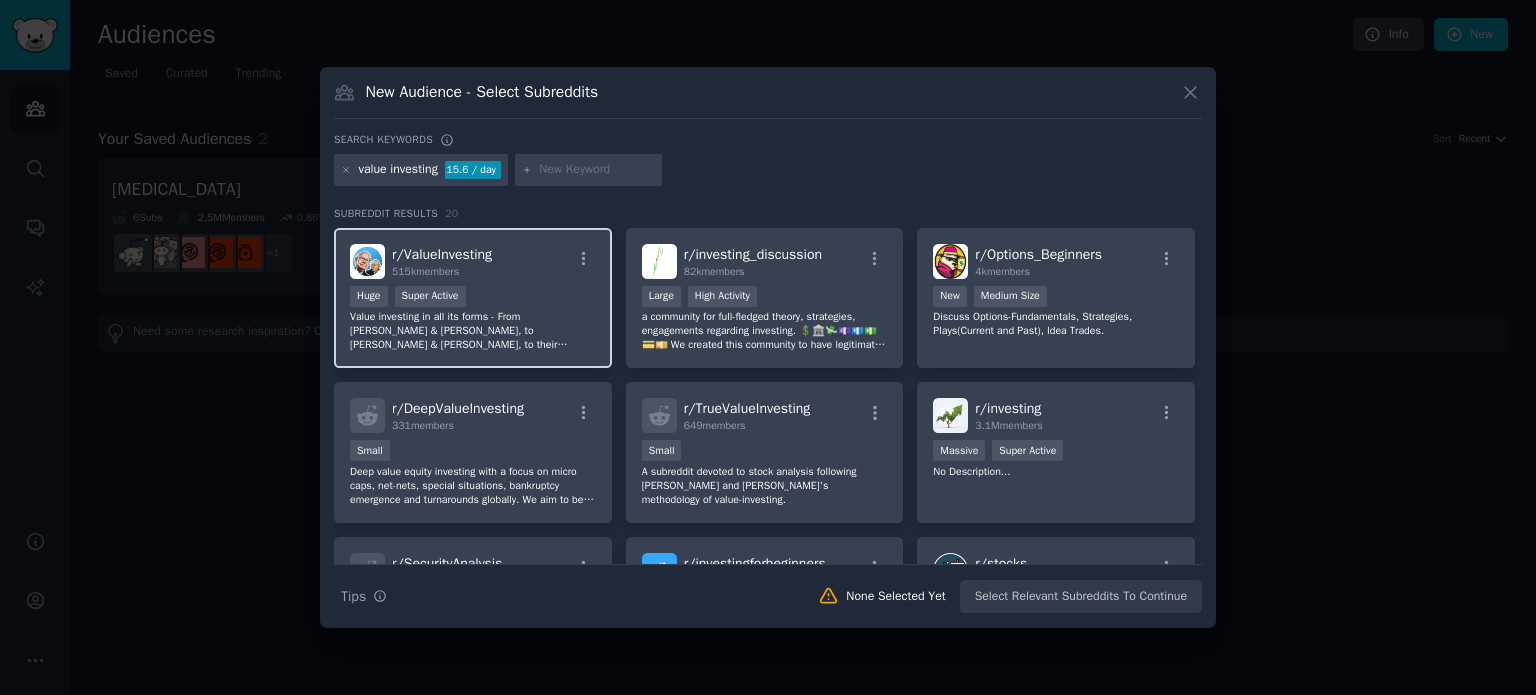 click on "r/ ValueInvesting 515k  members" at bounding box center [473, 261] 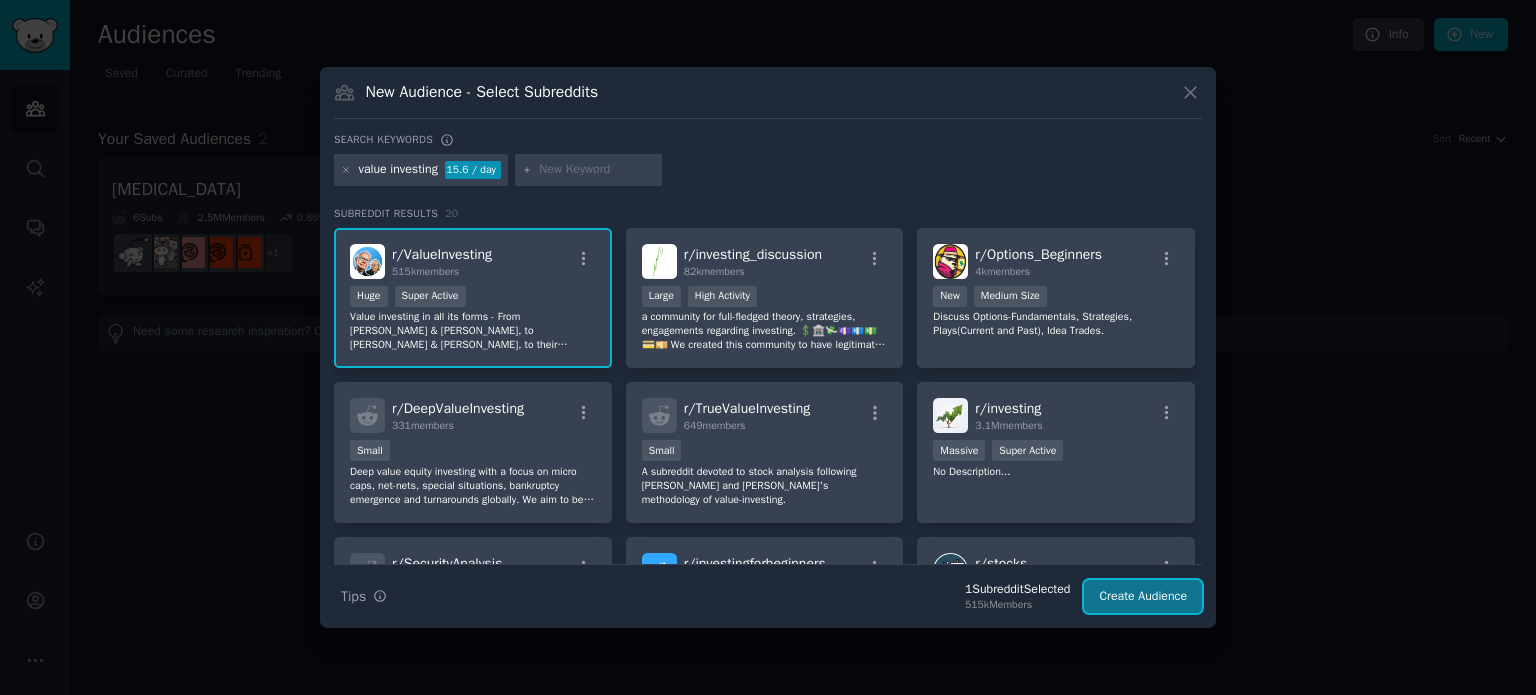 click on "Create Audience" at bounding box center [1143, 597] 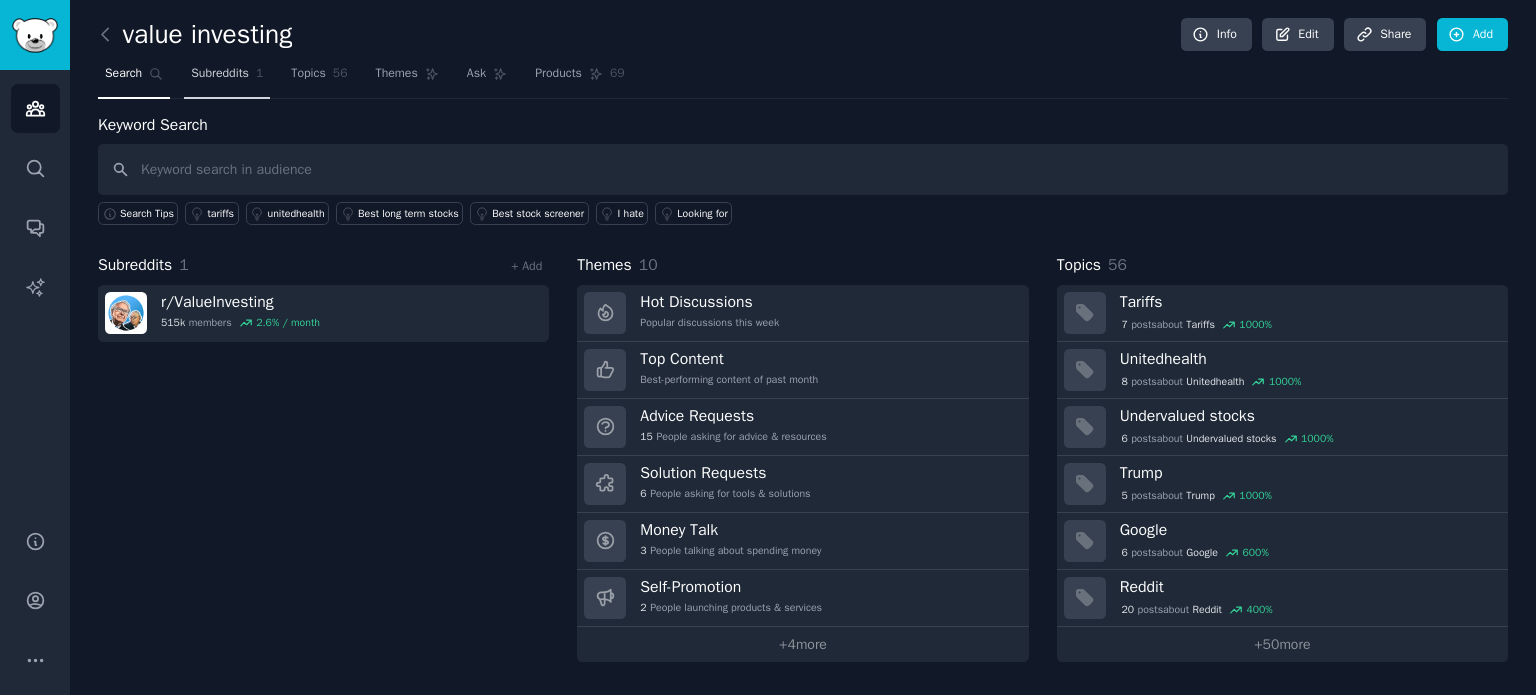 click on "Subreddits" at bounding box center (220, 74) 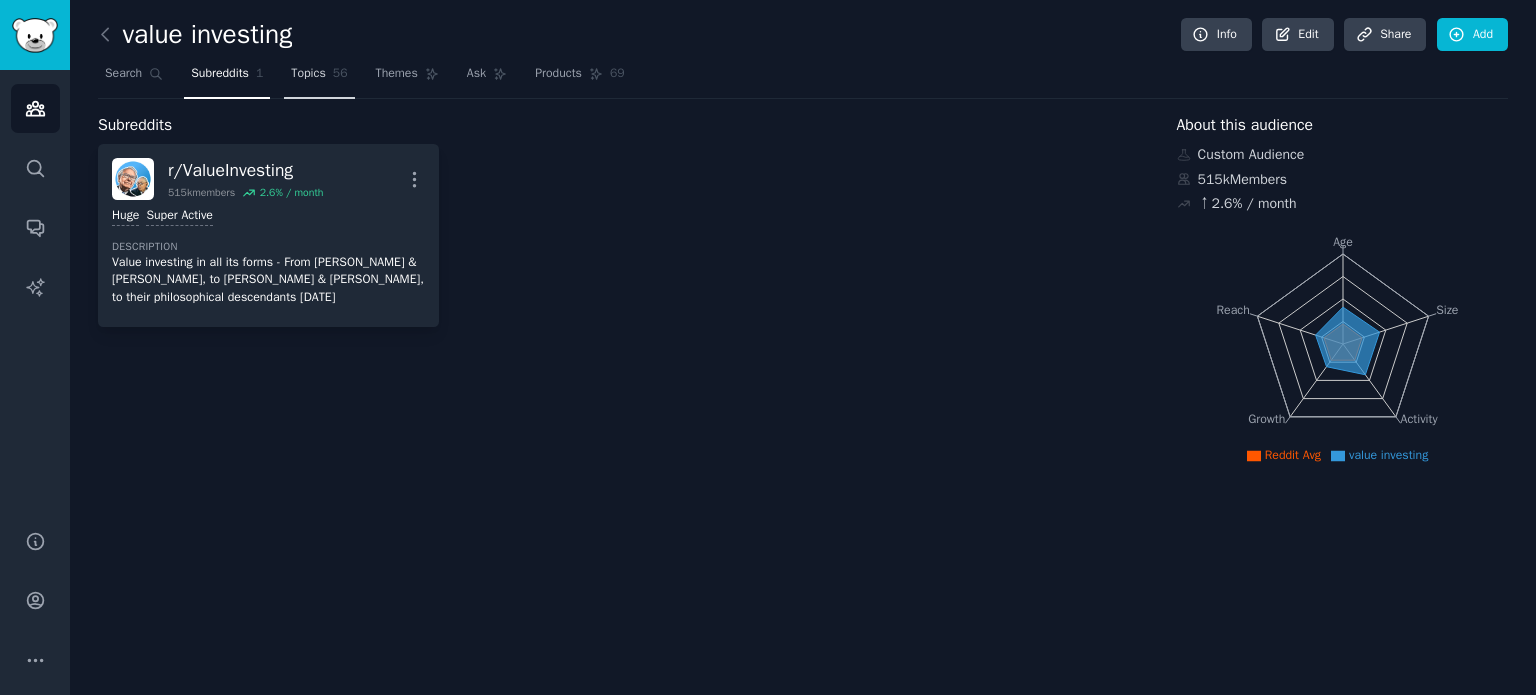 click on "Topics 56" at bounding box center [319, 78] 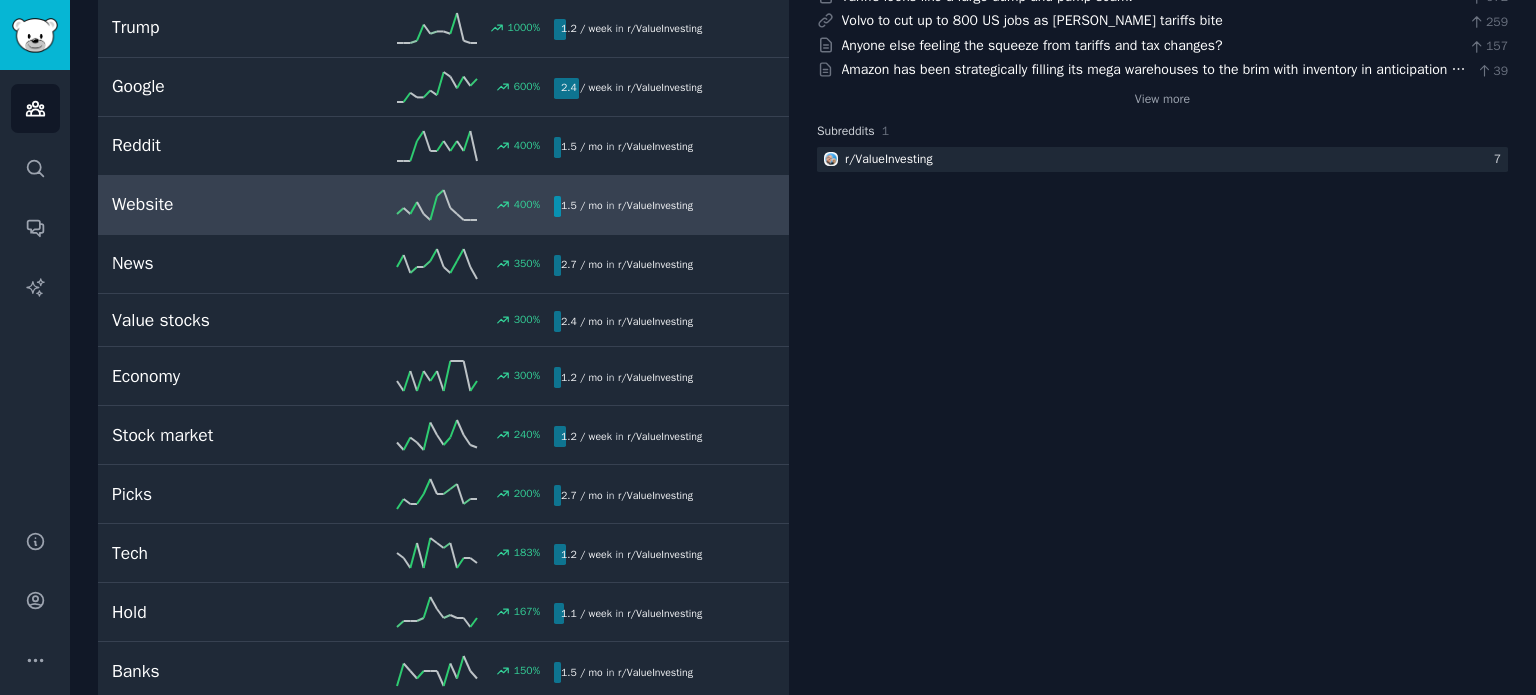 scroll, scrollTop: 400, scrollLeft: 0, axis: vertical 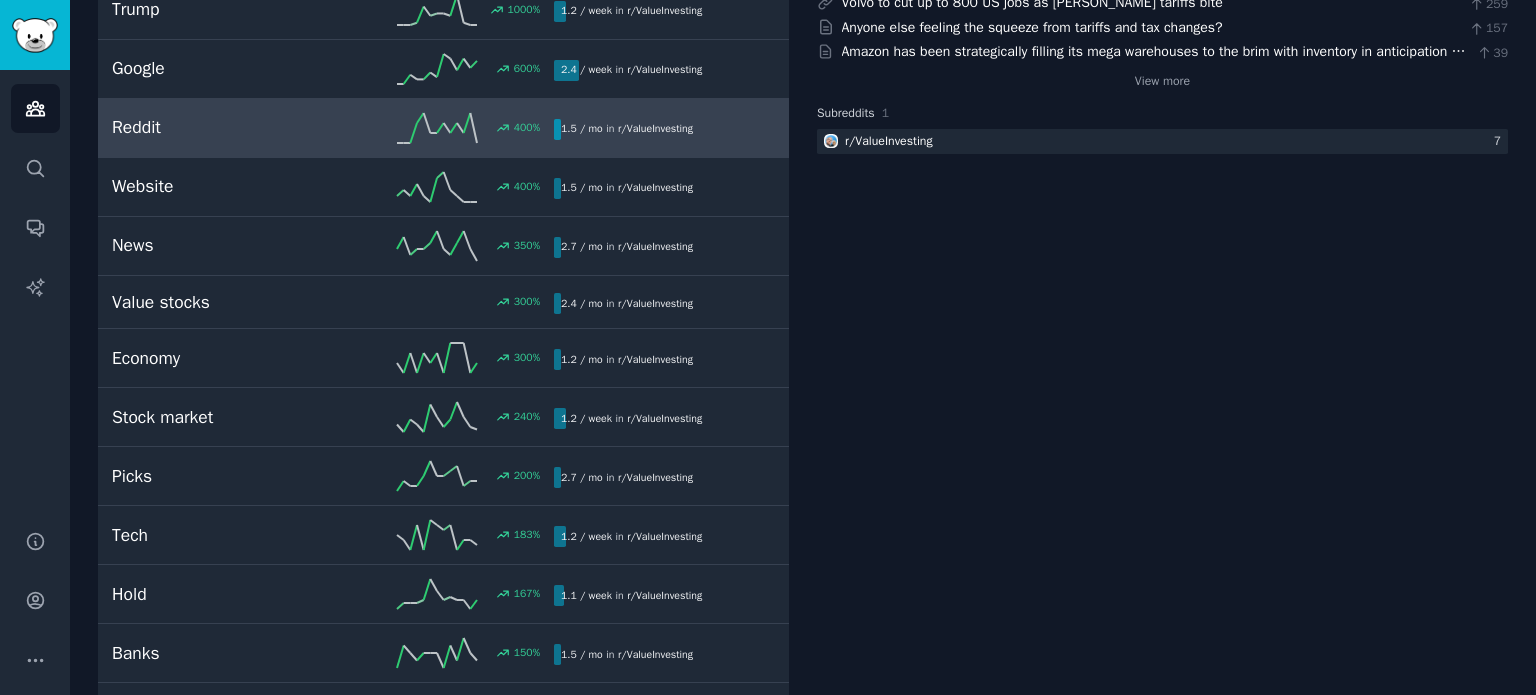 type on "4" 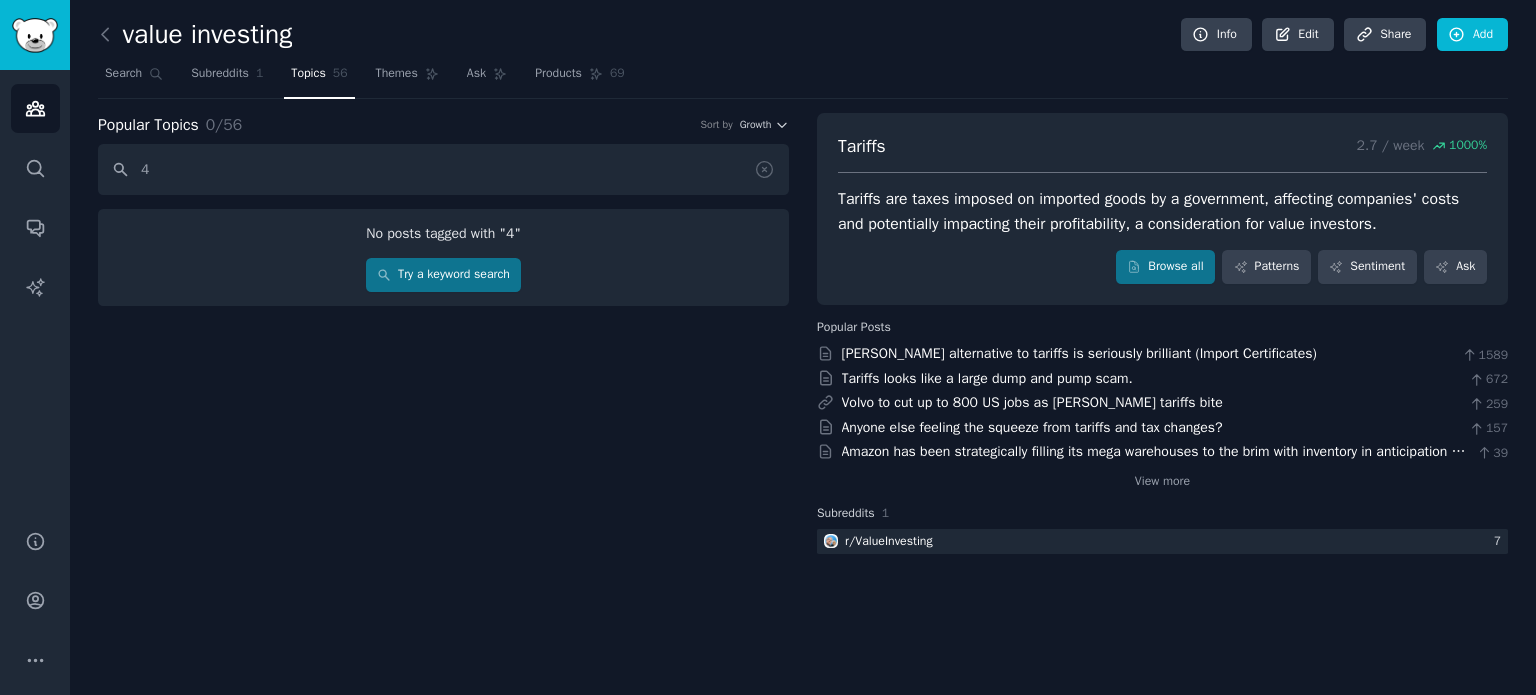 type 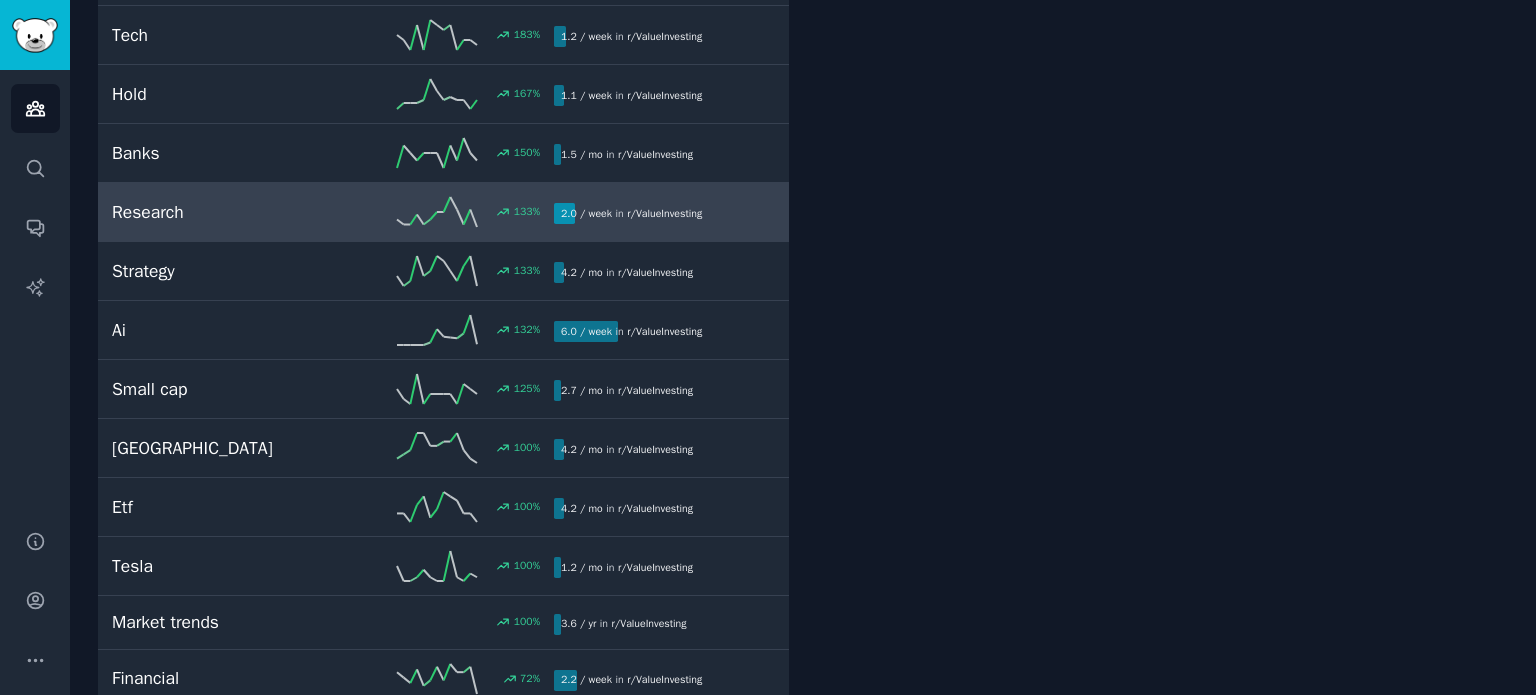 click on "Research" at bounding box center (222, 212) 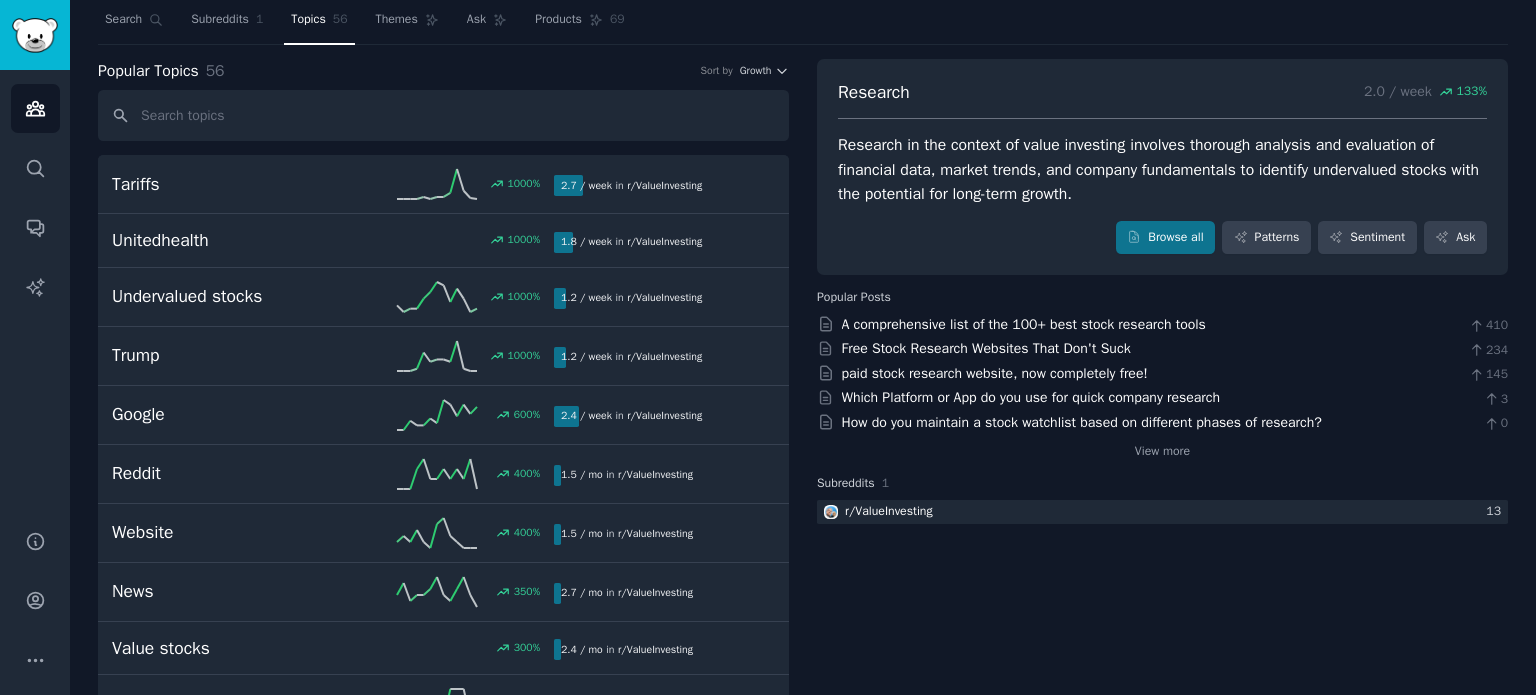 scroll, scrollTop: 0, scrollLeft: 0, axis: both 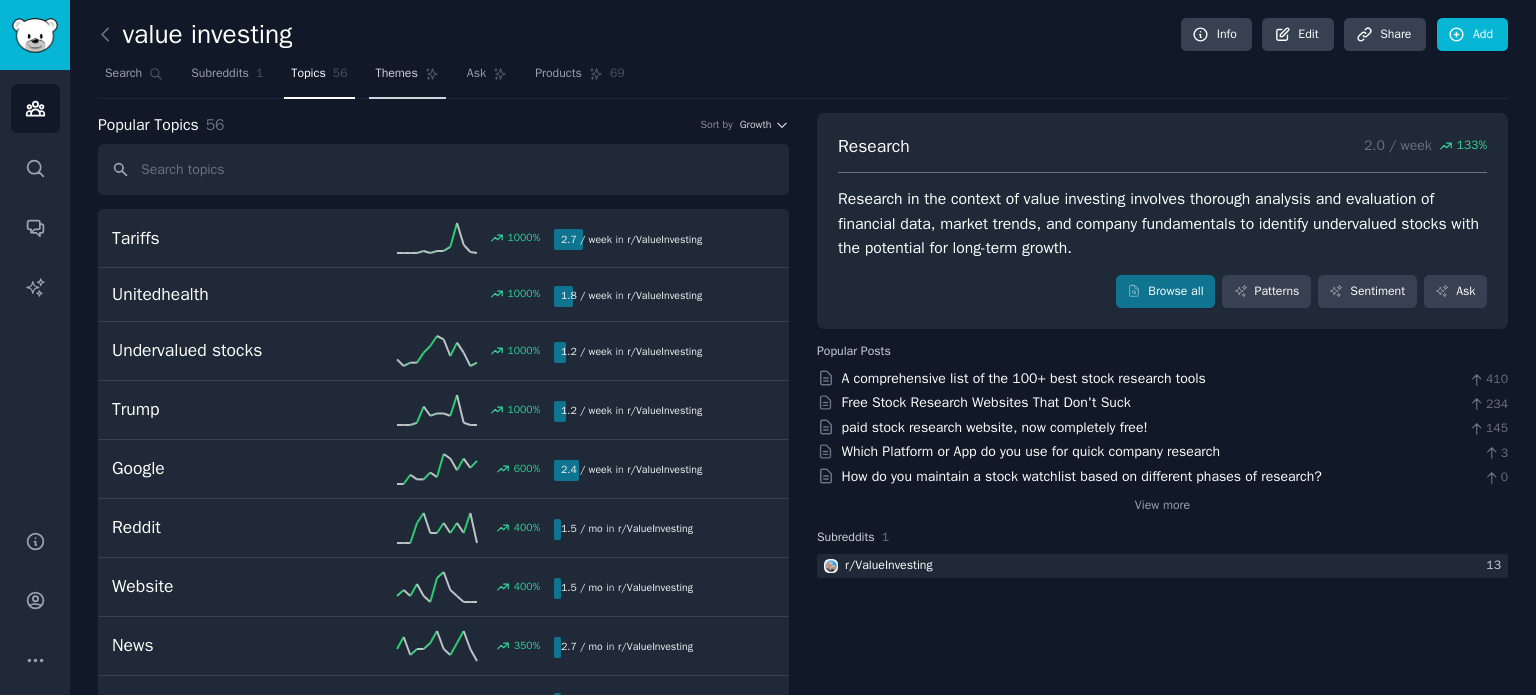 click on "Themes" at bounding box center (407, 78) 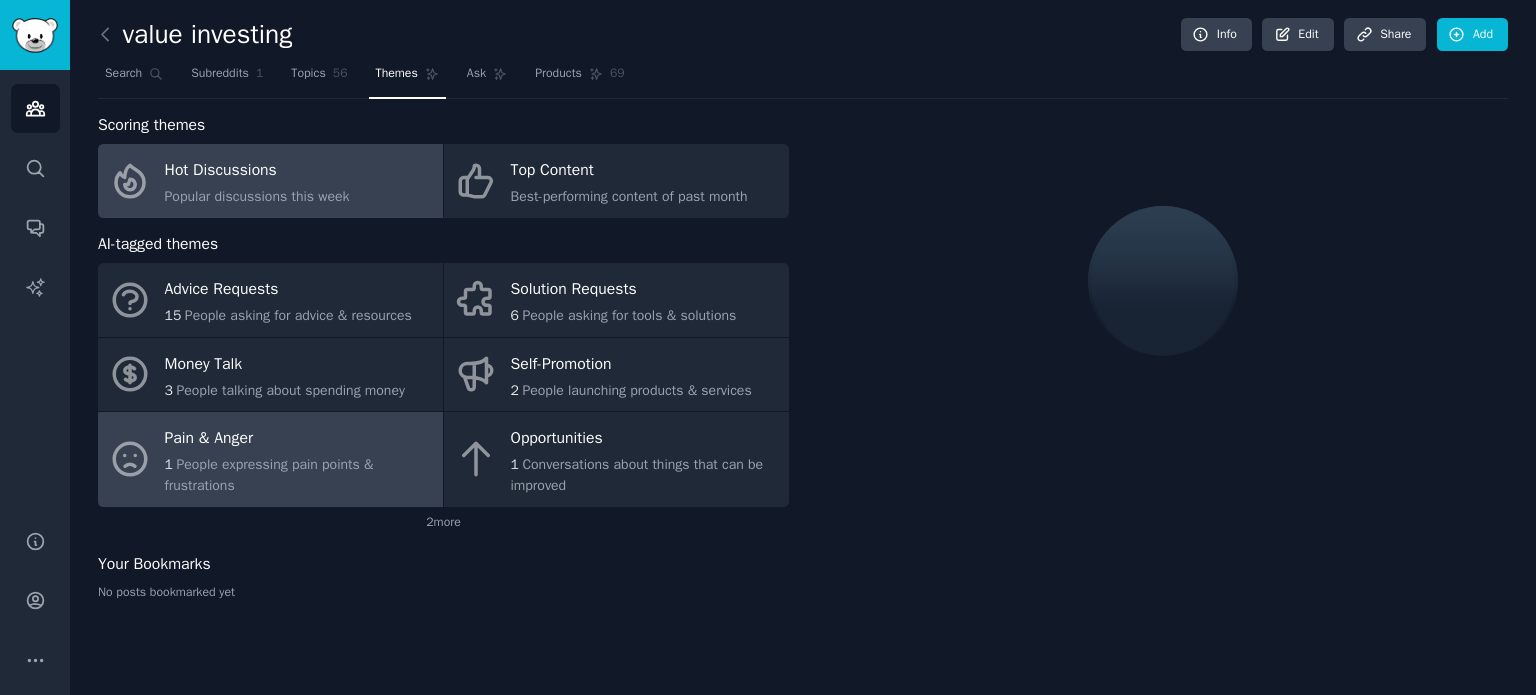 drag, startPoint x: 437, startPoint y: 520, endPoint x: 428, endPoint y: 505, distance: 17.492855 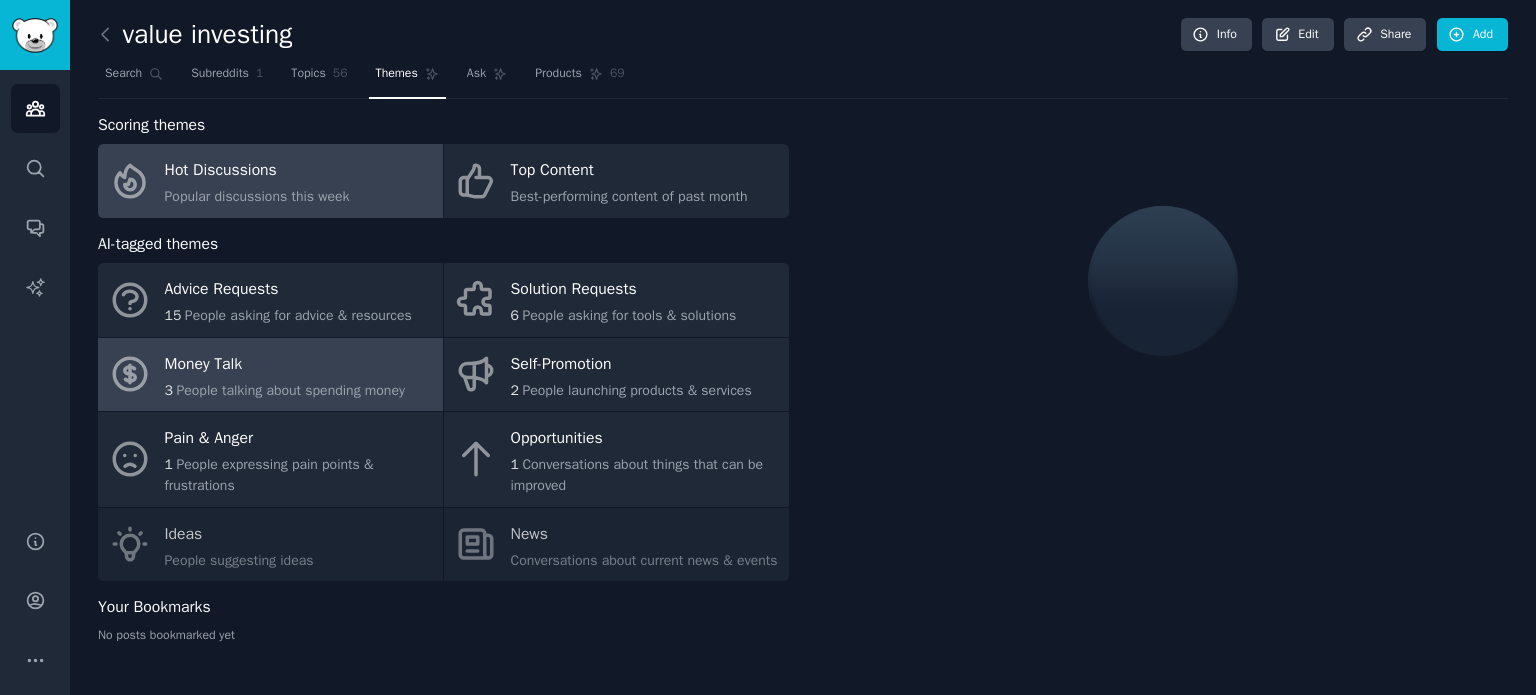 scroll, scrollTop: 11, scrollLeft: 0, axis: vertical 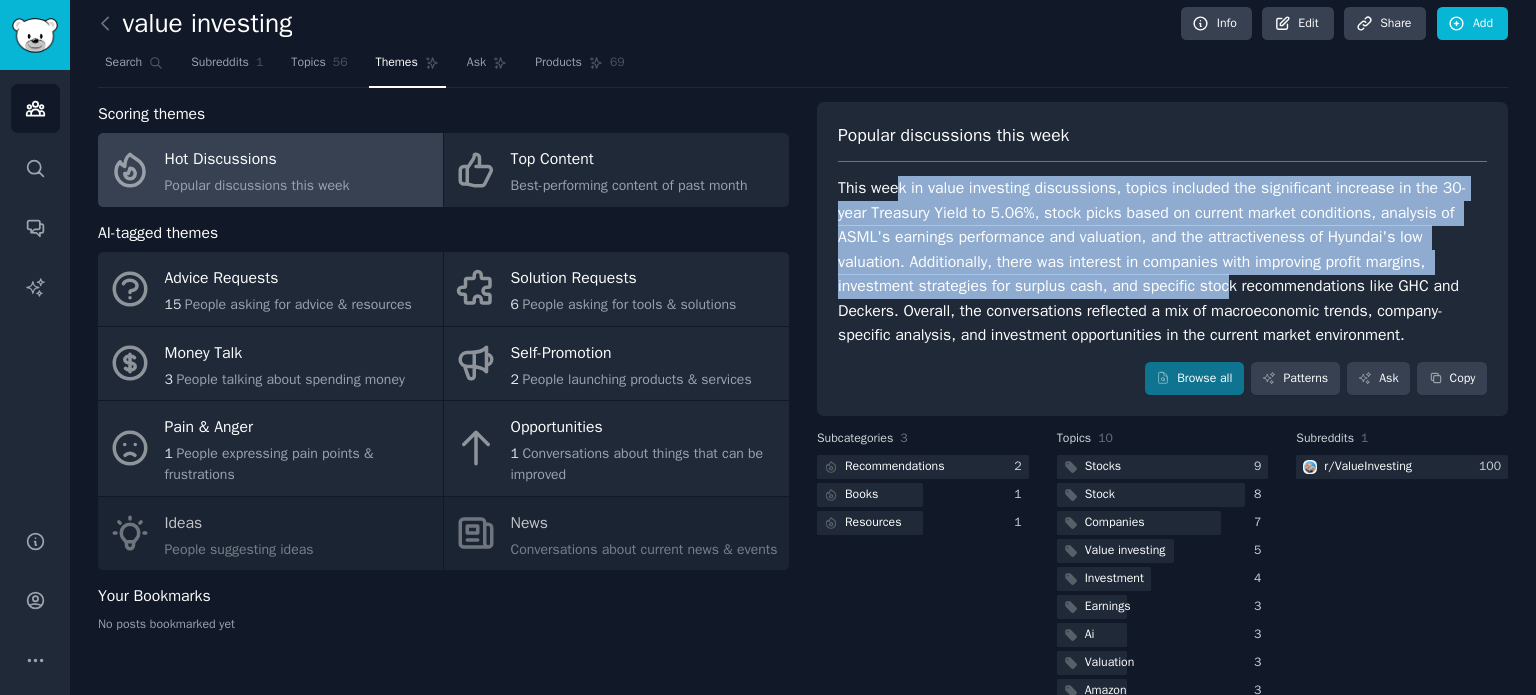drag, startPoint x: 1045, startPoint y: 207, endPoint x: 1221, endPoint y: 277, distance: 189.4096 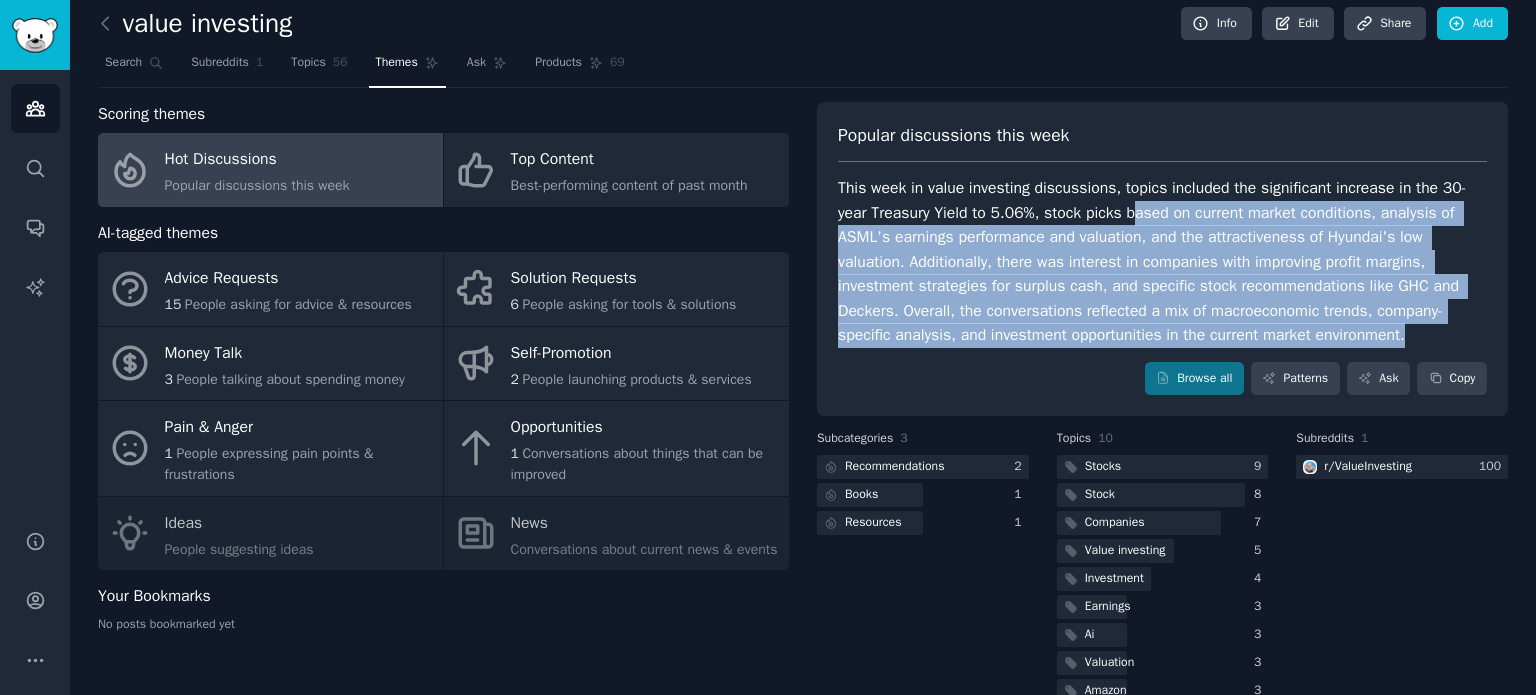 drag, startPoint x: 1400, startPoint y: 331, endPoint x: 1105, endPoint y: 223, distance: 314.14804 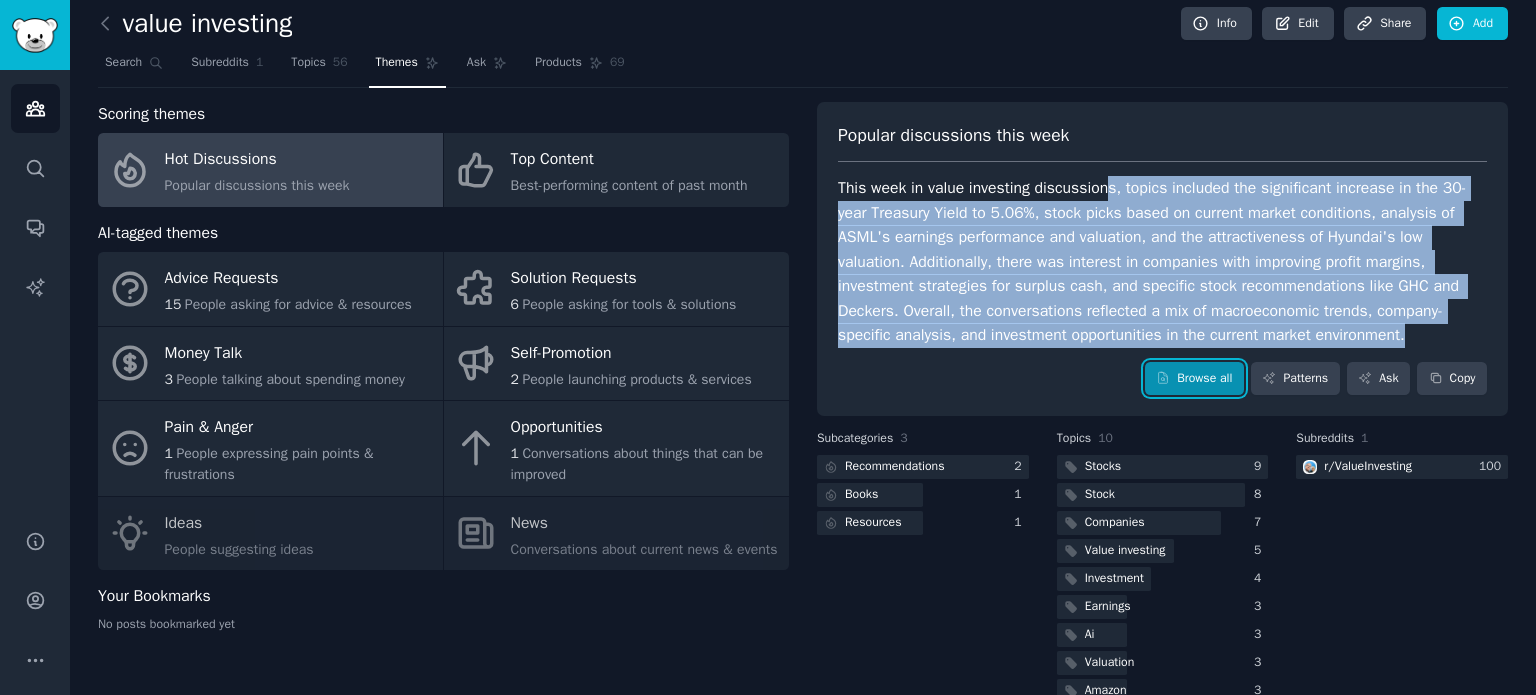 click on "Browse all" at bounding box center (1194, 379) 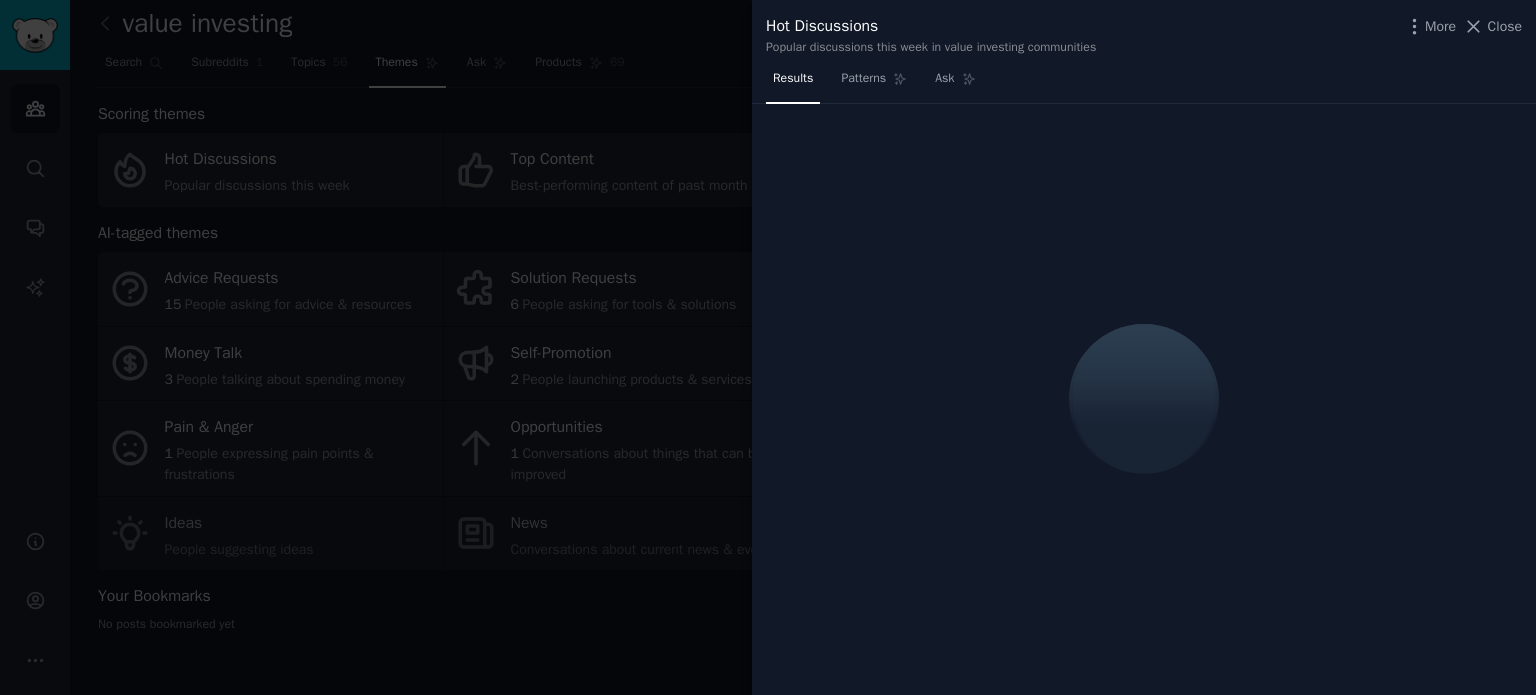 click at bounding box center (768, 347) 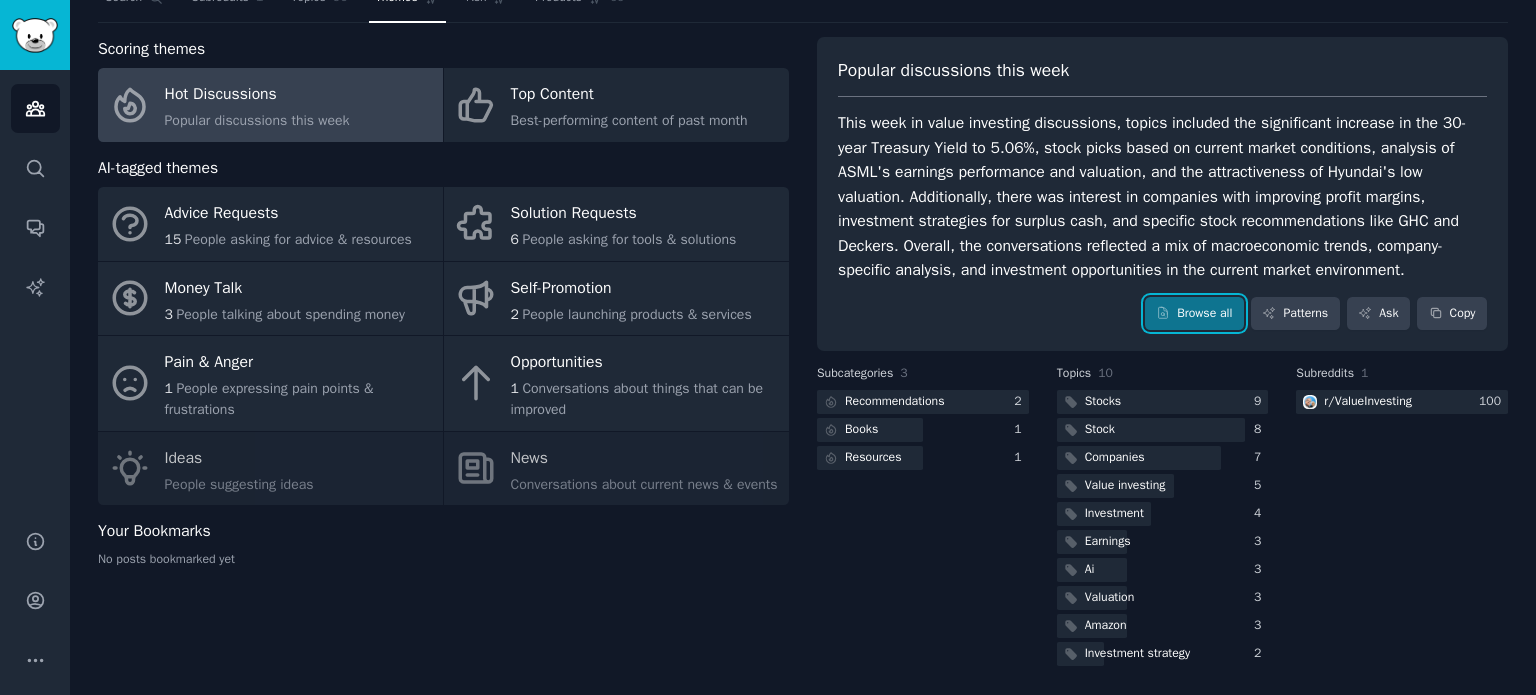 scroll, scrollTop: 0, scrollLeft: 0, axis: both 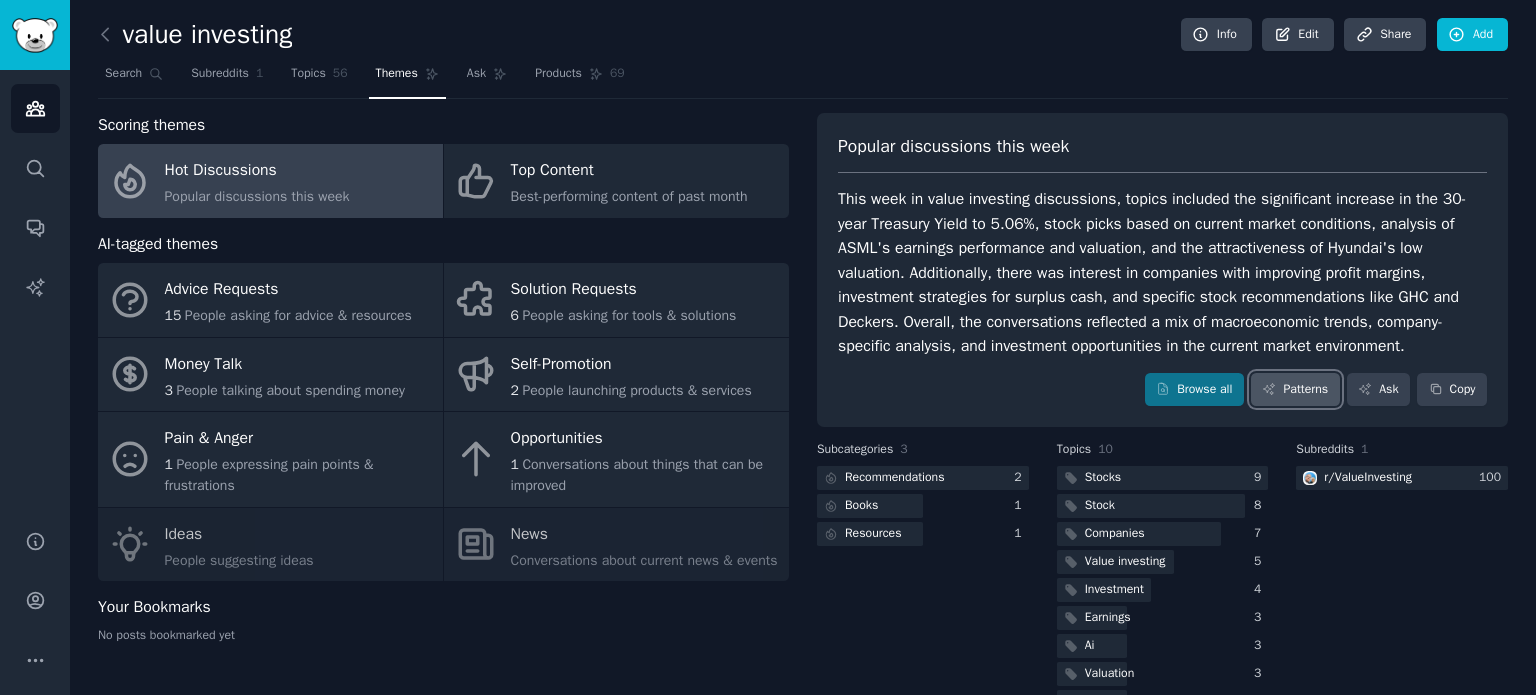 click on "Patterns" at bounding box center [1295, 390] 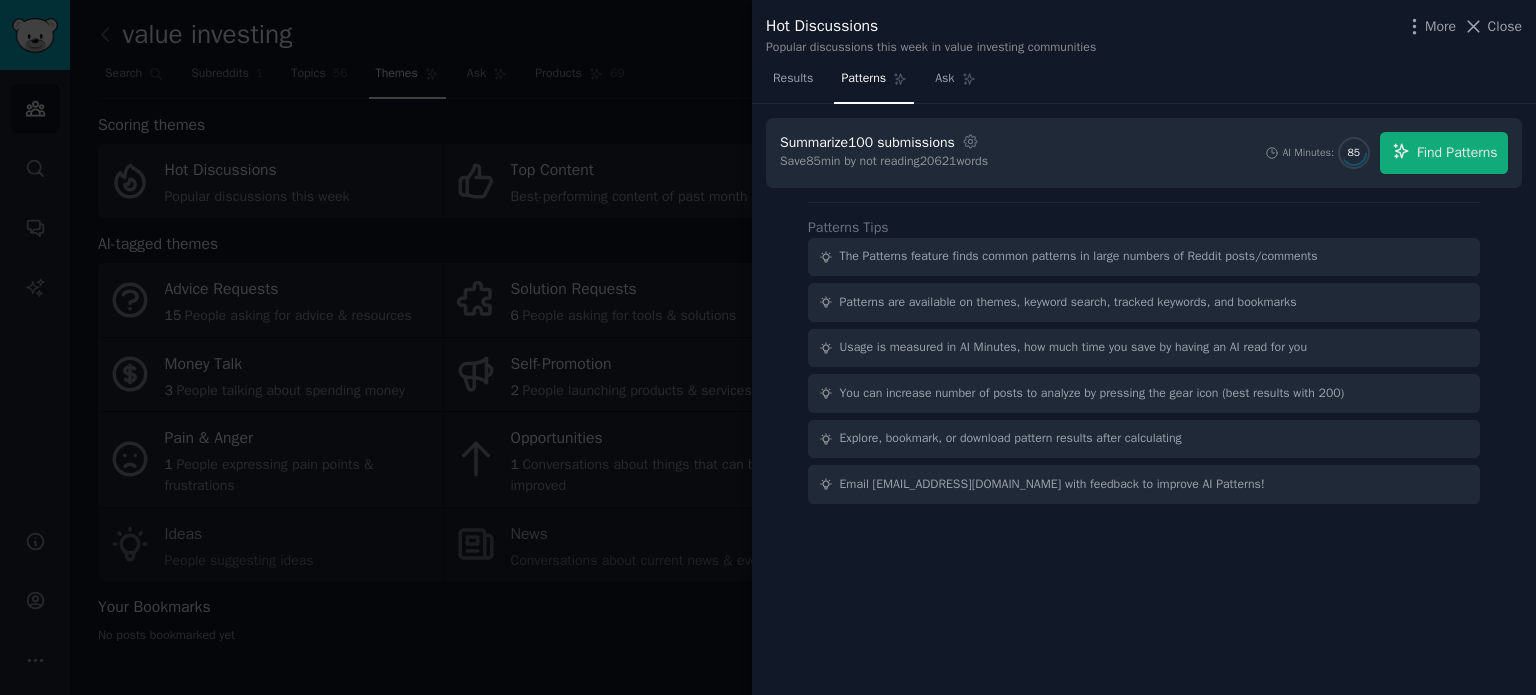 click on "Summarize  100   submissions Settings Save  85  min by not reading  20621  words AI Minutes:  85 Find Patterns" at bounding box center (1144, 153) 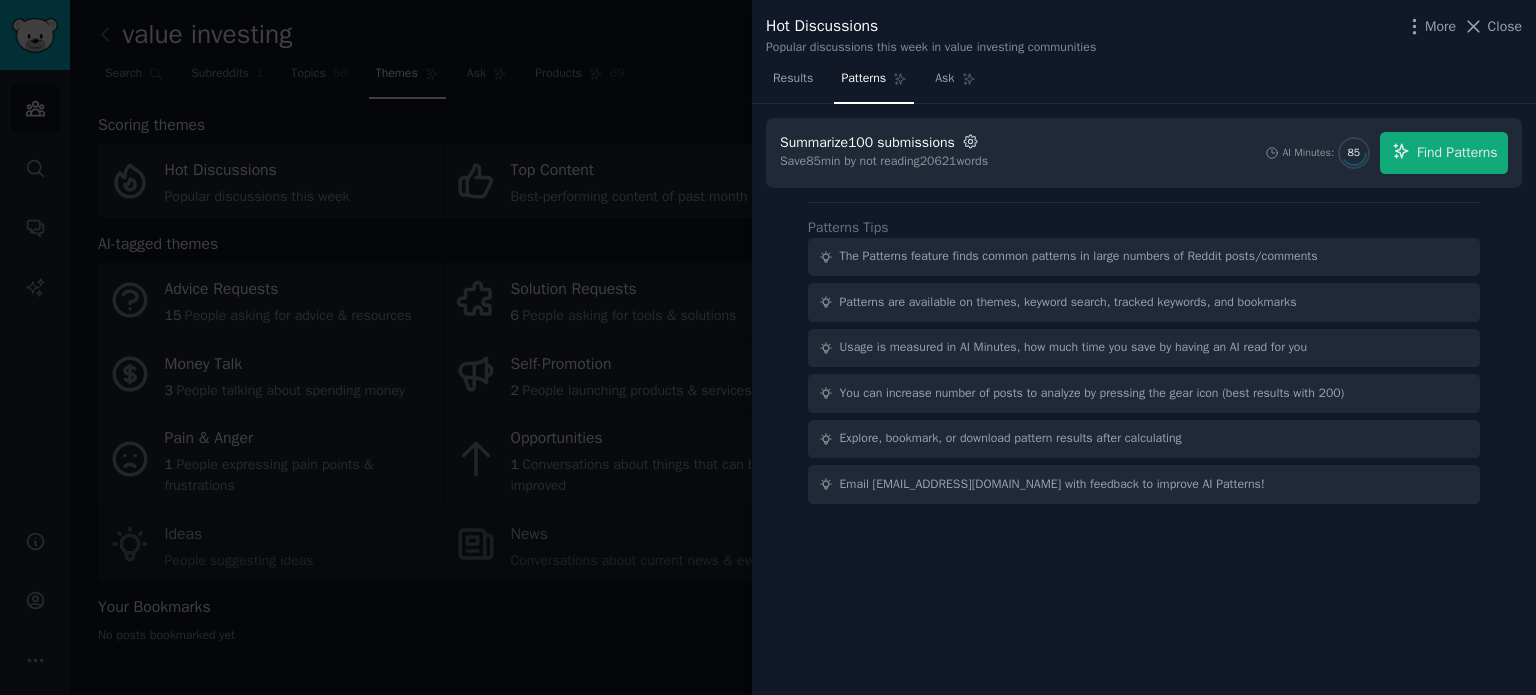 click 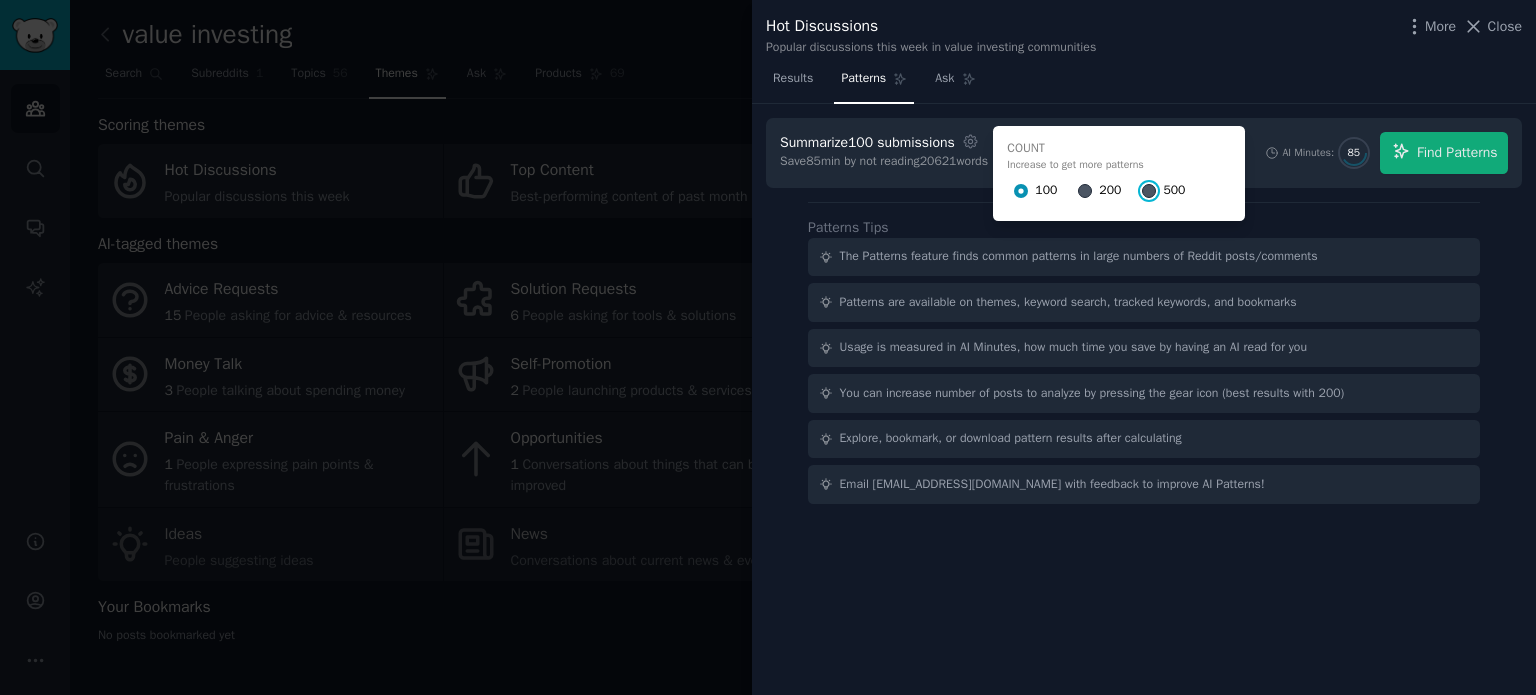 click on "500" at bounding box center (1149, 191) 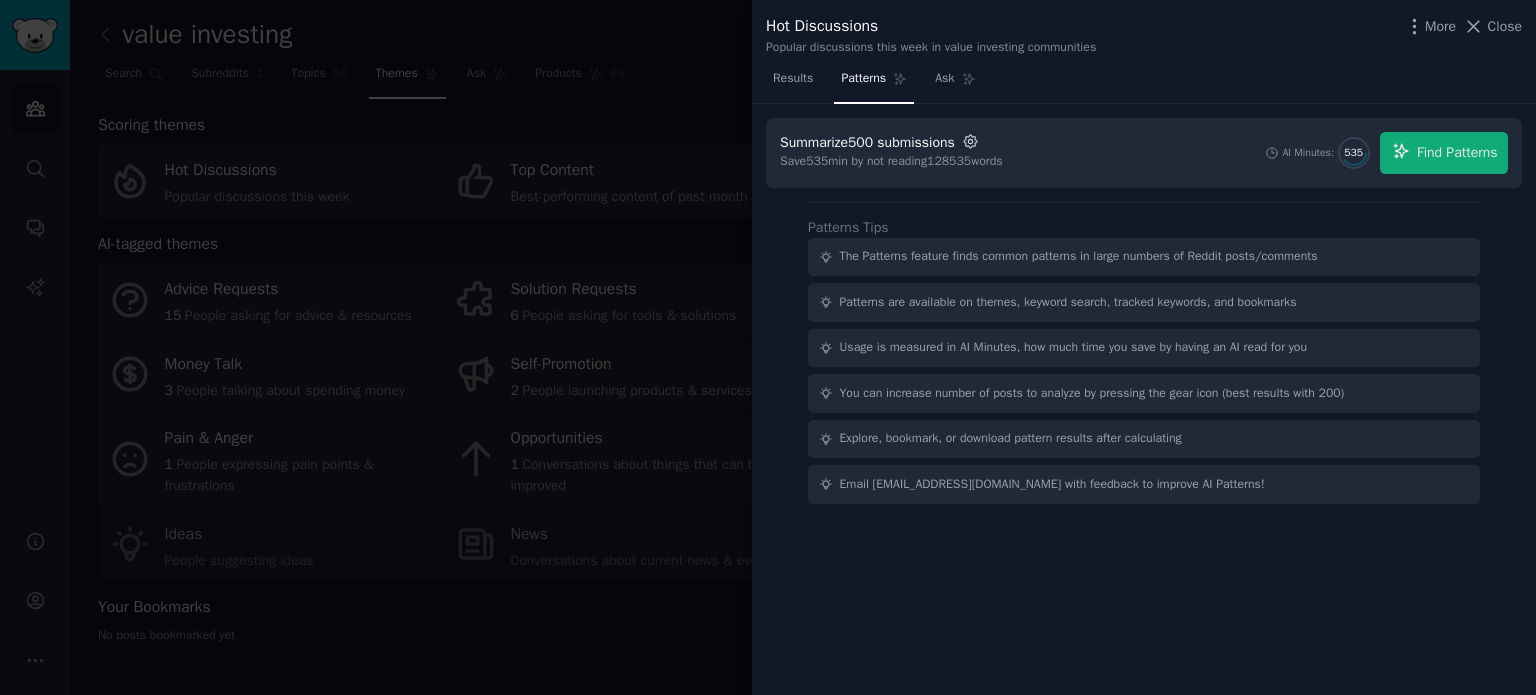 click 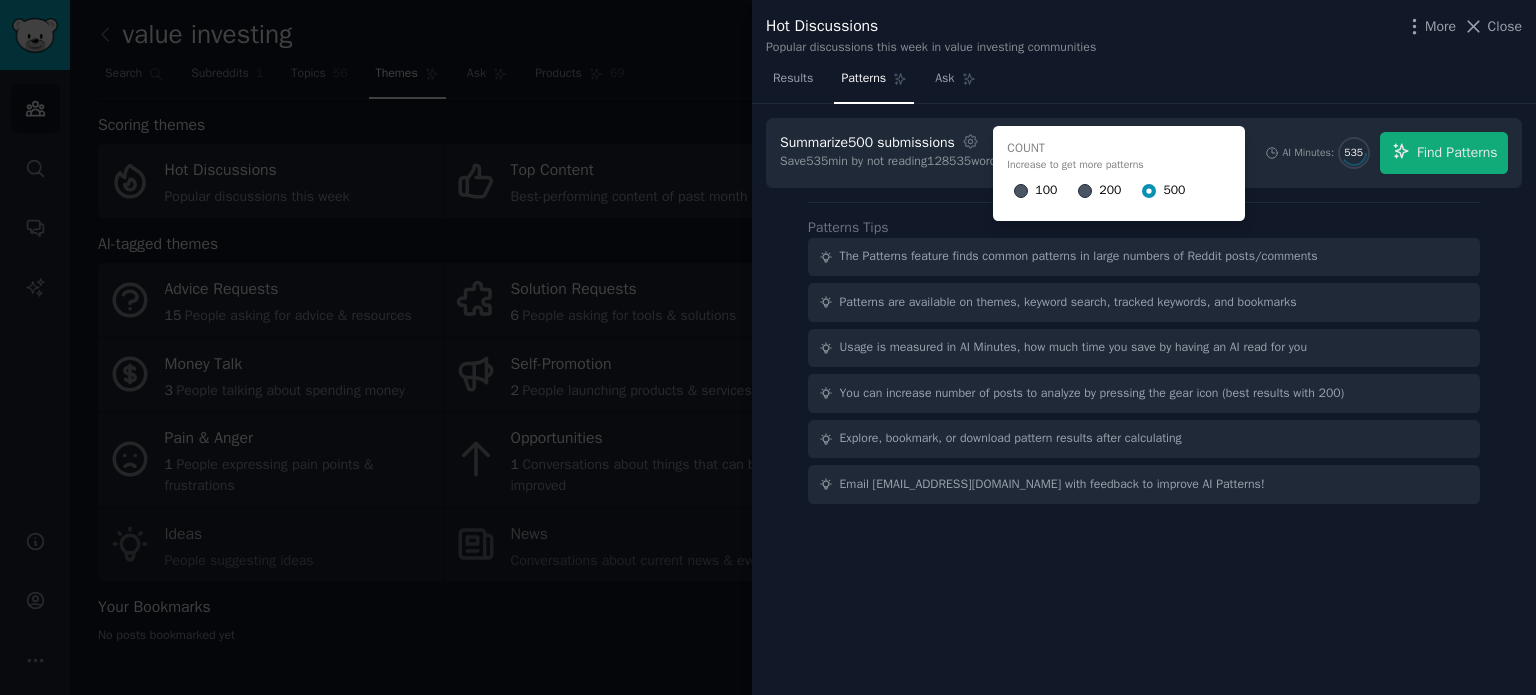 click on "200" at bounding box center [1099, 191] 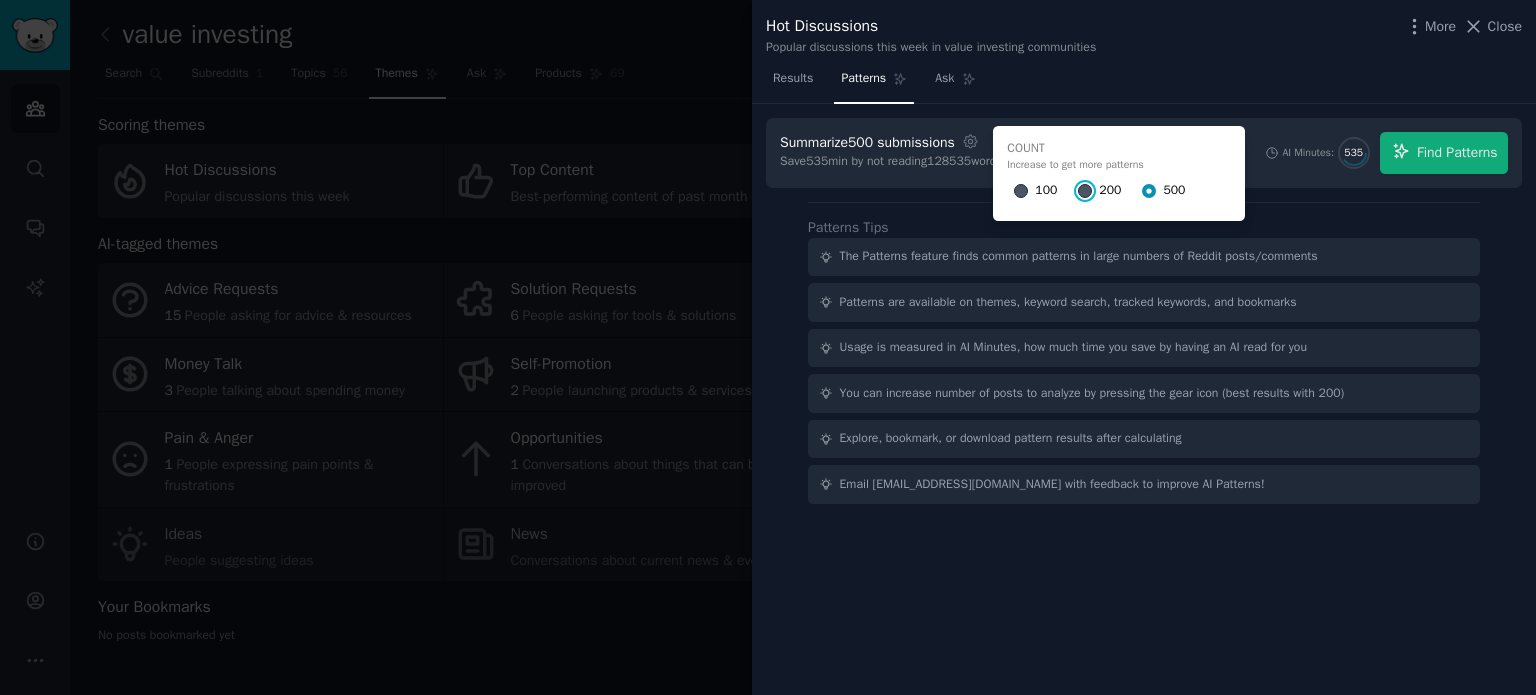 click on "200" at bounding box center [1085, 191] 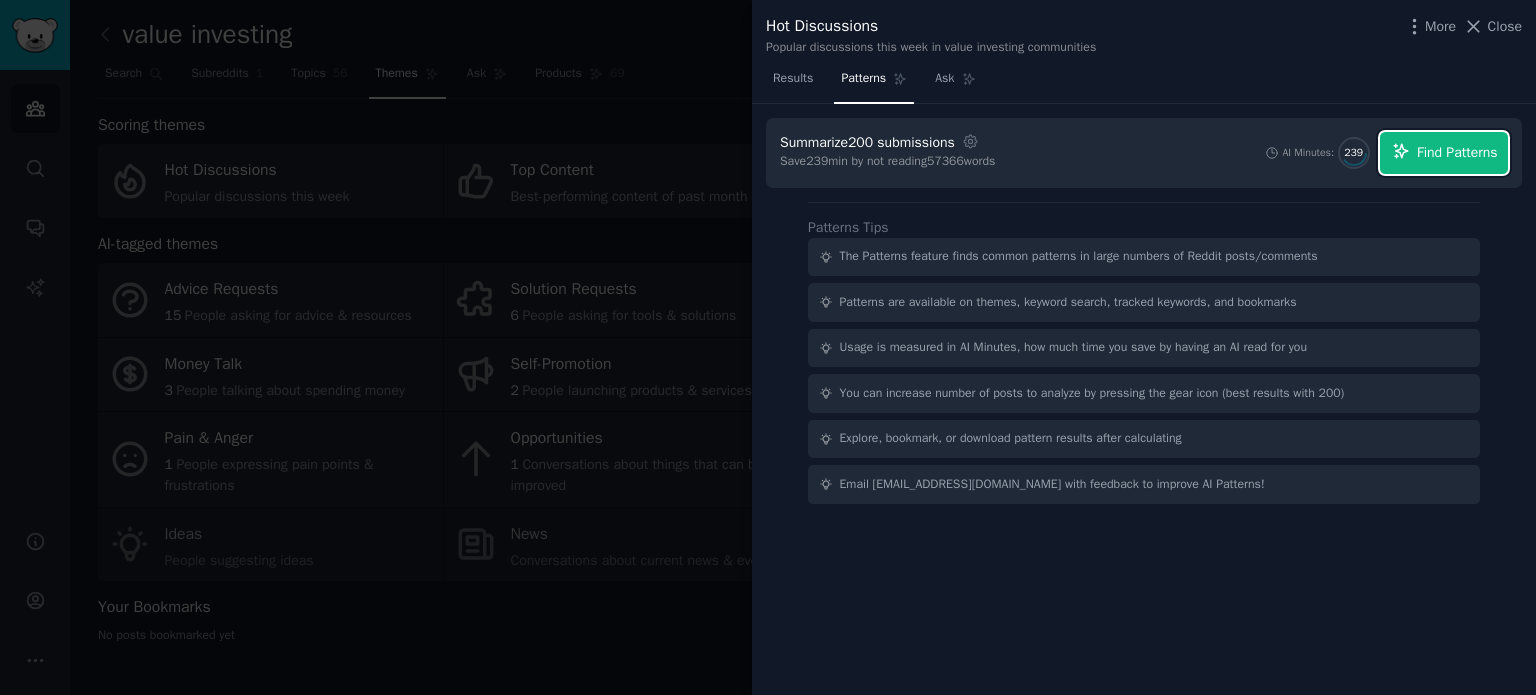 click on "Find Patterns" at bounding box center [1457, 152] 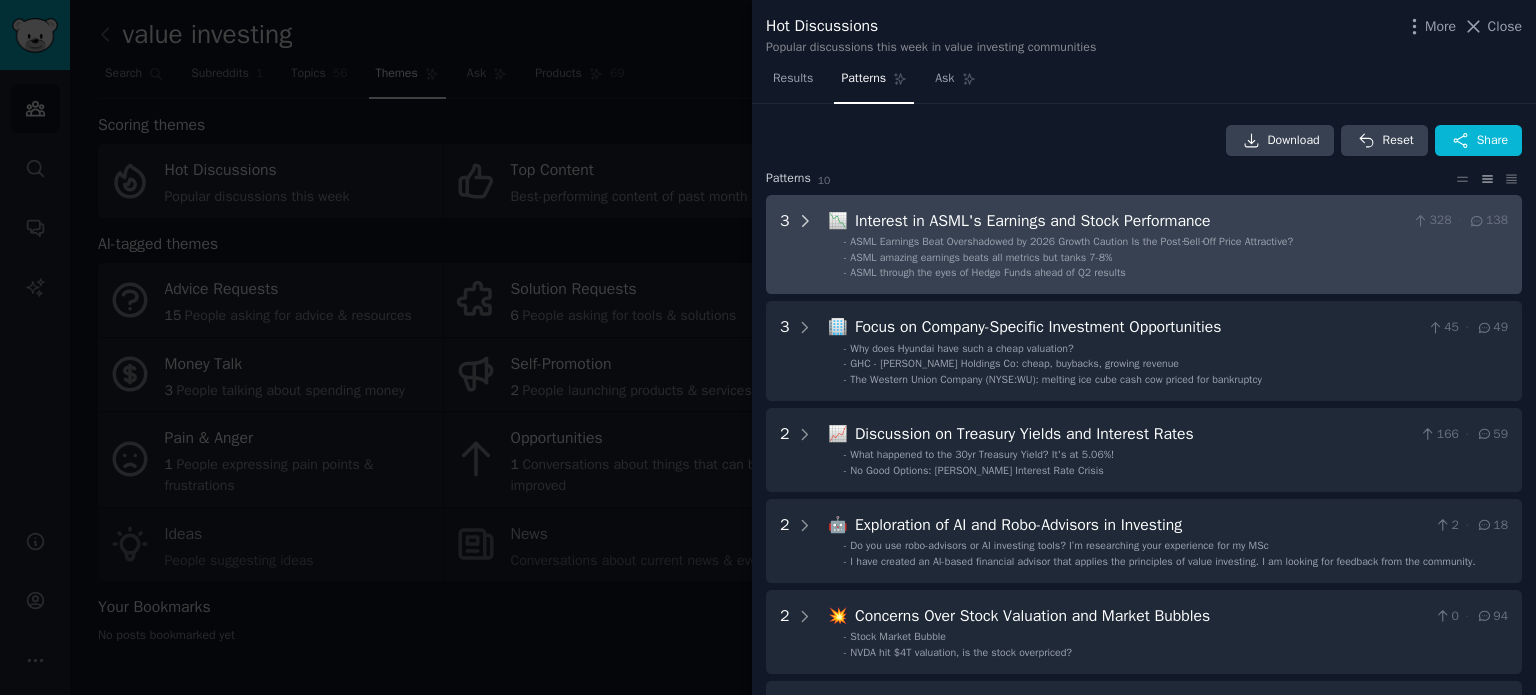 click 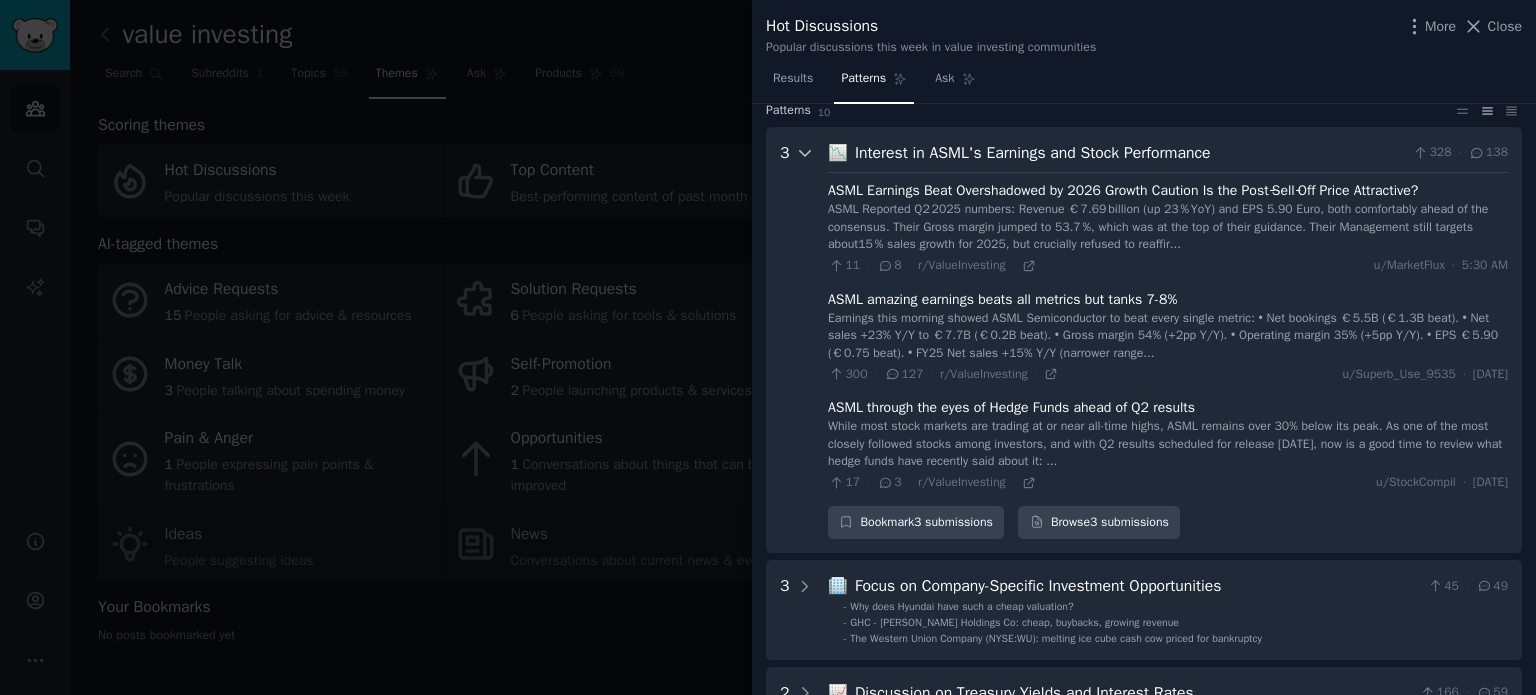 scroll, scrollTop: 91, scrollLeft: 0, axis: vertical 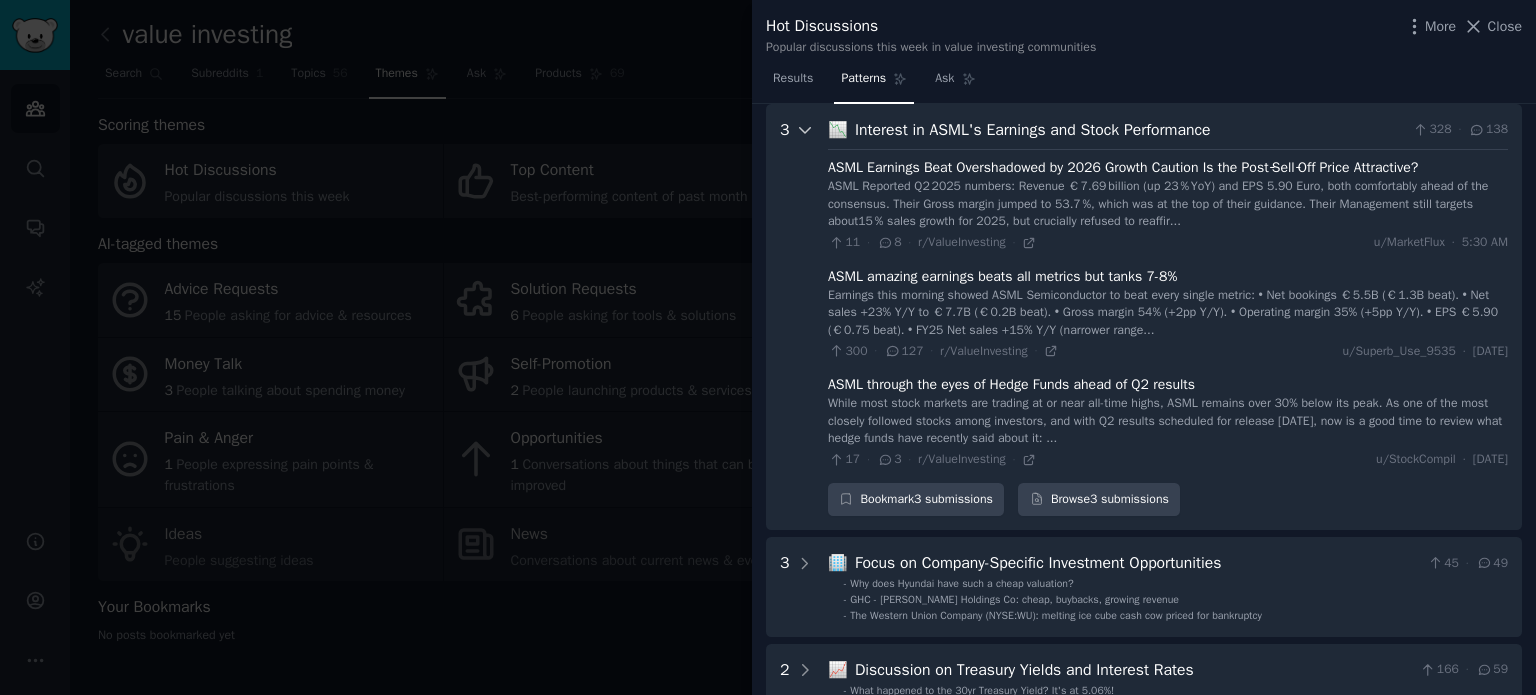 click 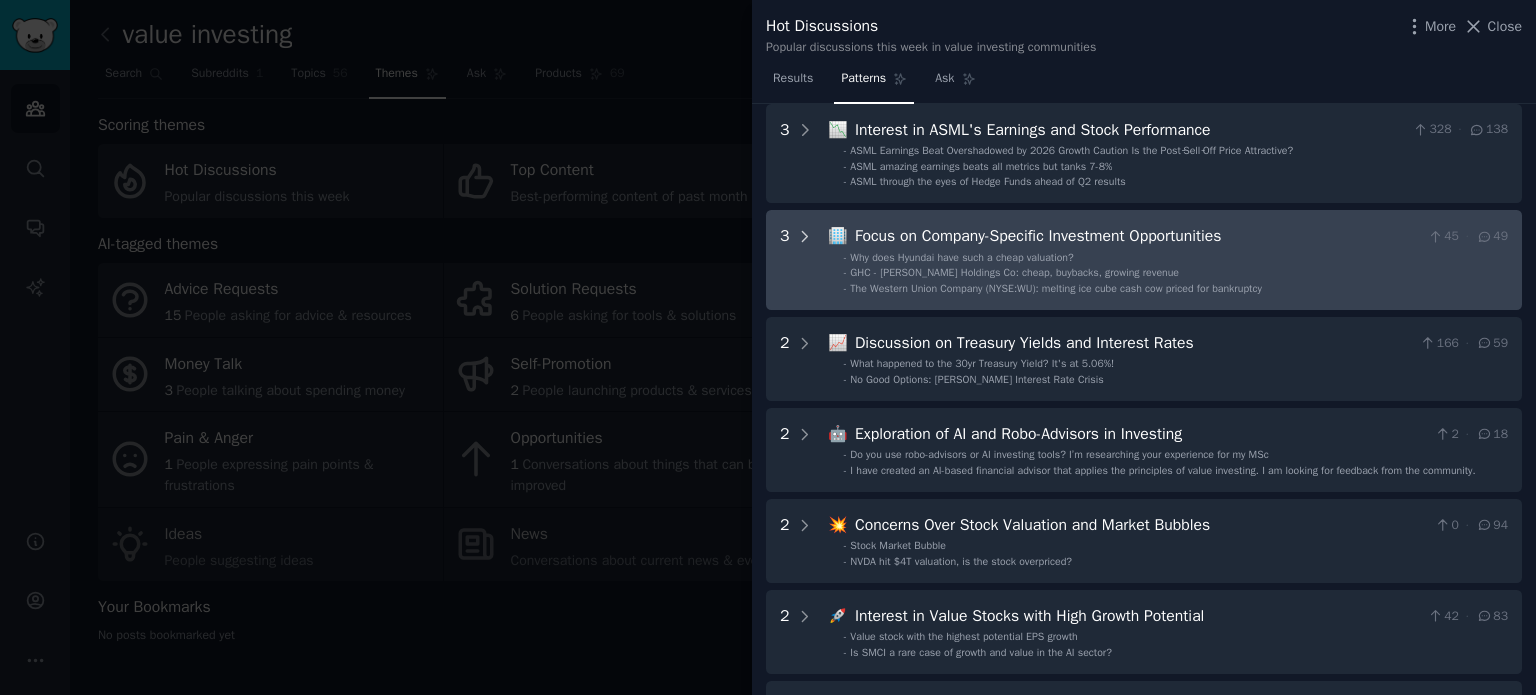 click 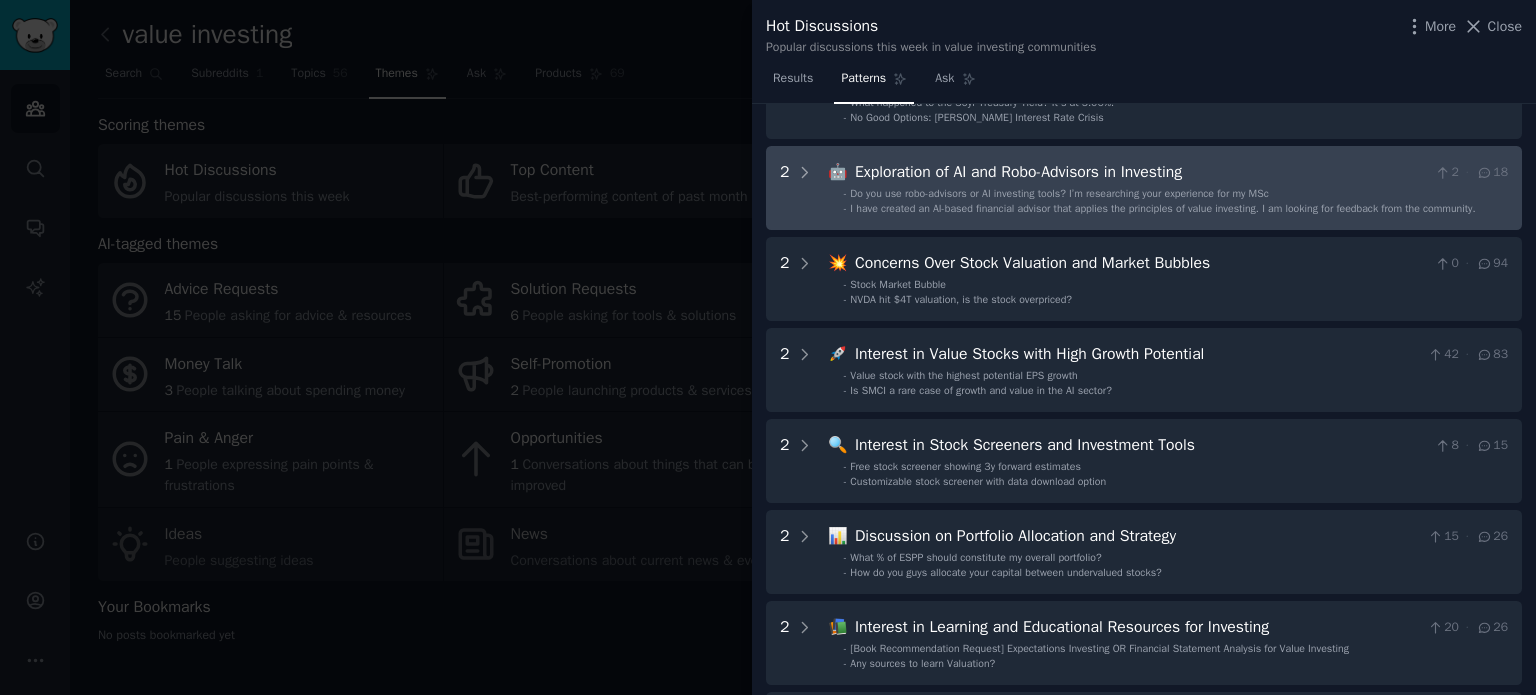 scroll, scrollTop: 697, scrollLeft: 0, axis: vertical 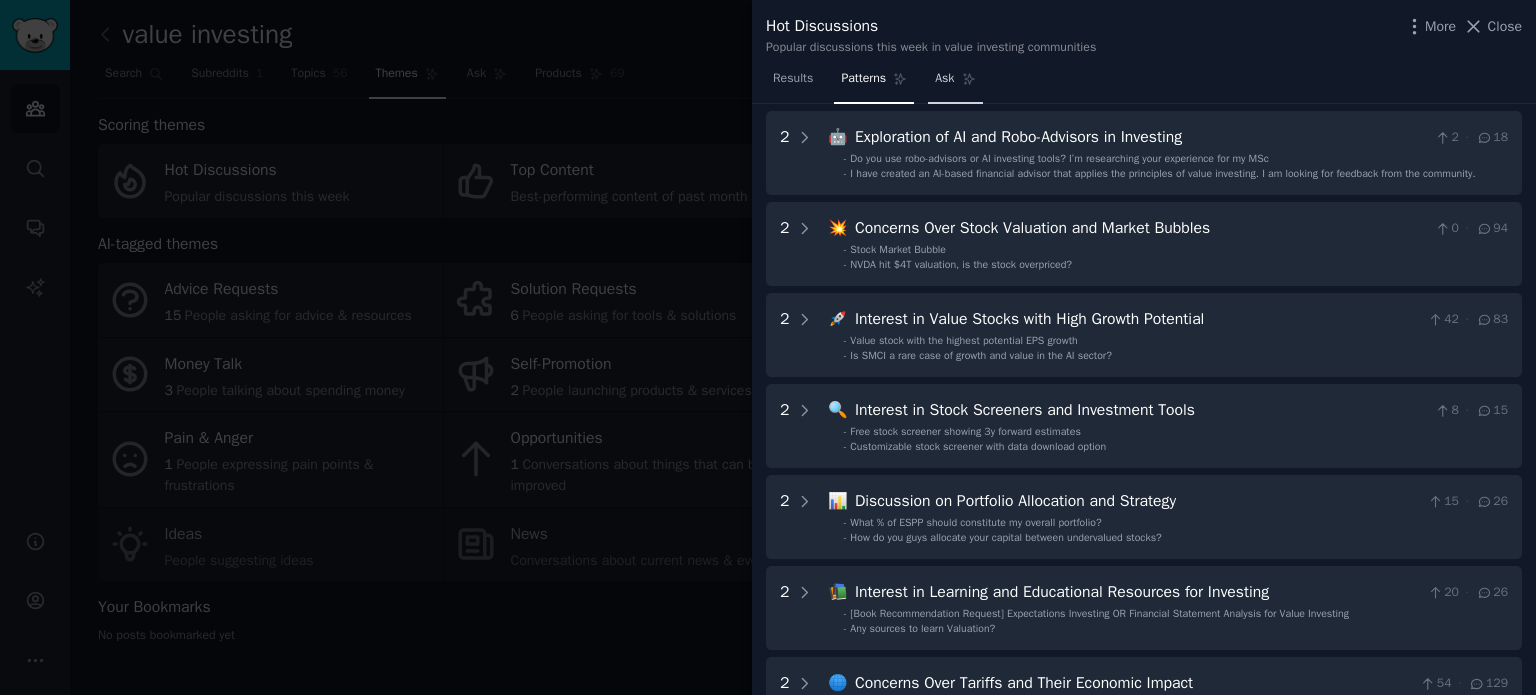 click on "Ask" at bounding box center [955, 83] 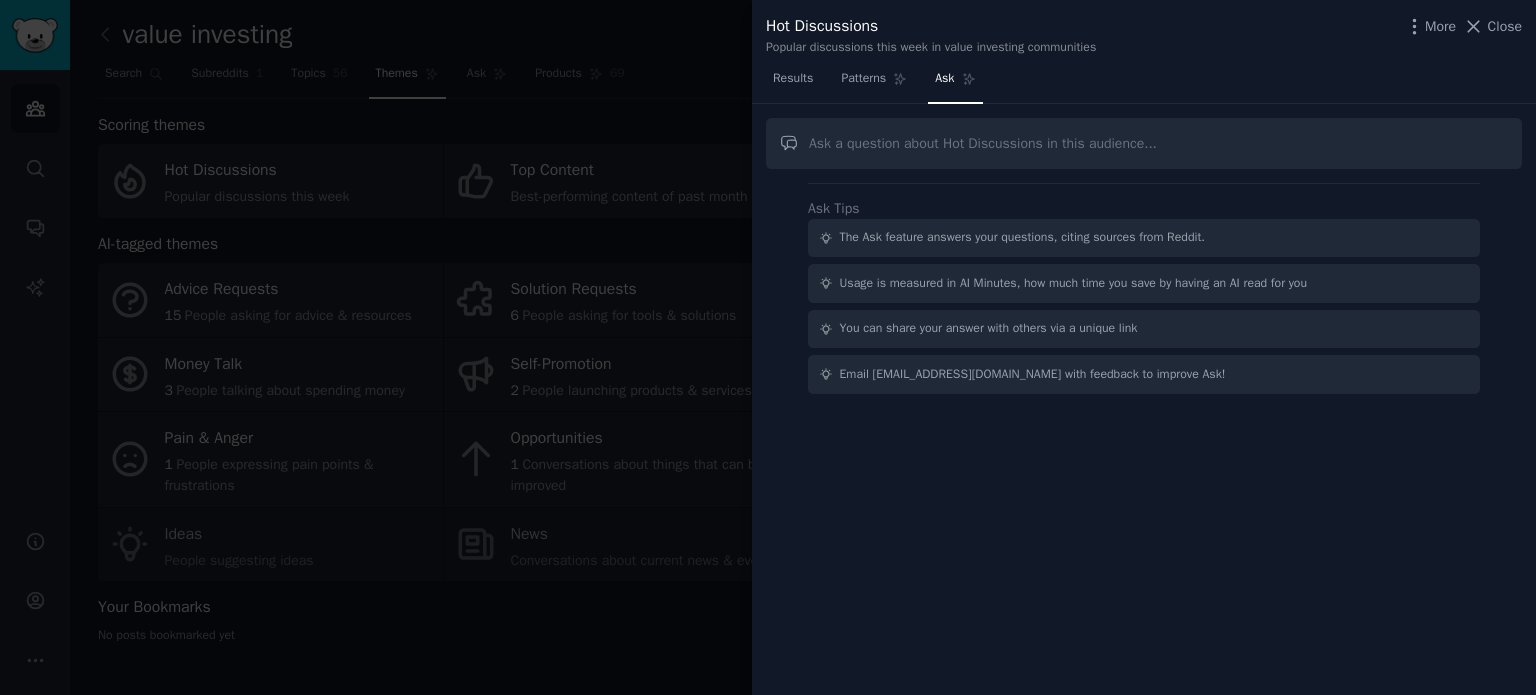 type on "u" 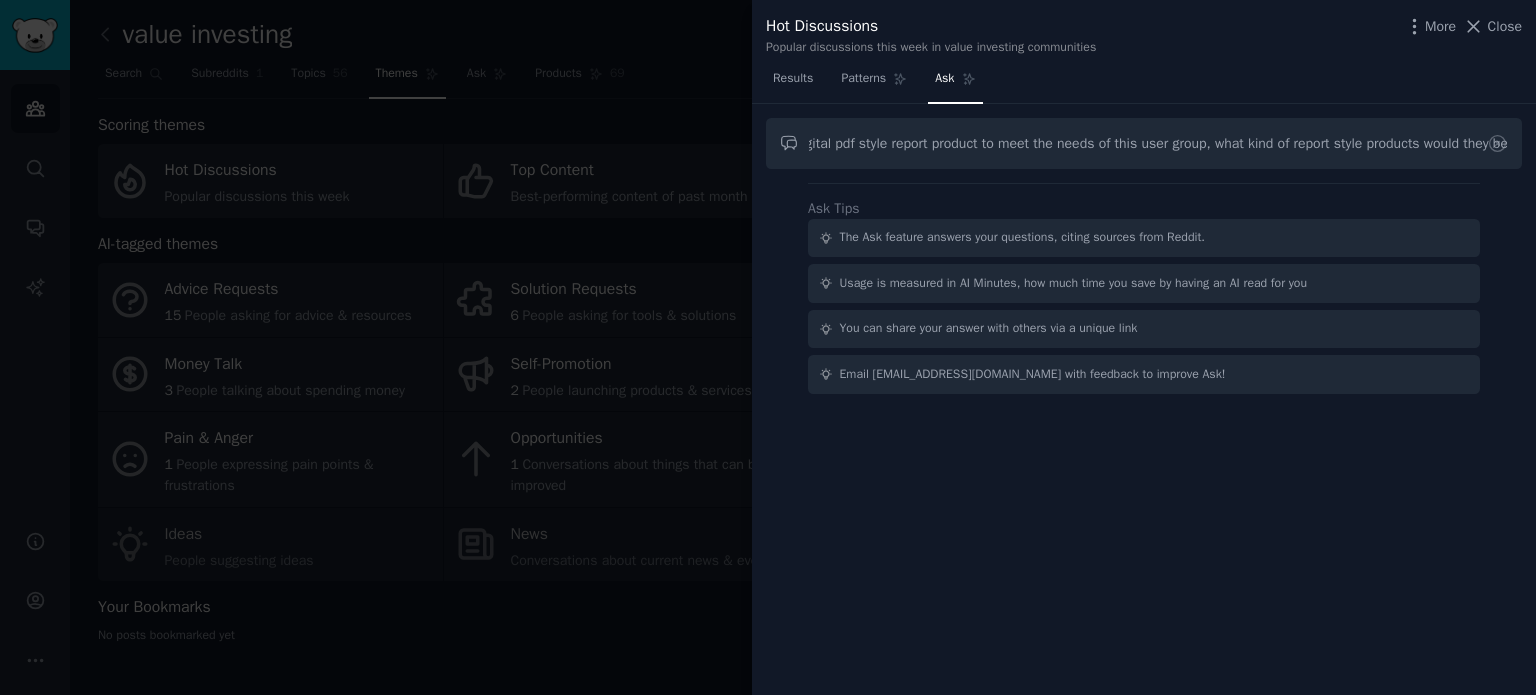 scroll, scrollTop: 0, scrollLeft: 160, axis: horizontal 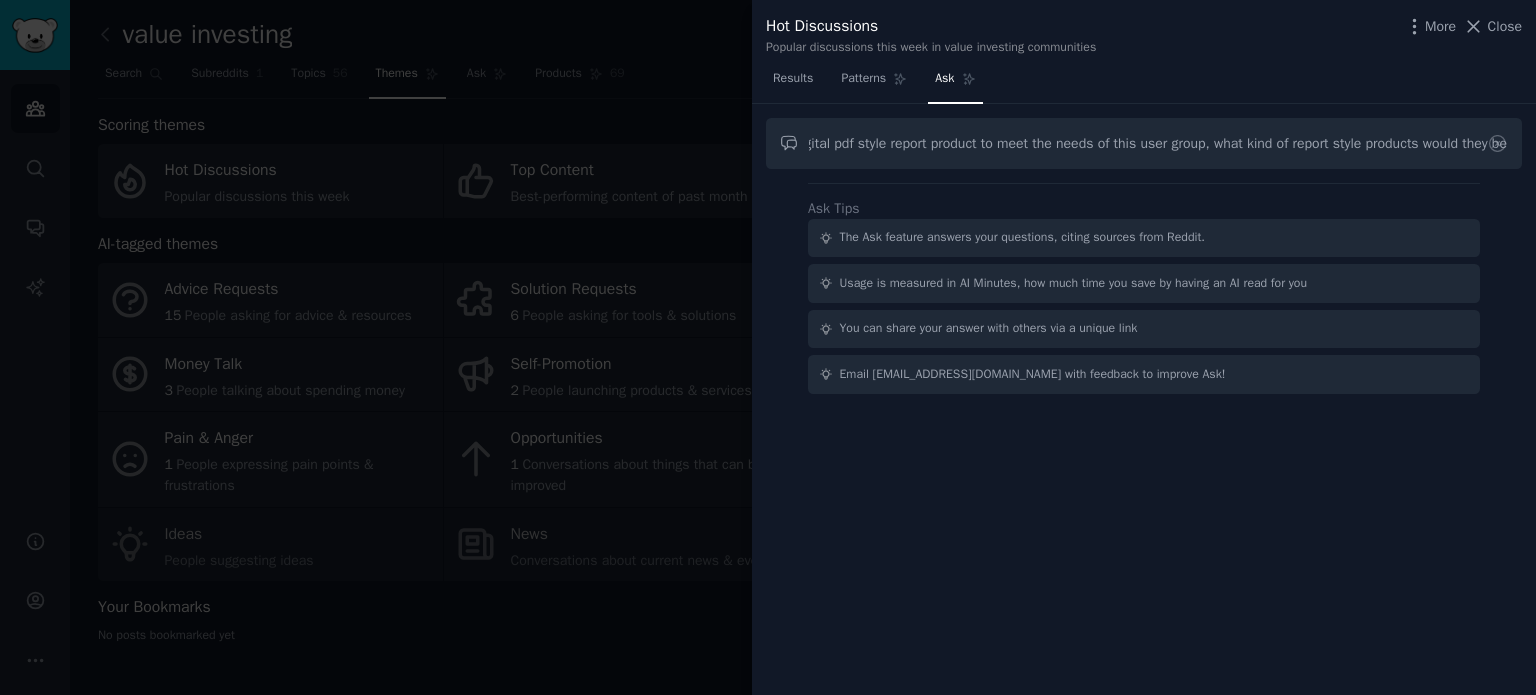 type on "if you had to make a digital pdf style report product to meet the needs of this user group, what kind of report style products would they be" 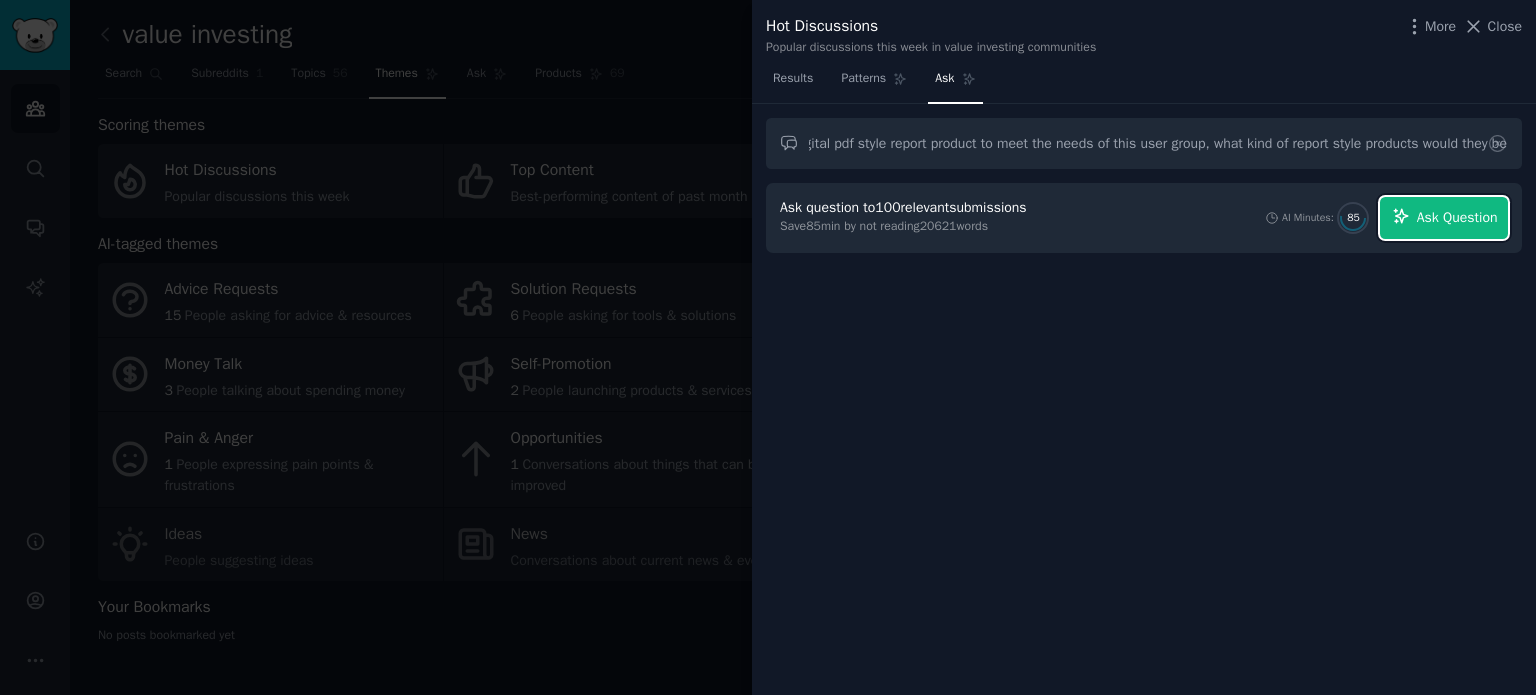 click 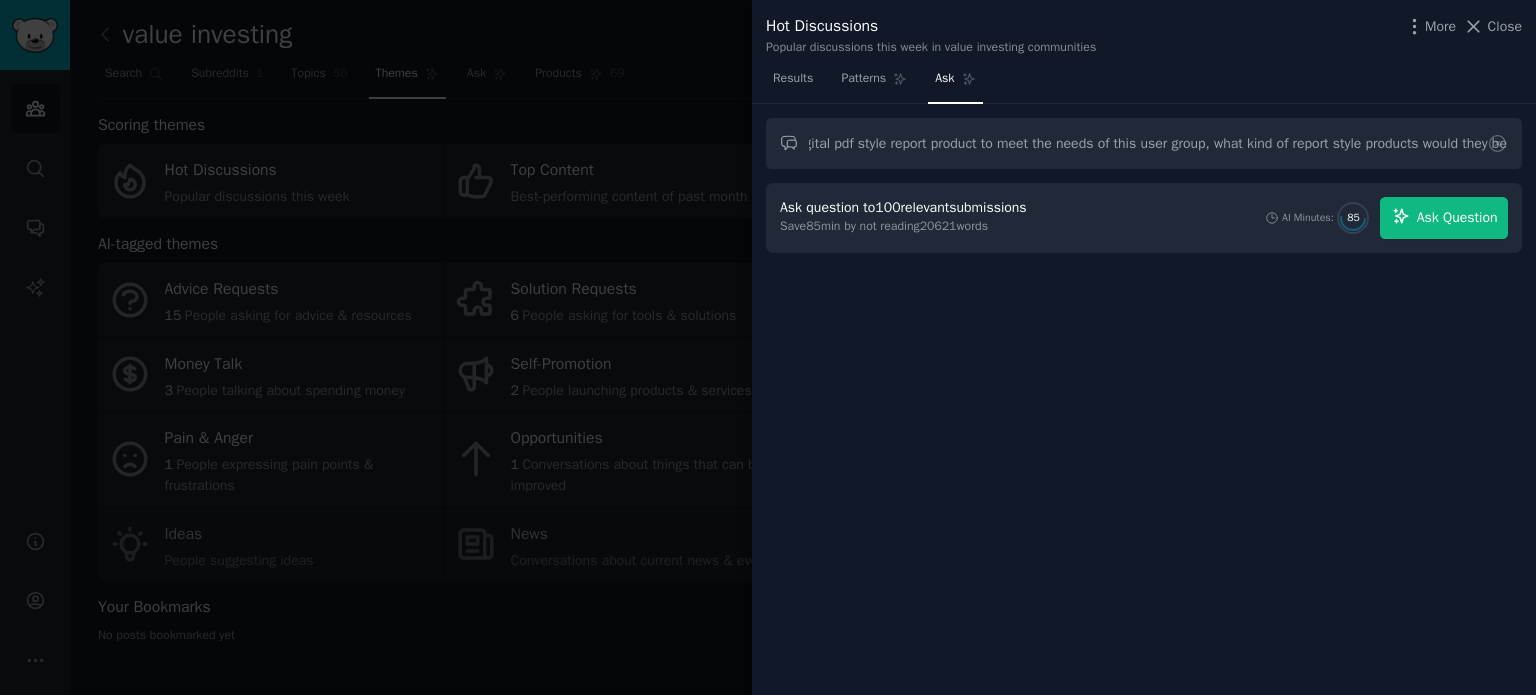 scroll, scrollTop: 0, scrollLeft: 0, axis: both 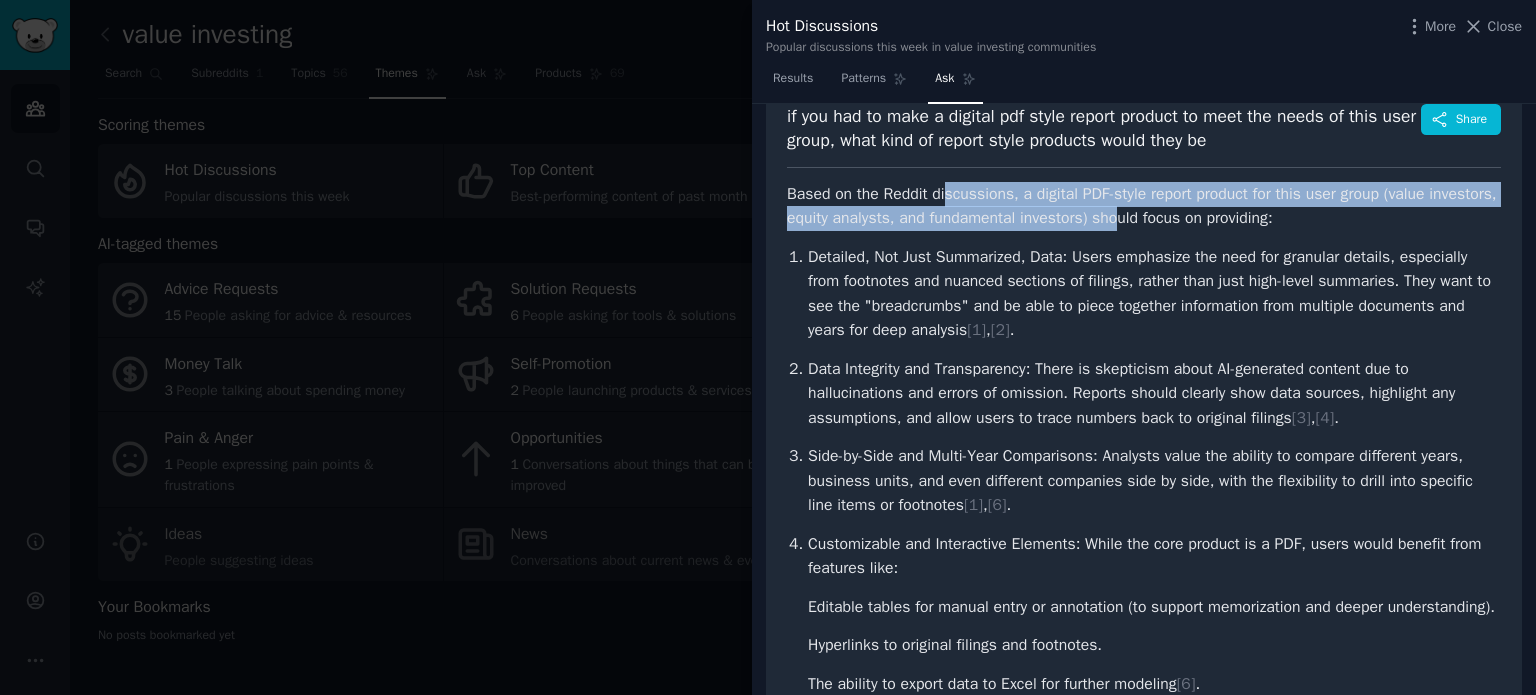 drag, startPoint x: 988, startPoint y: 192, endPoint x: 1186, endPoint y: 216, distance: 199.44925 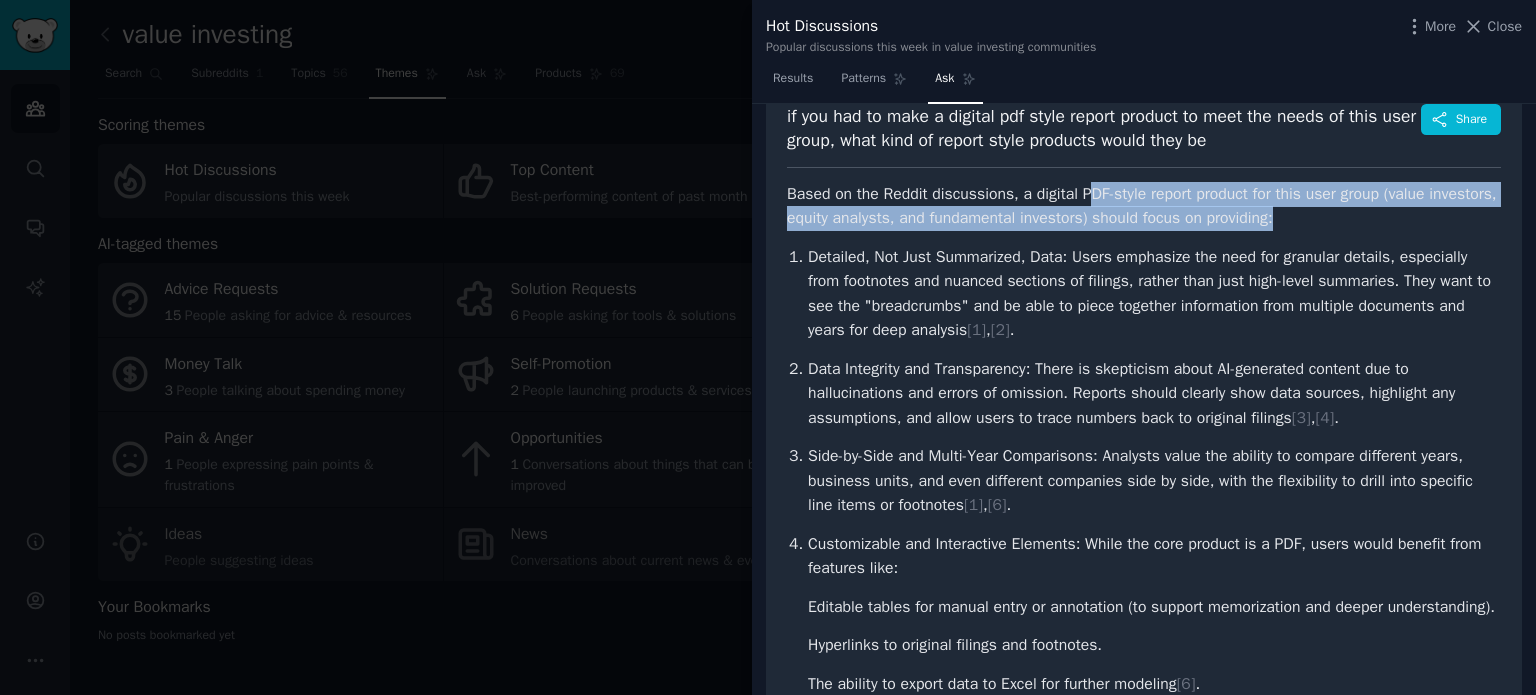 drag, startPoint x: 1322, startPoint y: 223, endPoint x: 1081, endPoint y: 194, distance: 242.73854 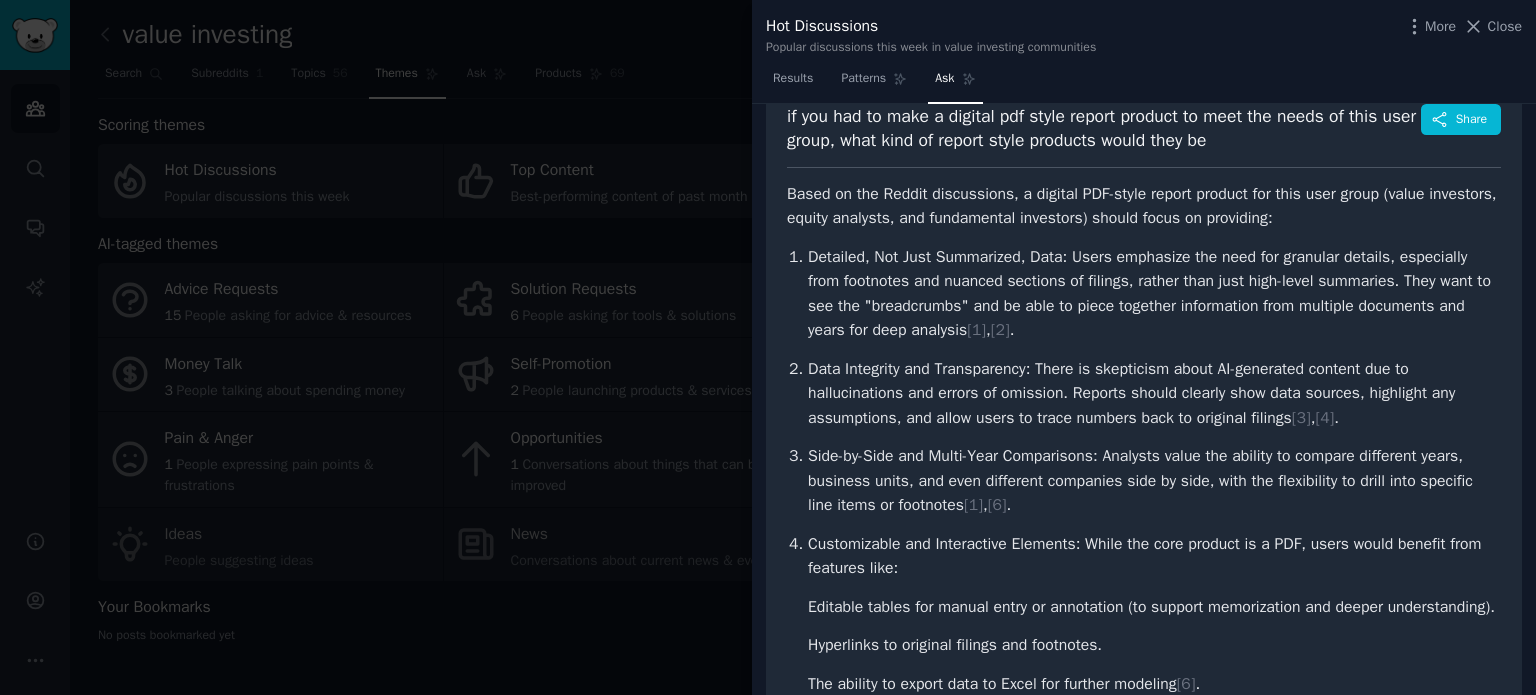 click on "Based on the Reddit discussions, a digital PDF-style report product for this user group (value investors, equity analysts, and fundamental investors) should focus on providing:" at bounding box center (1144, 206) 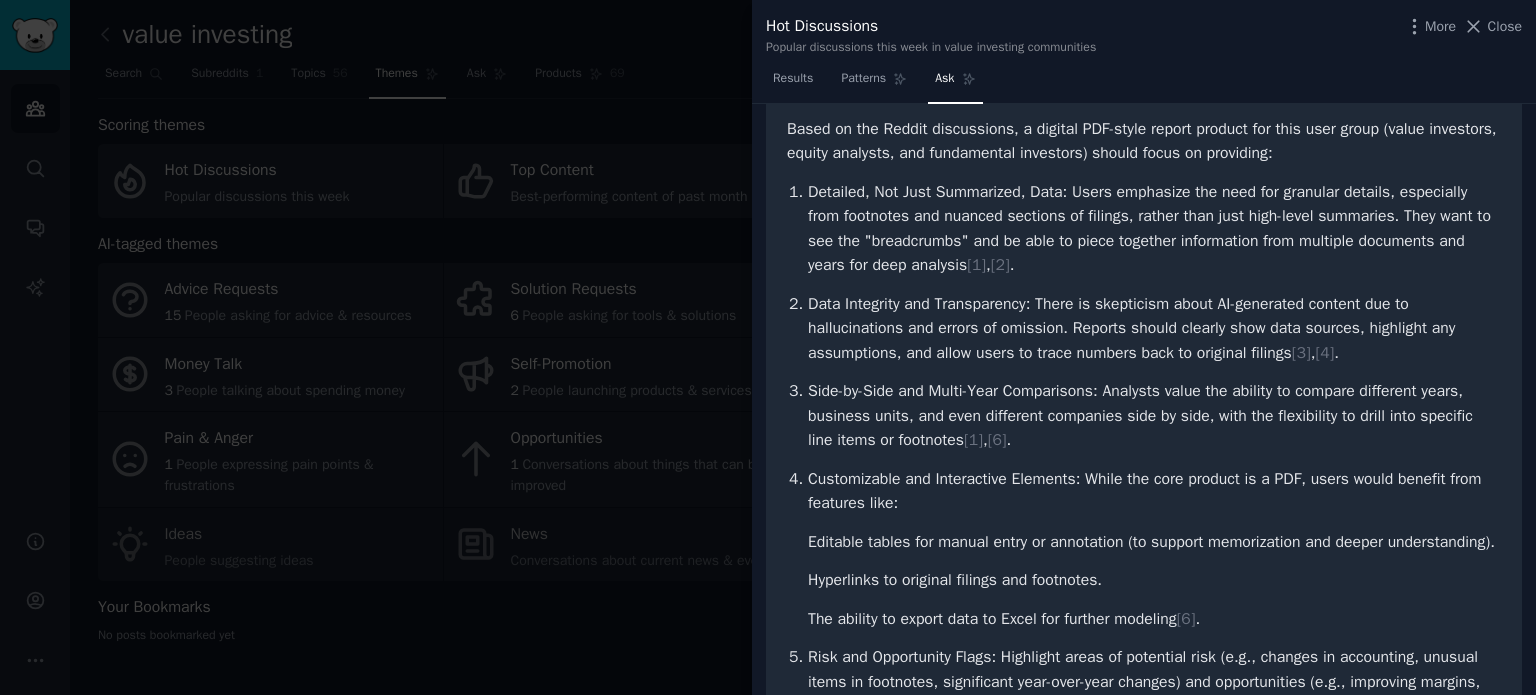 scroll, scrollTop: 200, scrollLeft: 0, axis: vertical 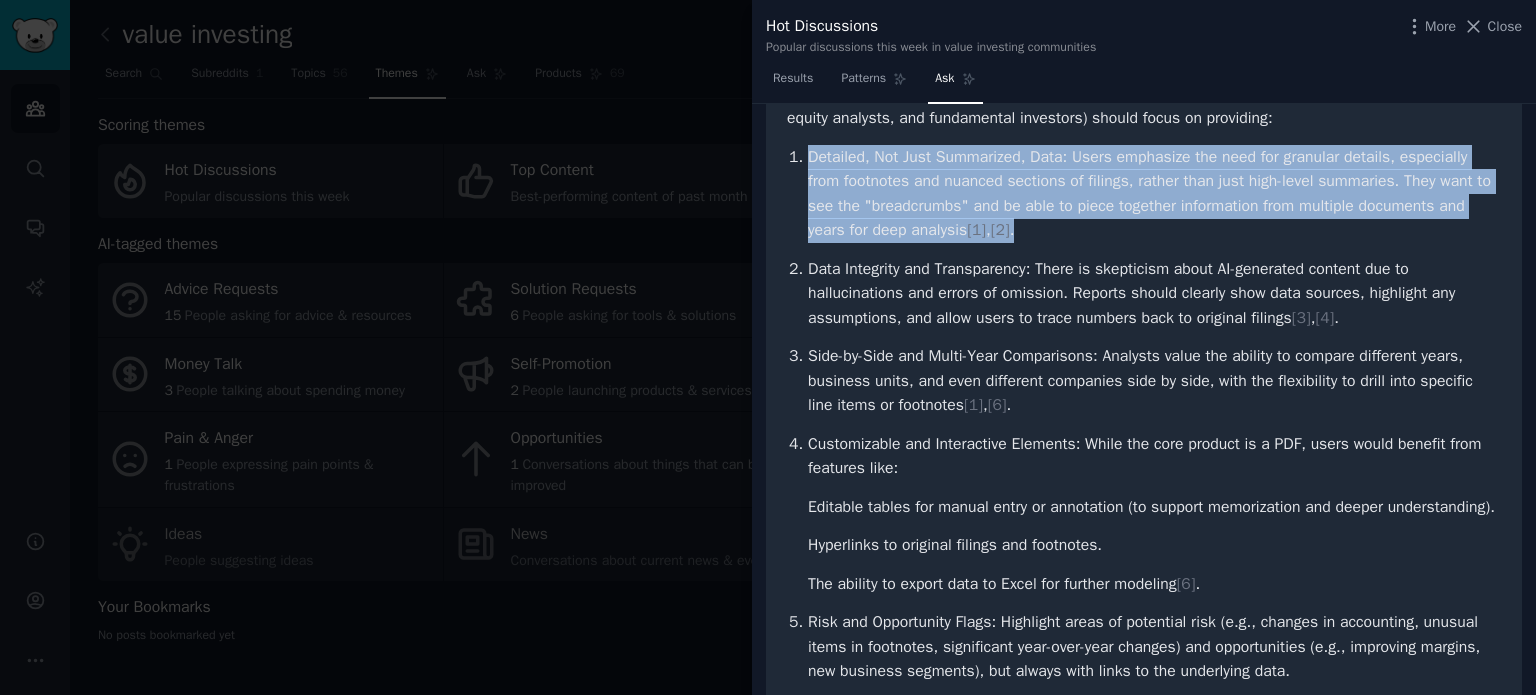 drag, startPoint x: 949, startPoint y: 164, endPoint x: 1101, endPoint y: 231, distance: 166.1114 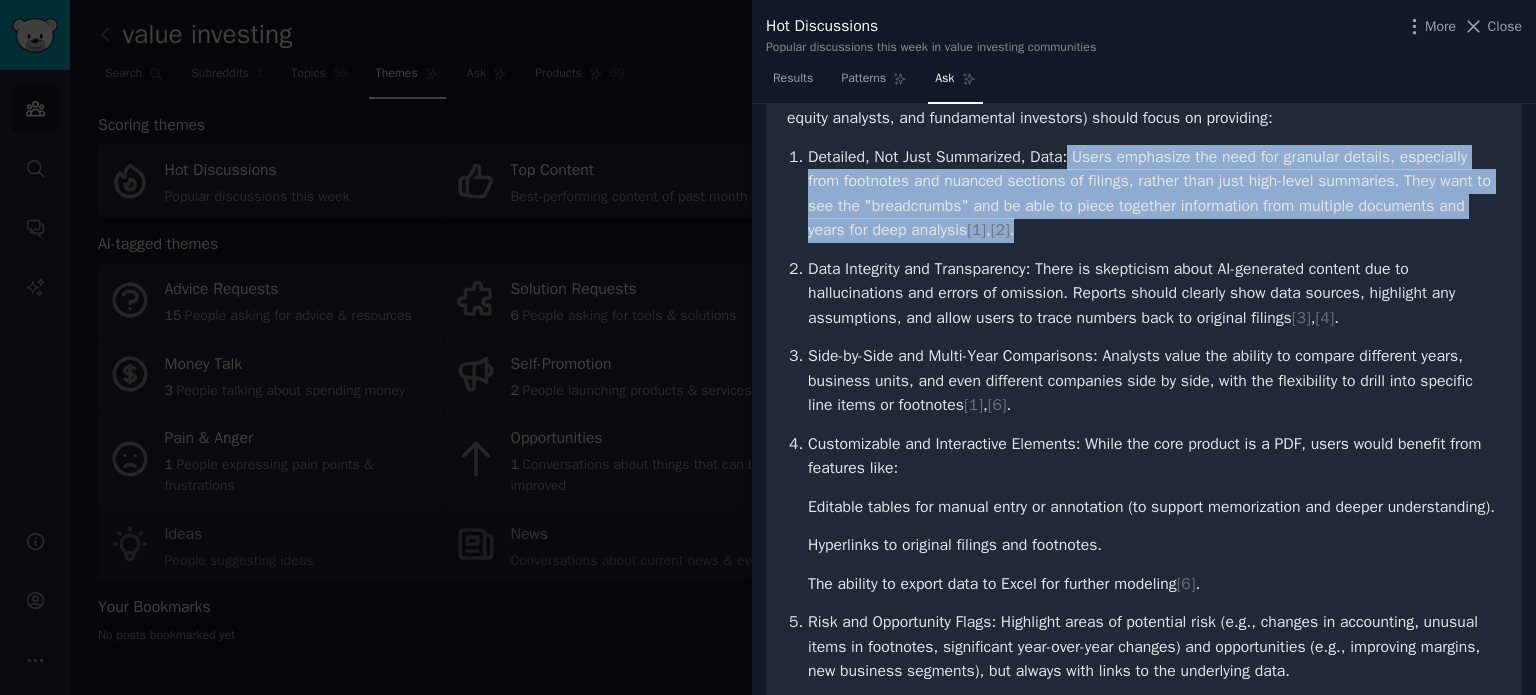 drag, startPoint x: 1077, startPoint y: 186, endPoint x: 1064, endPoint y: 163, distance: 26.41969 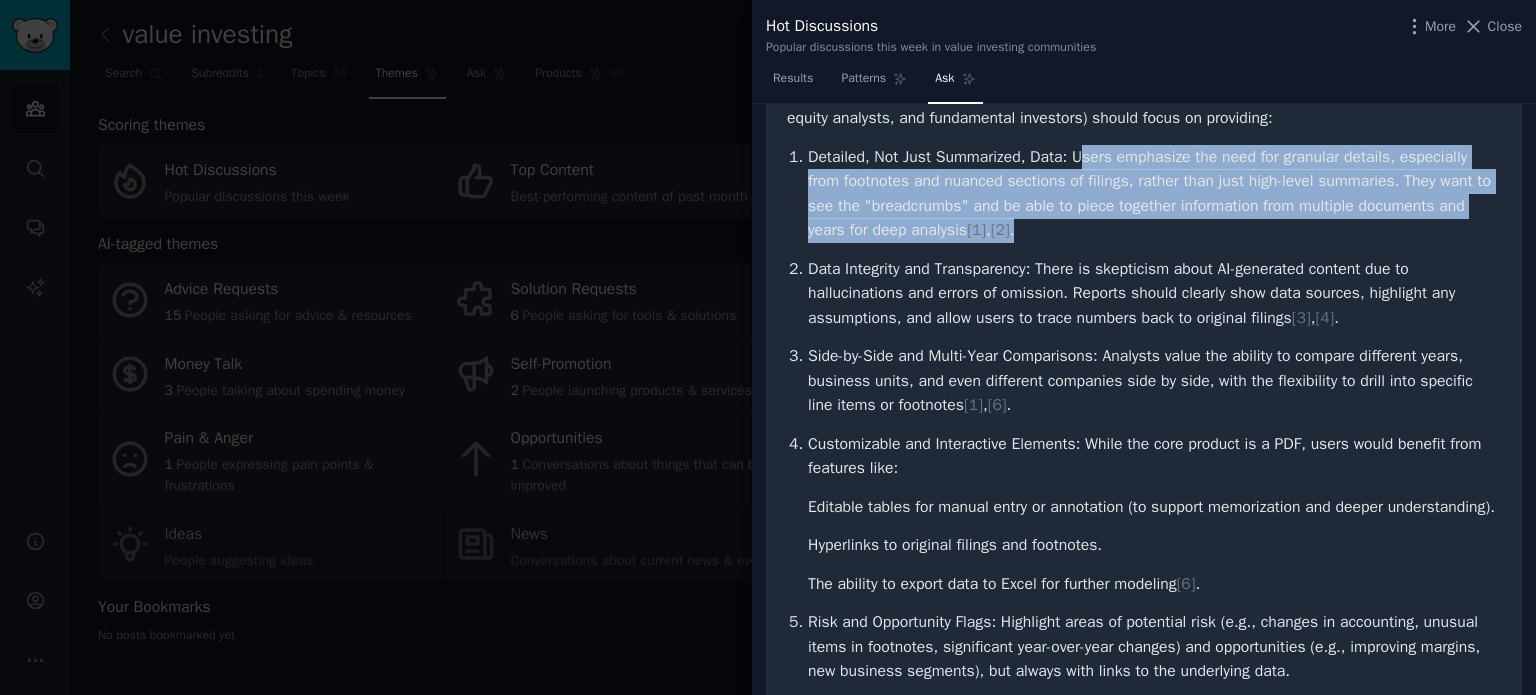 drag, startPoint x: 1076, startPoint y: 155, endPoint x: 1096, endPoint y: 227, distance: 74.726166 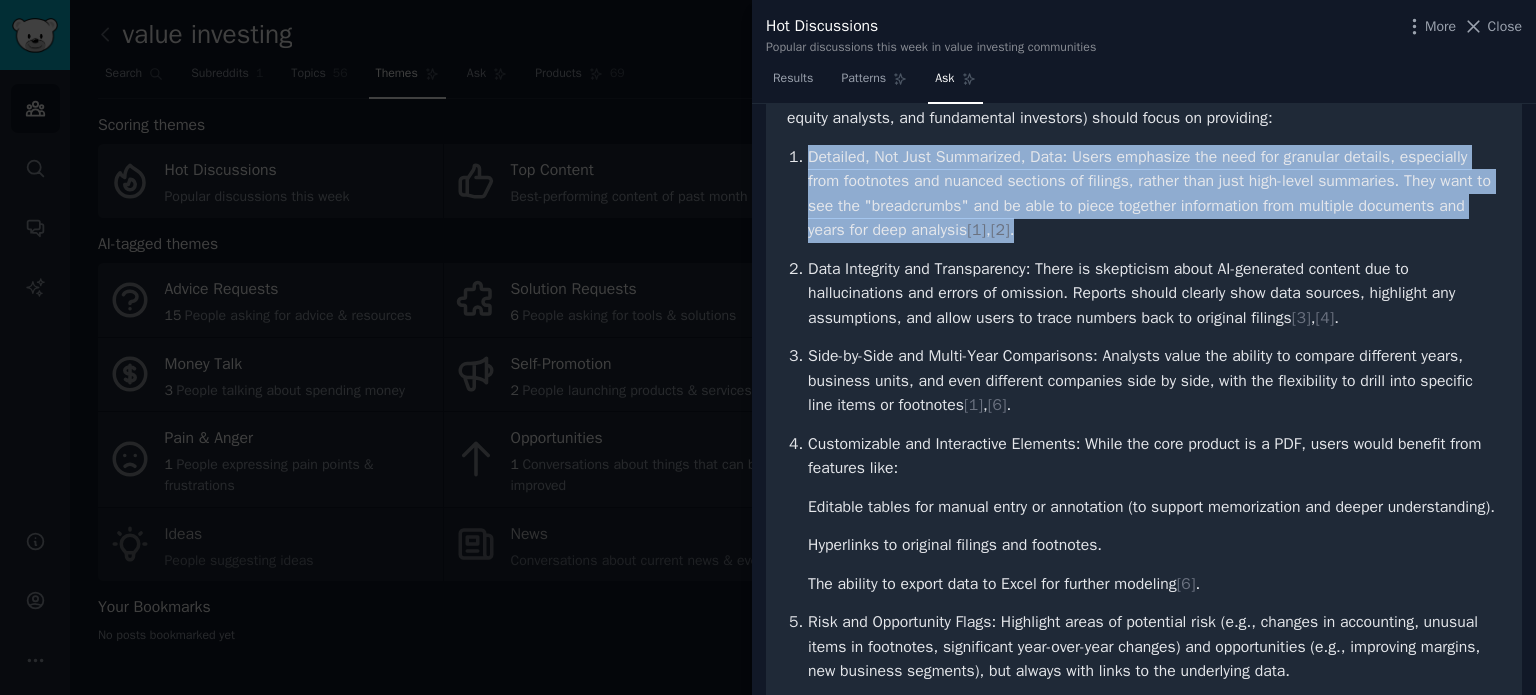 drag, startPoint x: 808, startPoint y: 160, endPoint x: 1071, endPoint y: 224, distance: 270.67508 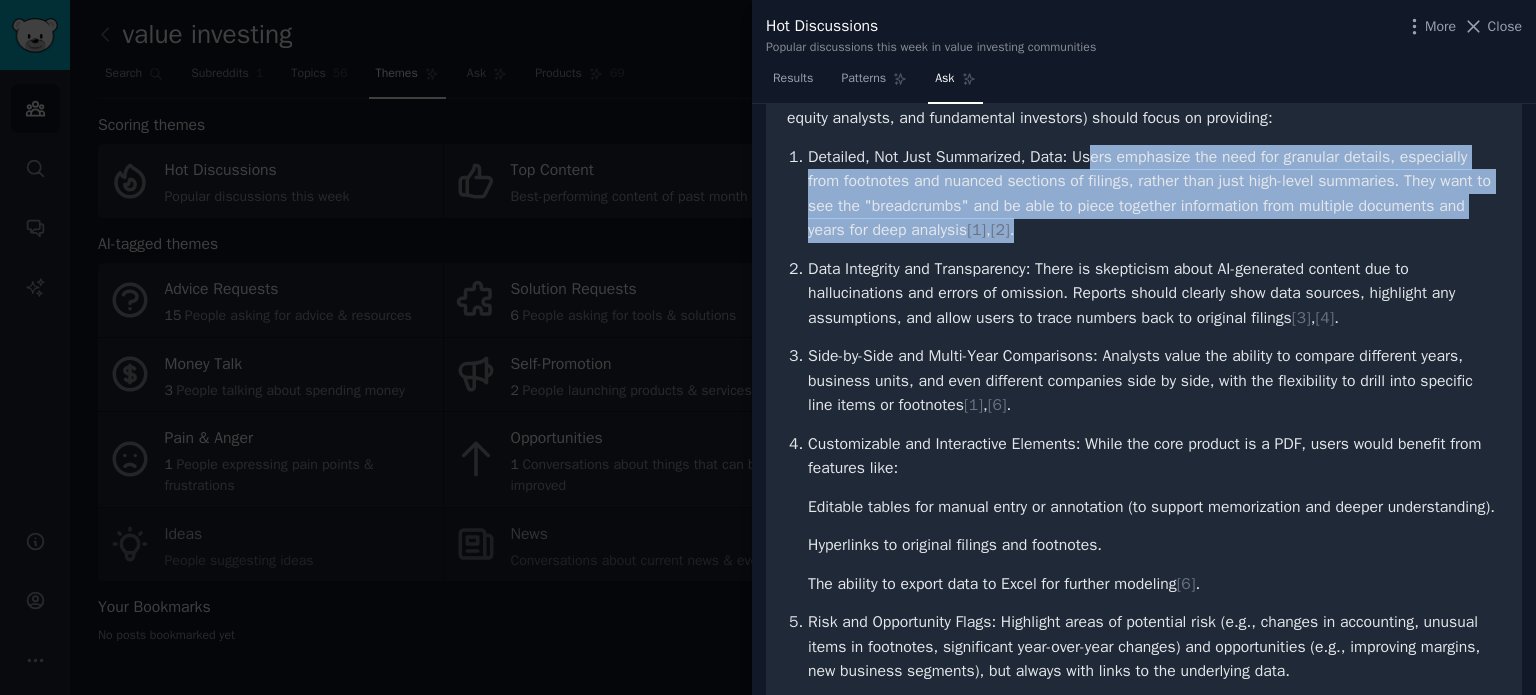 drag, startPoint x: 1085, startPoint y: 229, endPoint x: 1085, endPoint y: 163, distance: 66 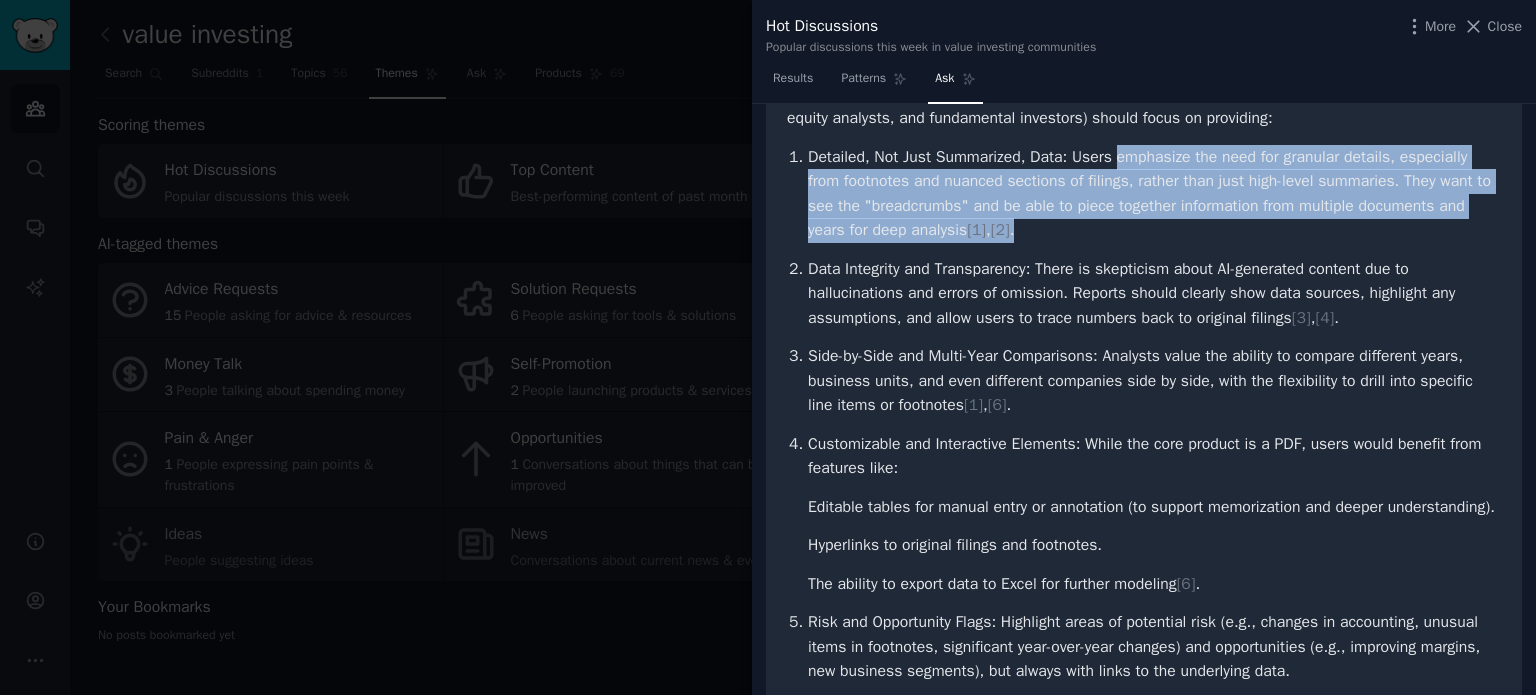 click on "Detailed, Not Just Summarized, Data: Users emphasize the need for granular details, especially from footnotes and nuanced sections of filings, rather than just high-level summaries. They want to see the "breadcrumbs" and be able to piece together information from multiple documents and years for deep analysis [ 1 ] ,  [ 2 ] ." at bounding box center [1154, 194] 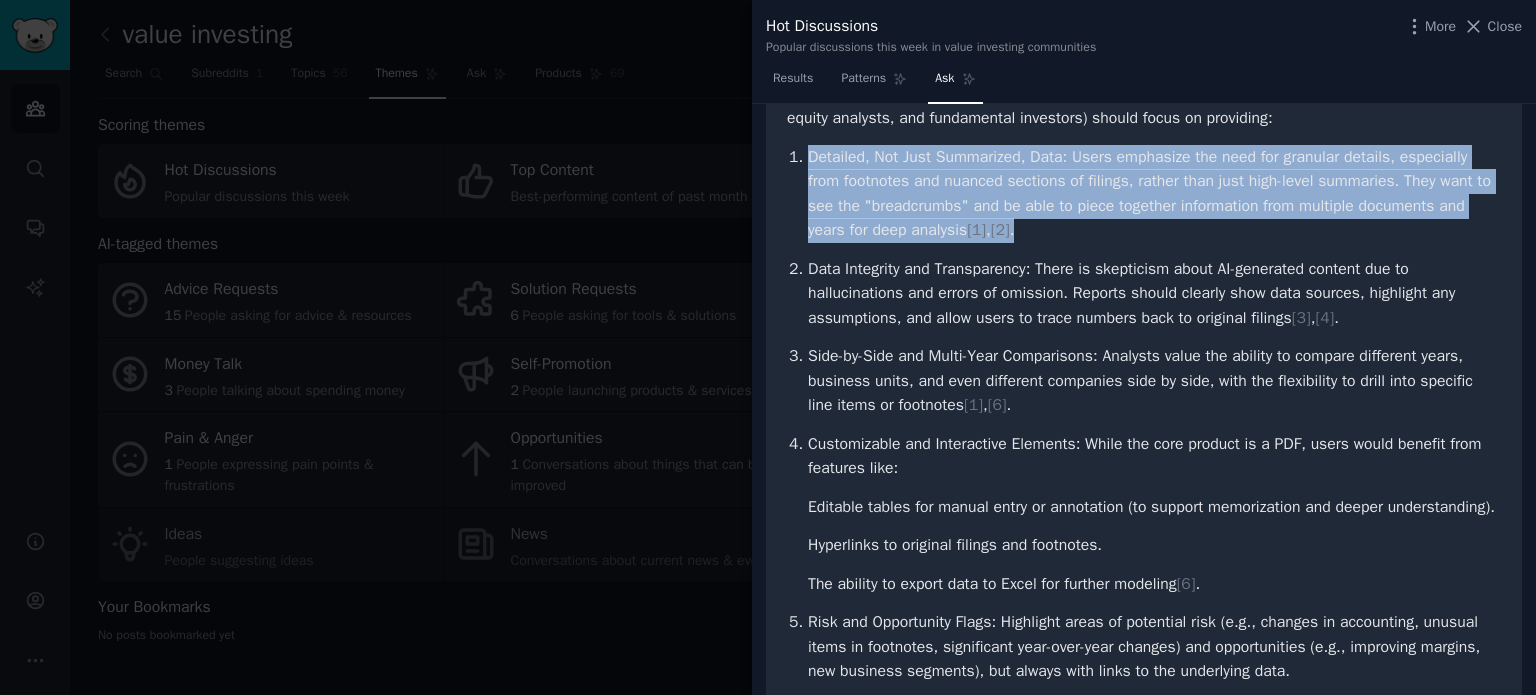 drag, startPoint x: 819, startPoint y: 158, endPoint x: 1072, endPoint y: 226, distance: 261.979 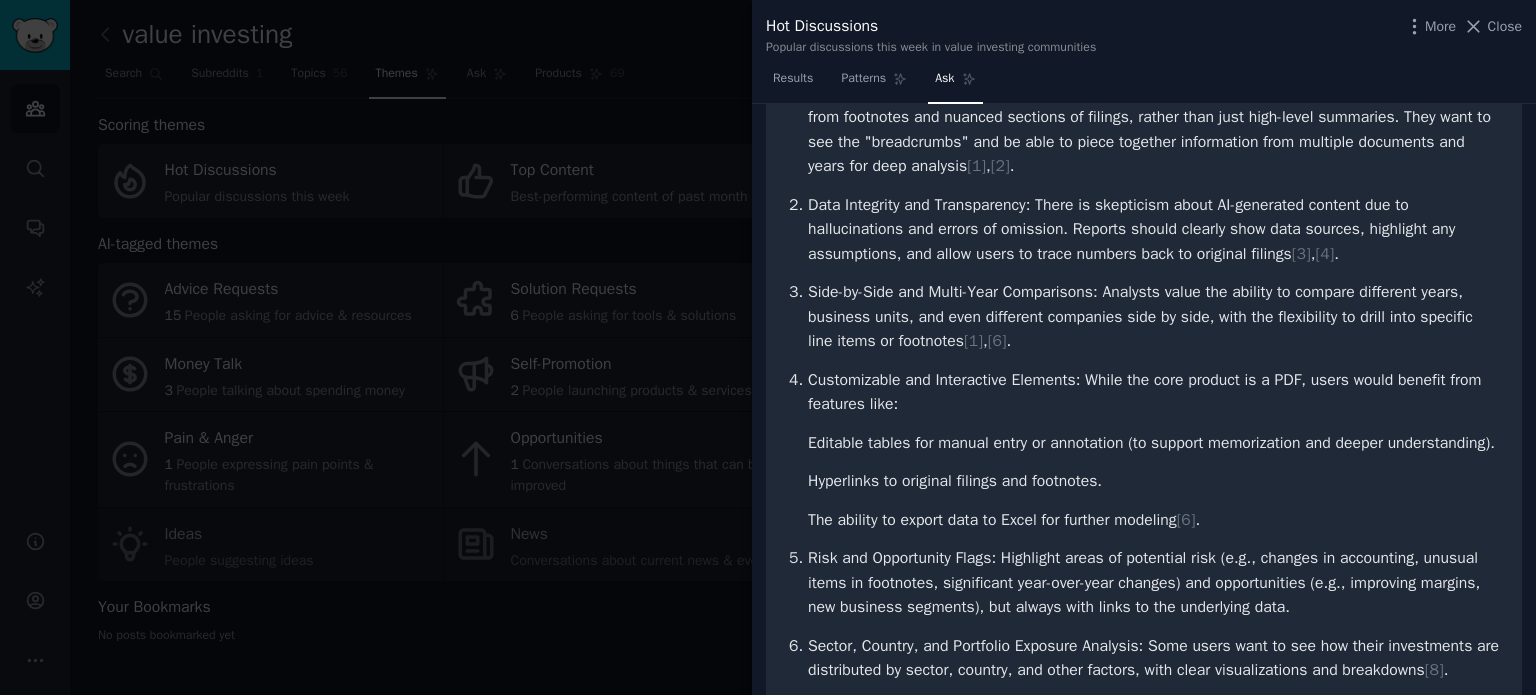 scroll, scrollTop: 300, scrollLeft: 0, axis: vertical 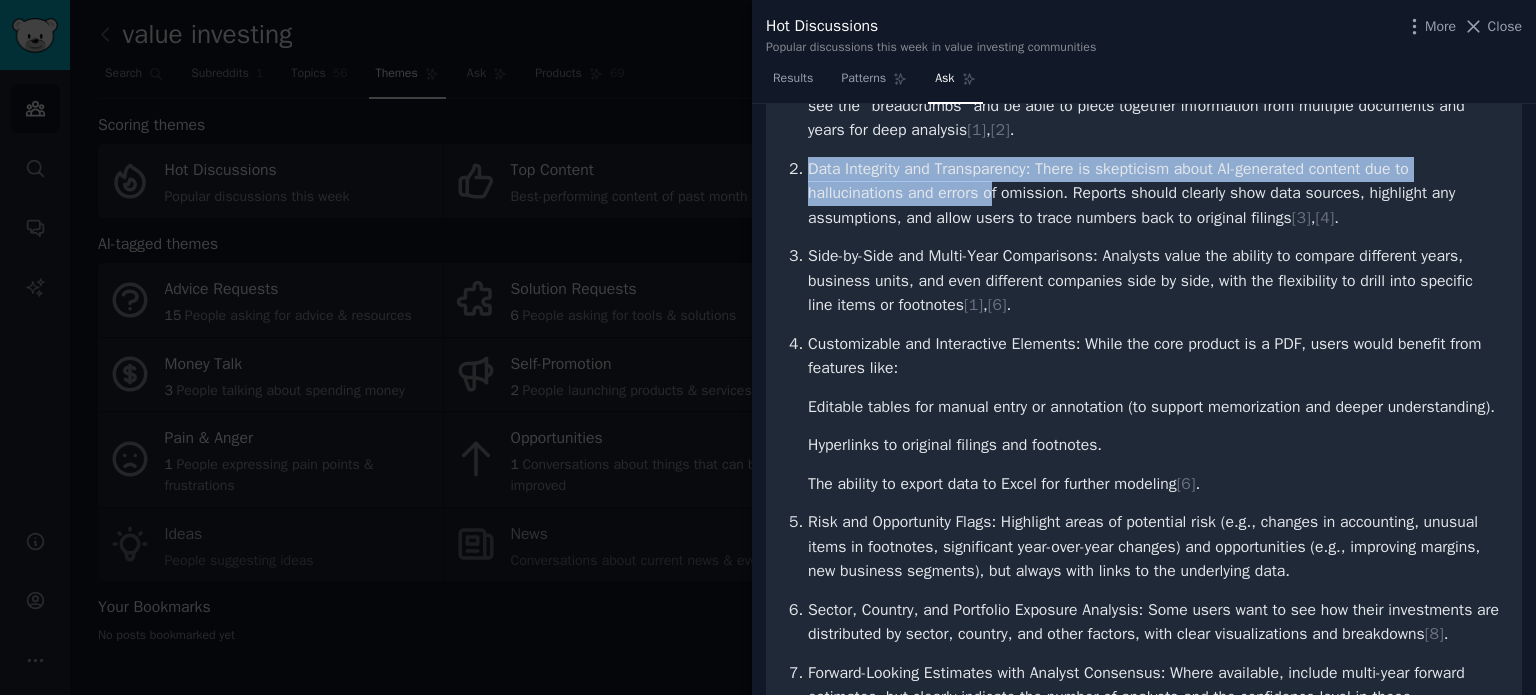 drag, startPoint x: 845, startPoint y: 172, endPoint x: 996, endPoint y: 180, distance: 151.21178 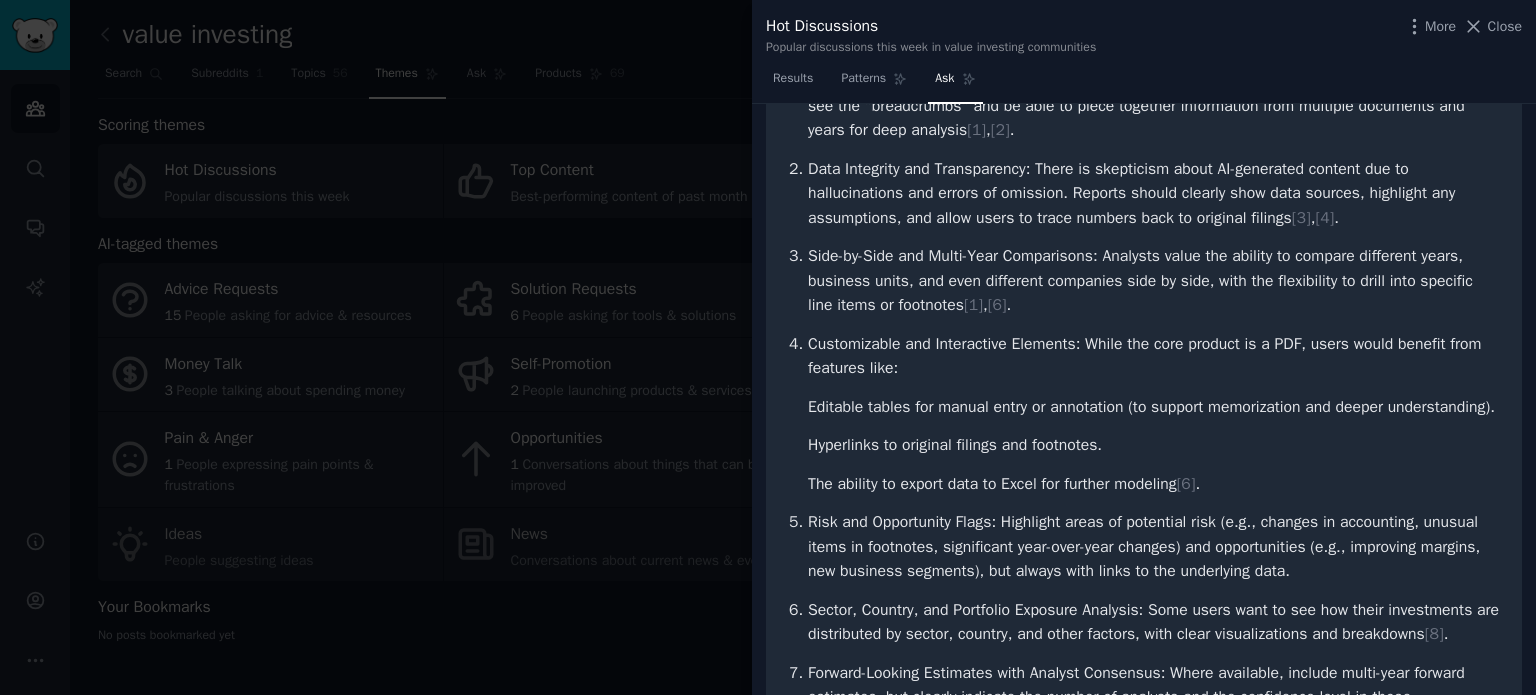 click on "Data Integrity and Transparency: There is skepticism about AI-generated content due to hallucinations and errors of omission. Reports should clearly show data sources, highlight any assumptions, and allow users to trace numbers back to original filings [ 3 ] ,  [ 4 ] ." at bounding box center [1154, 194] 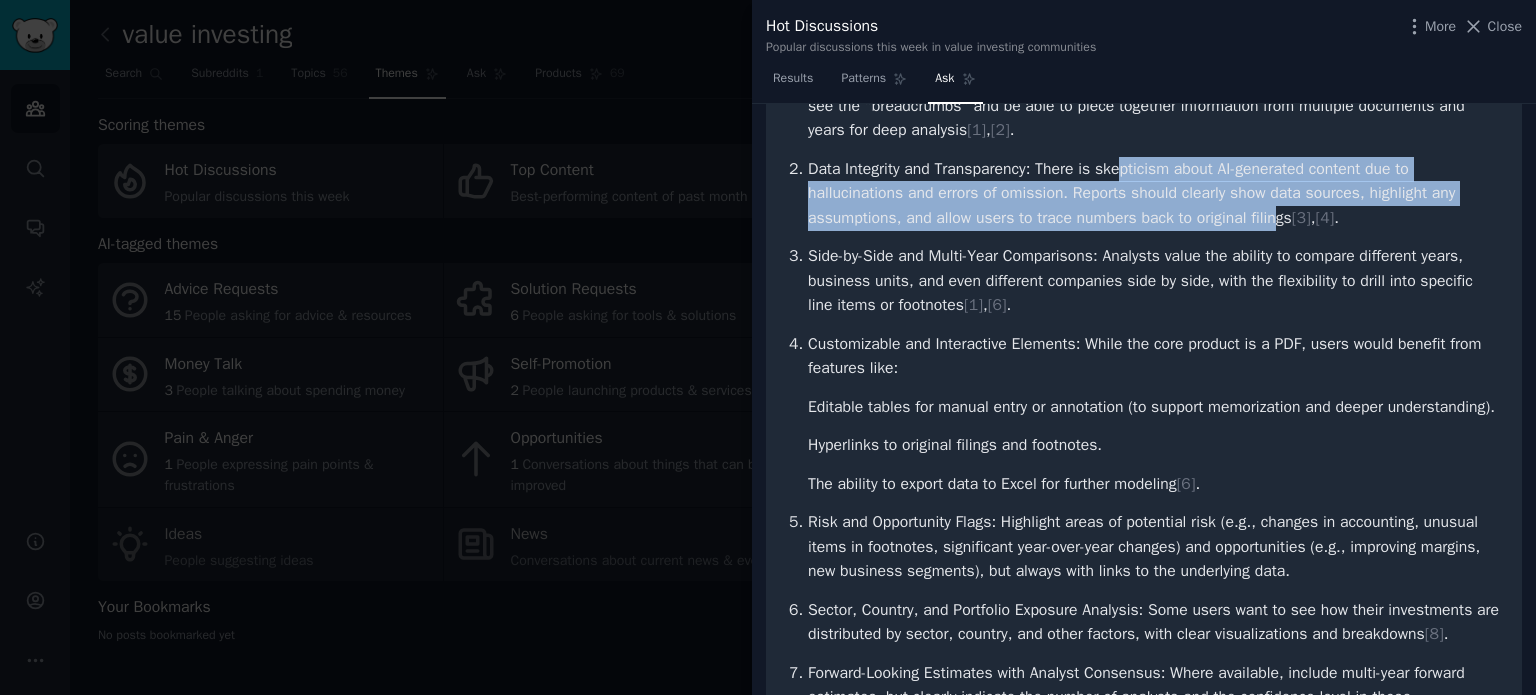 drag, startPoint x: 1234, startPoint y: 199, endPoint x: 1119, endPoint y: 167, distance: 119.36918 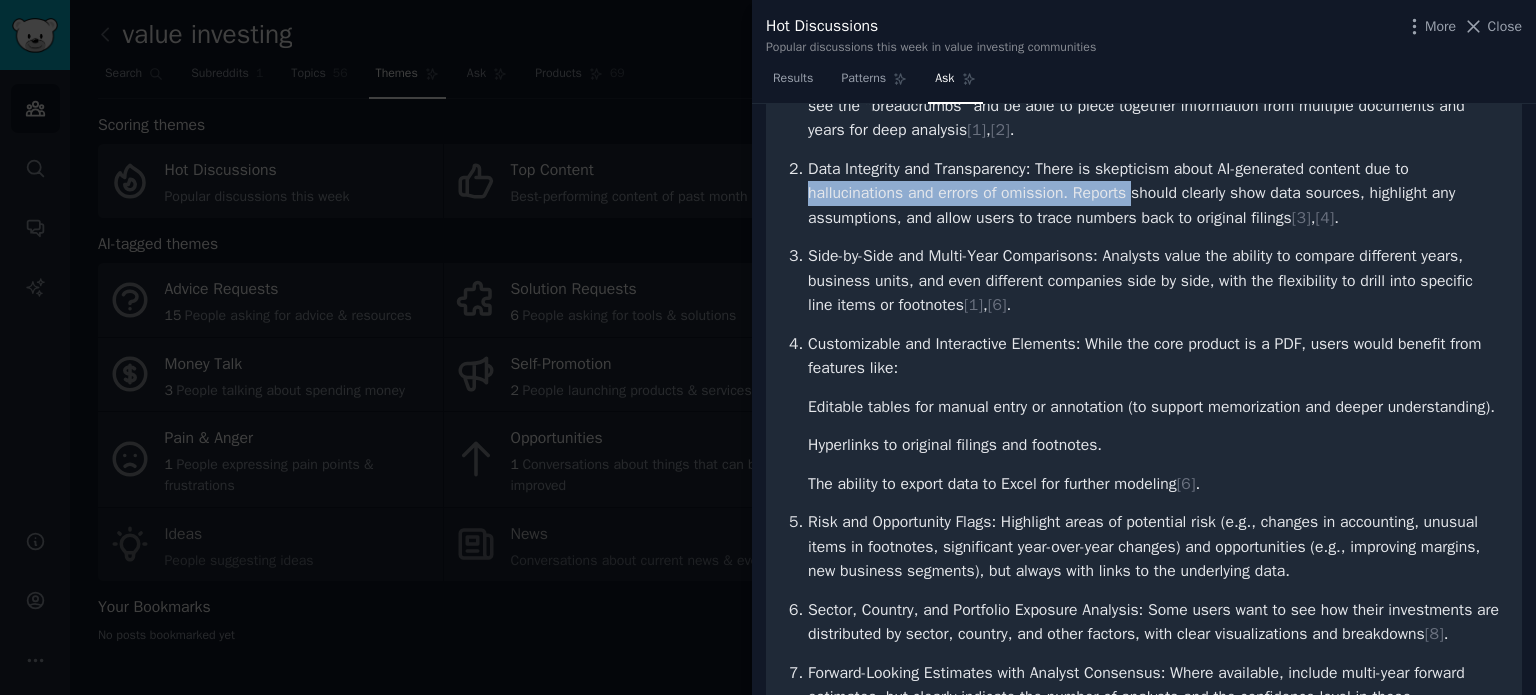 drag, startPoint x: 807, startPoint y: 193, endPoint x: 1133, endPoint y: 199, distance: 326.0552 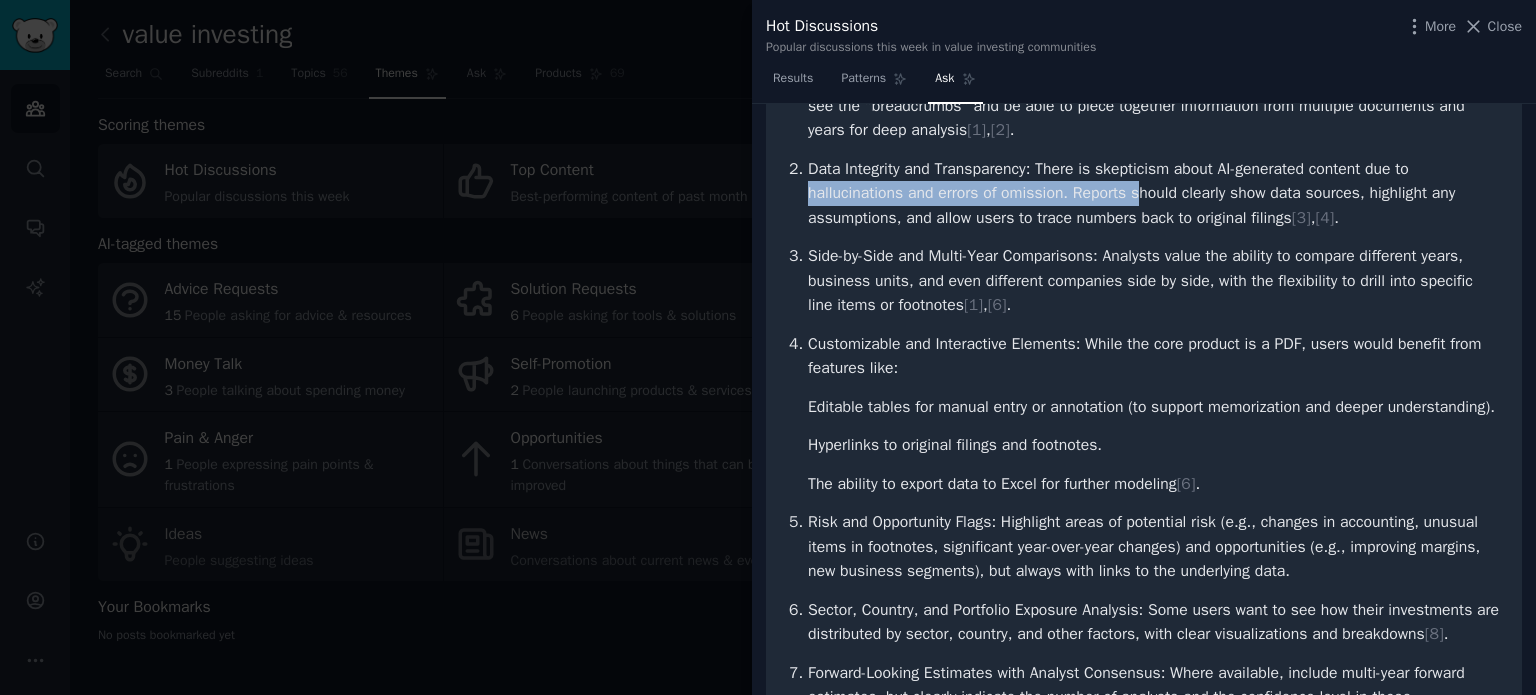 click on "Data Integrity and Transparency: There is skepticism about AI-generated content due to hallucinations and errors of omission. Reports should clearly show data sources, highlight any assumptions, and allow users to trace numbers back to original filings [ 3 ] ,  [ 4 ] ." at bounding box center (1154, 194) 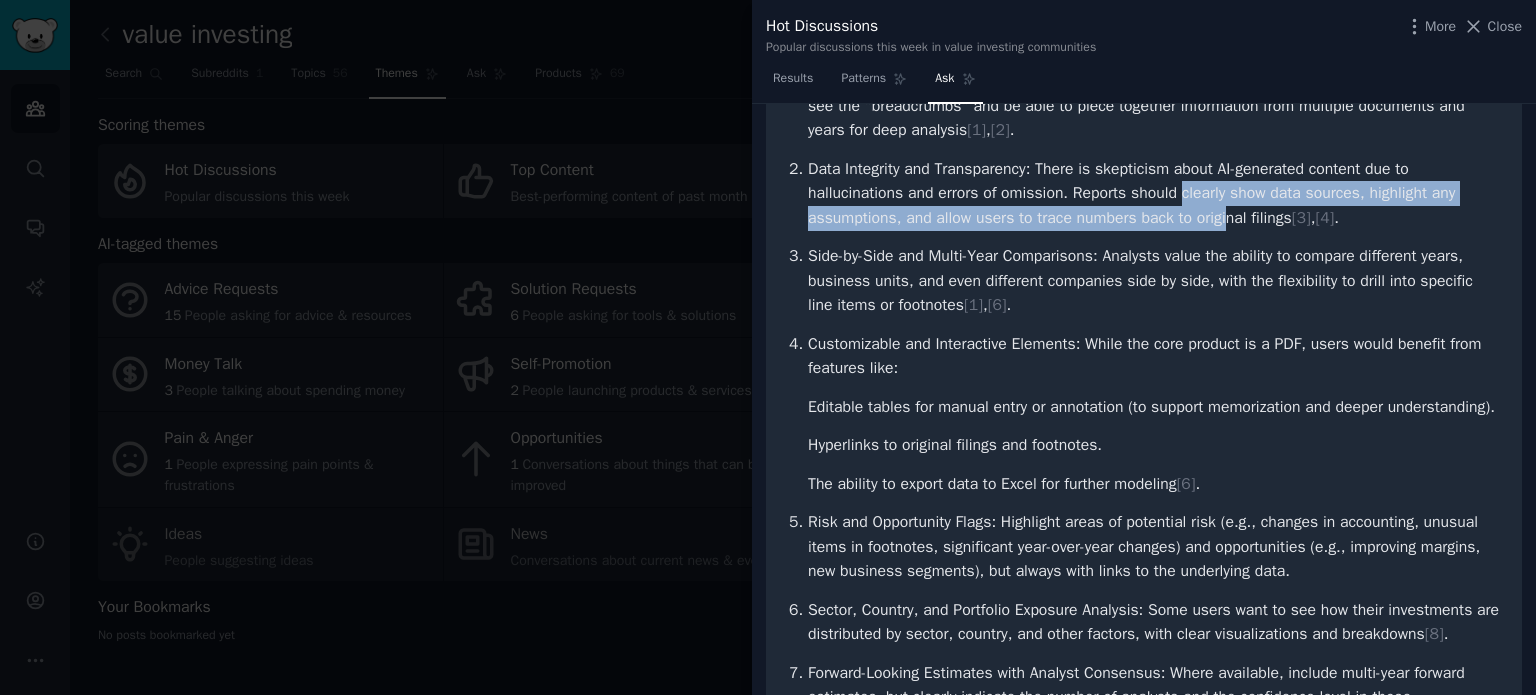click on "Data Integrity and Transparency: There is skepticism about AI-generated content due to hallucinations and errors of omission. Reports should clearly show data sources, highlight any assumptions, and allow users to trace numbers back to original filings [ 3 ] ,  [ 4 ] ." at bounding box center [1154, 194] 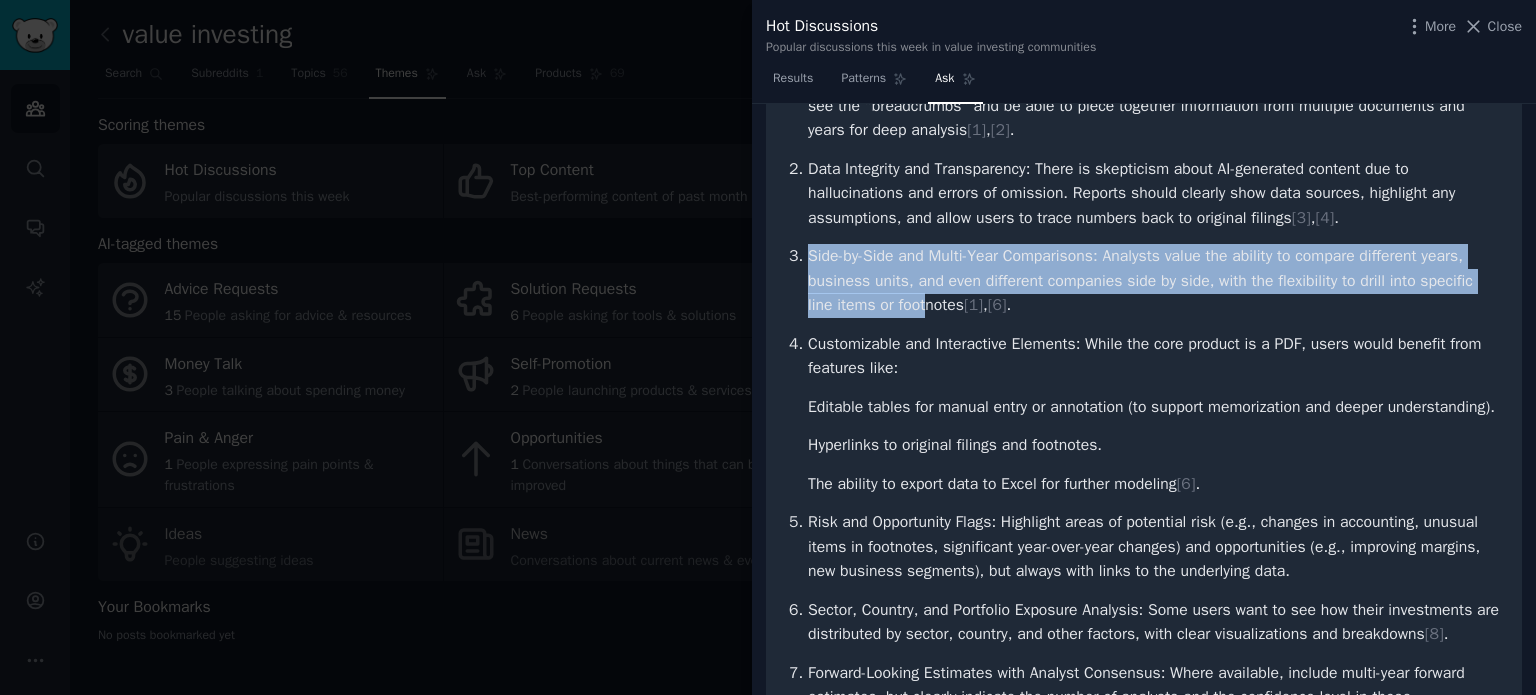 drag, startPoint x: 812, startPoint y: 262, endPoint x: 929, endPoint y: 304, distance: 124.3101 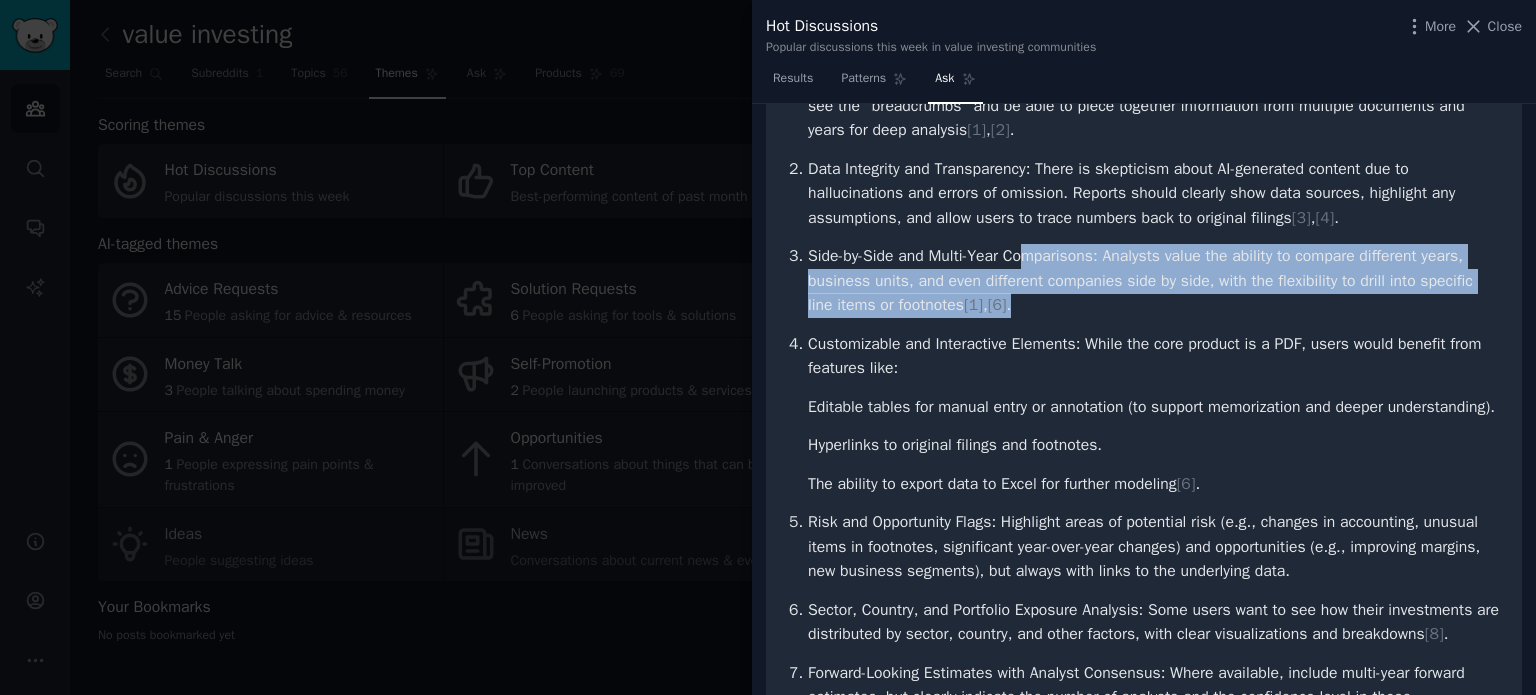 drag, startPoint x: 1032, startPoint y: 245, endPoint x: 1117, endPoint y: 299, distance: 100.70253 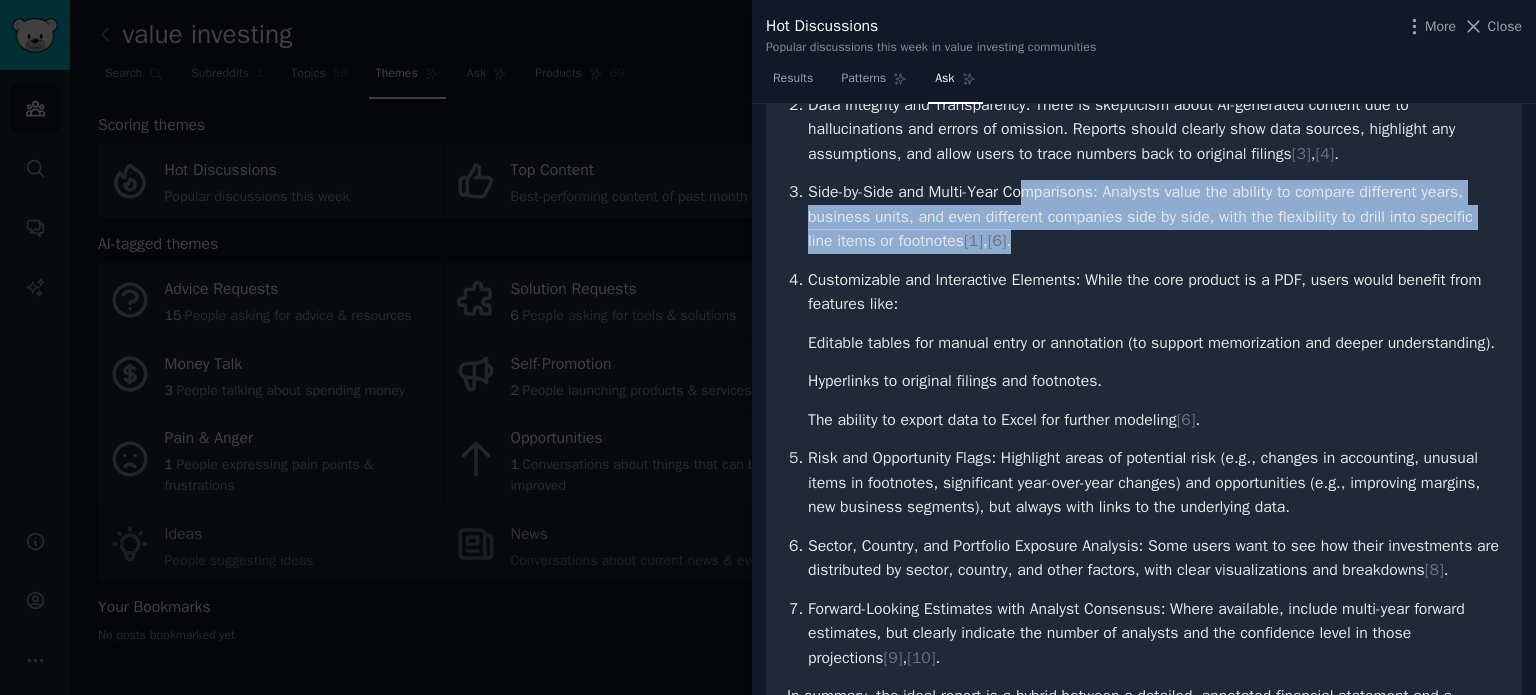 scroll, scrollTop: 400, scrollLeft: 0, axis: vertical 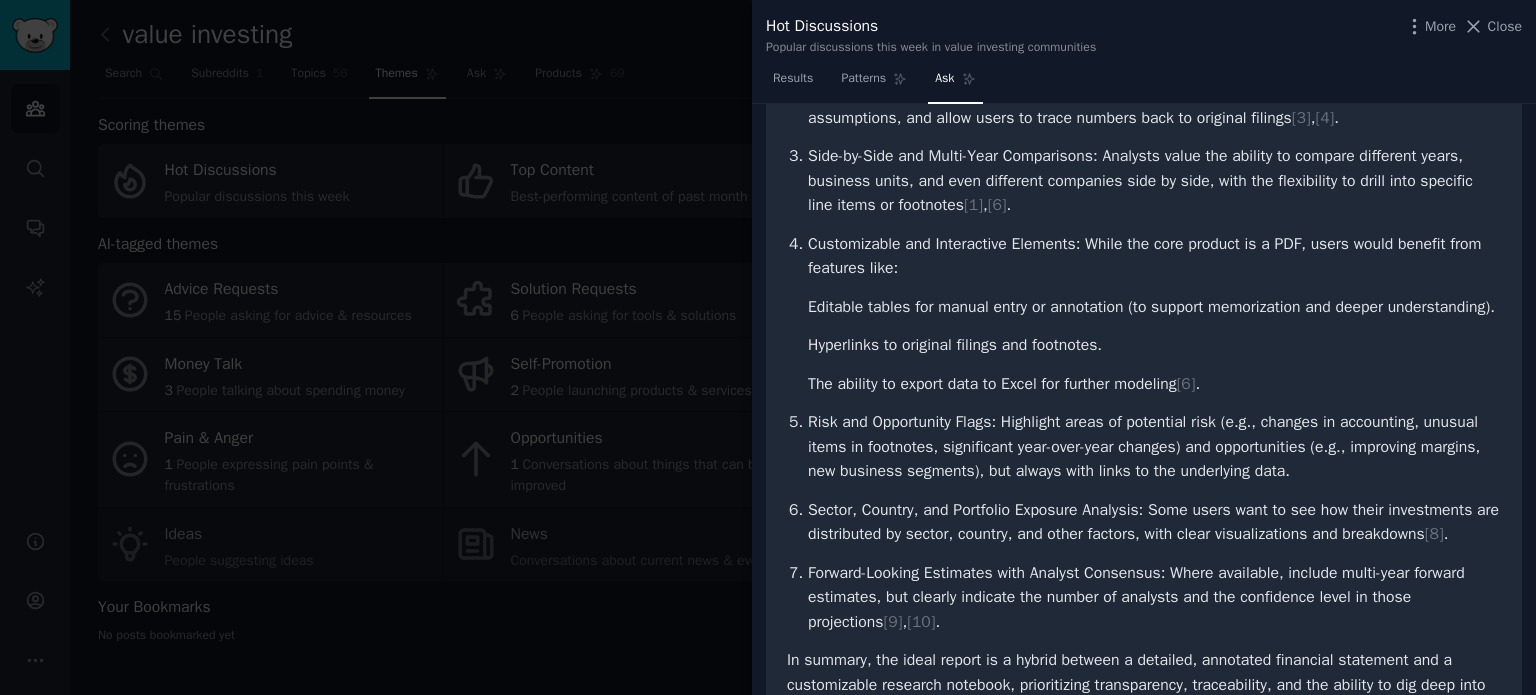 click on "Customizable and Interactive Elements: While the core product is a PDF, users would benefit from features like:" at bounding box center [1154, 256] 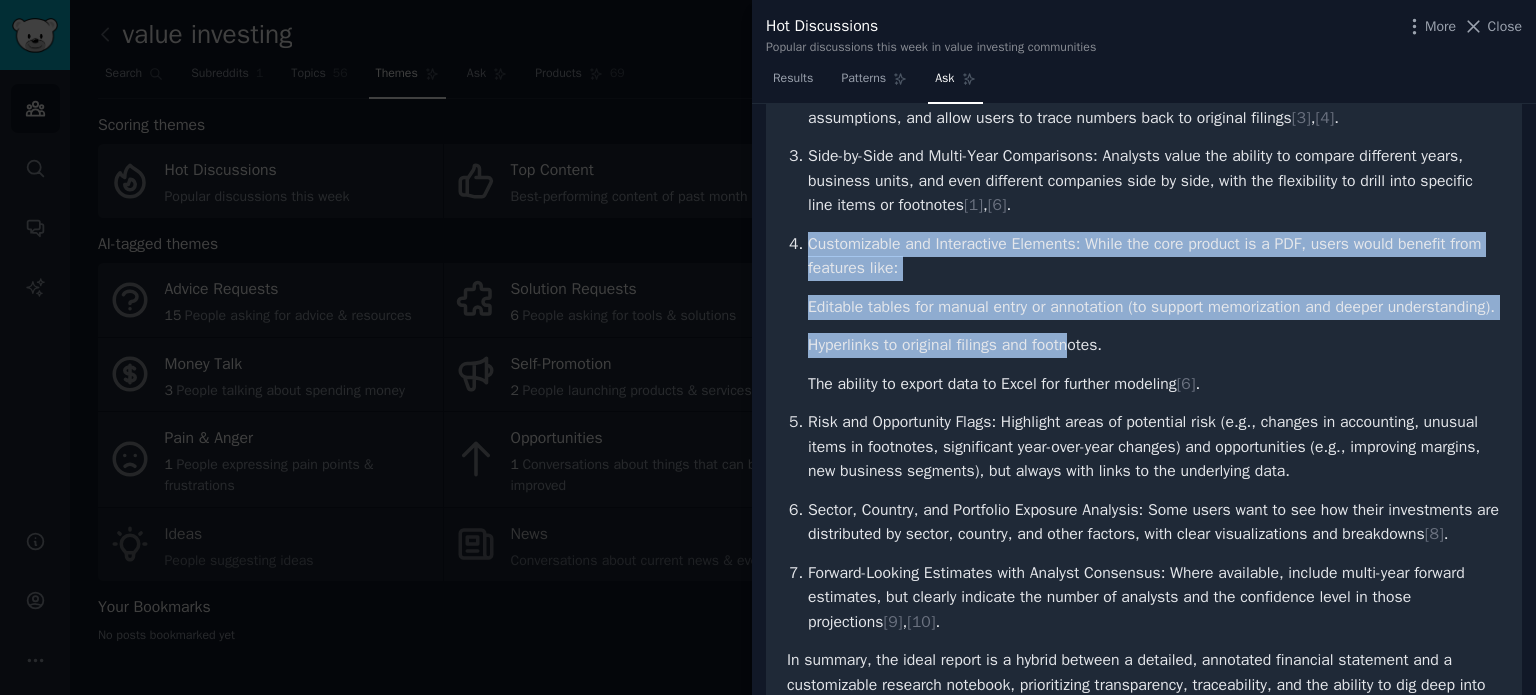 drag, startPoint x: 812, startPoint y: 242, endPoint x: 1077, endPoint y: 363, distance: 291.3177 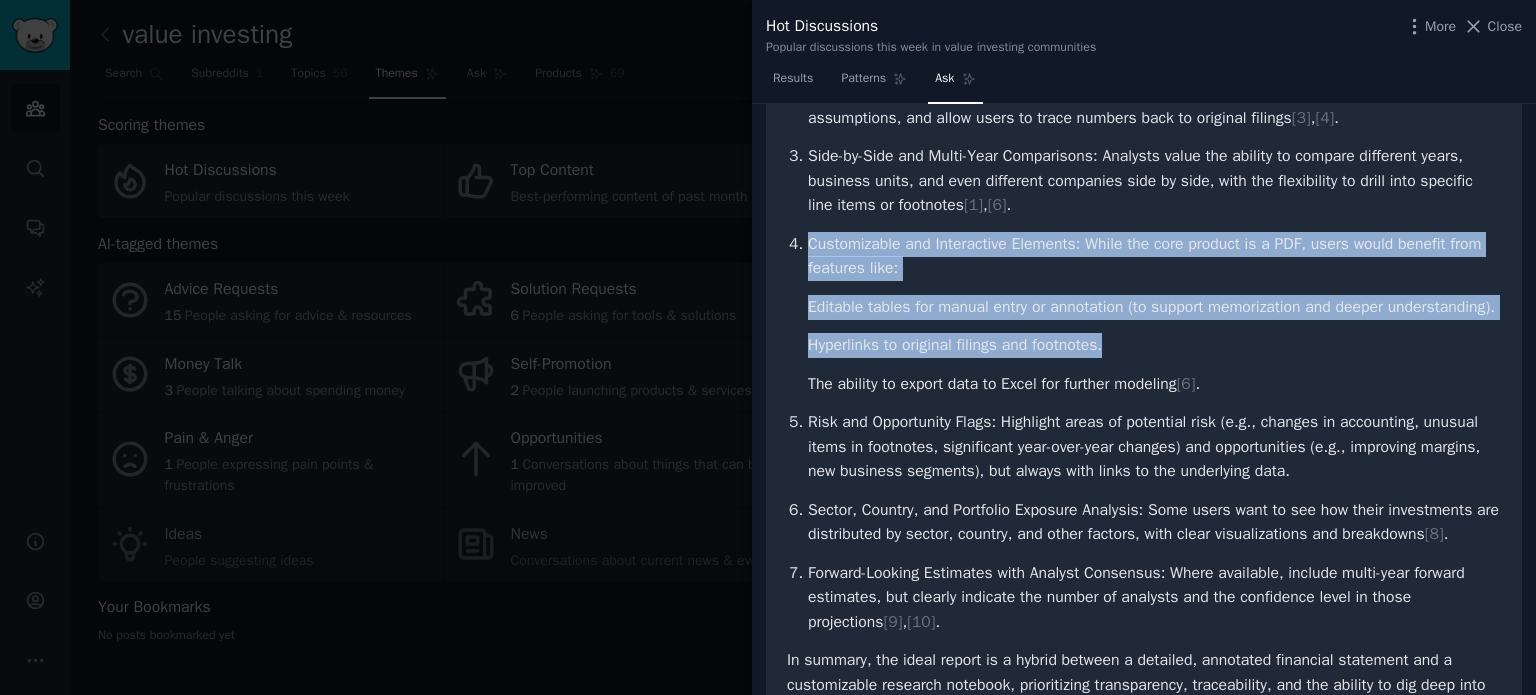 drag, startPoint x: 1118, startPoint y: 371, endPoint x: 820, endPoint y: 242, distance: 324.72296 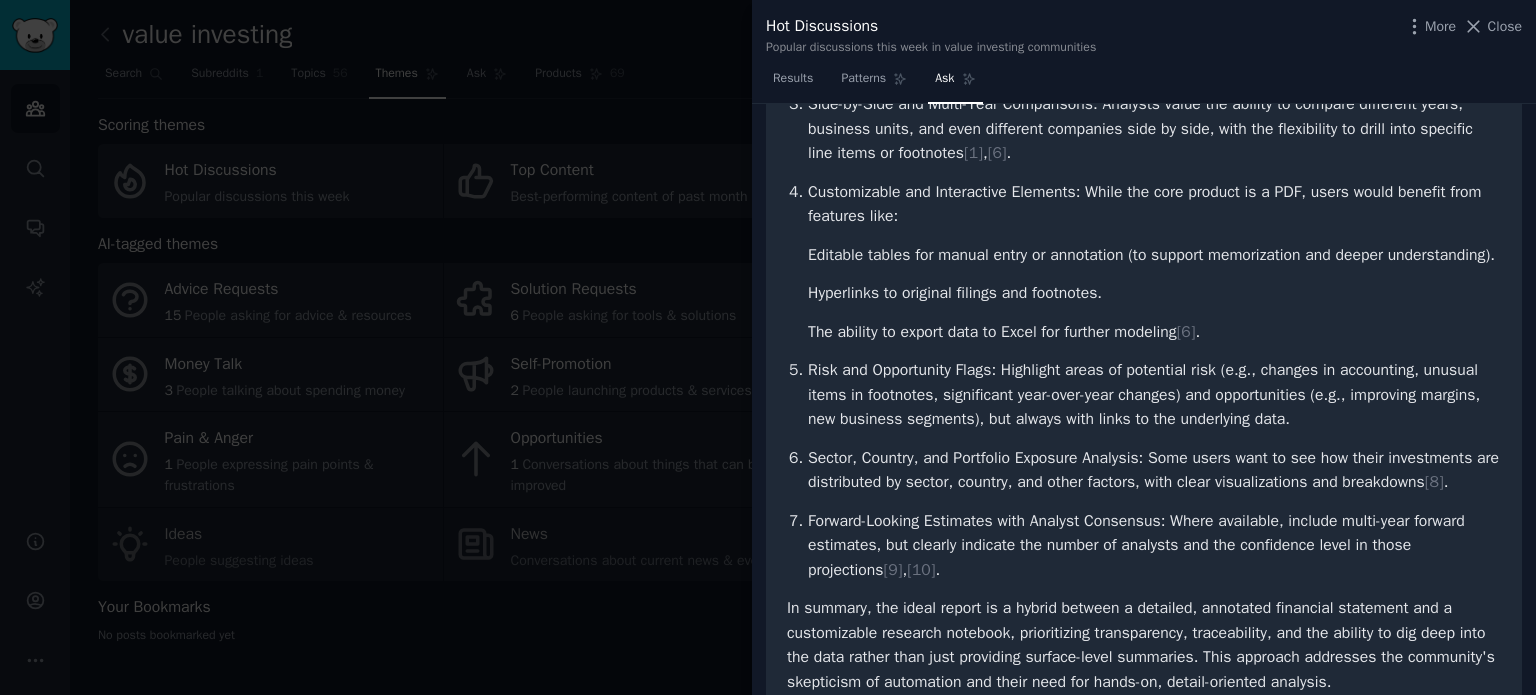 scroll, scrollTop: 500, scrollLeft: 0, axis: vertical 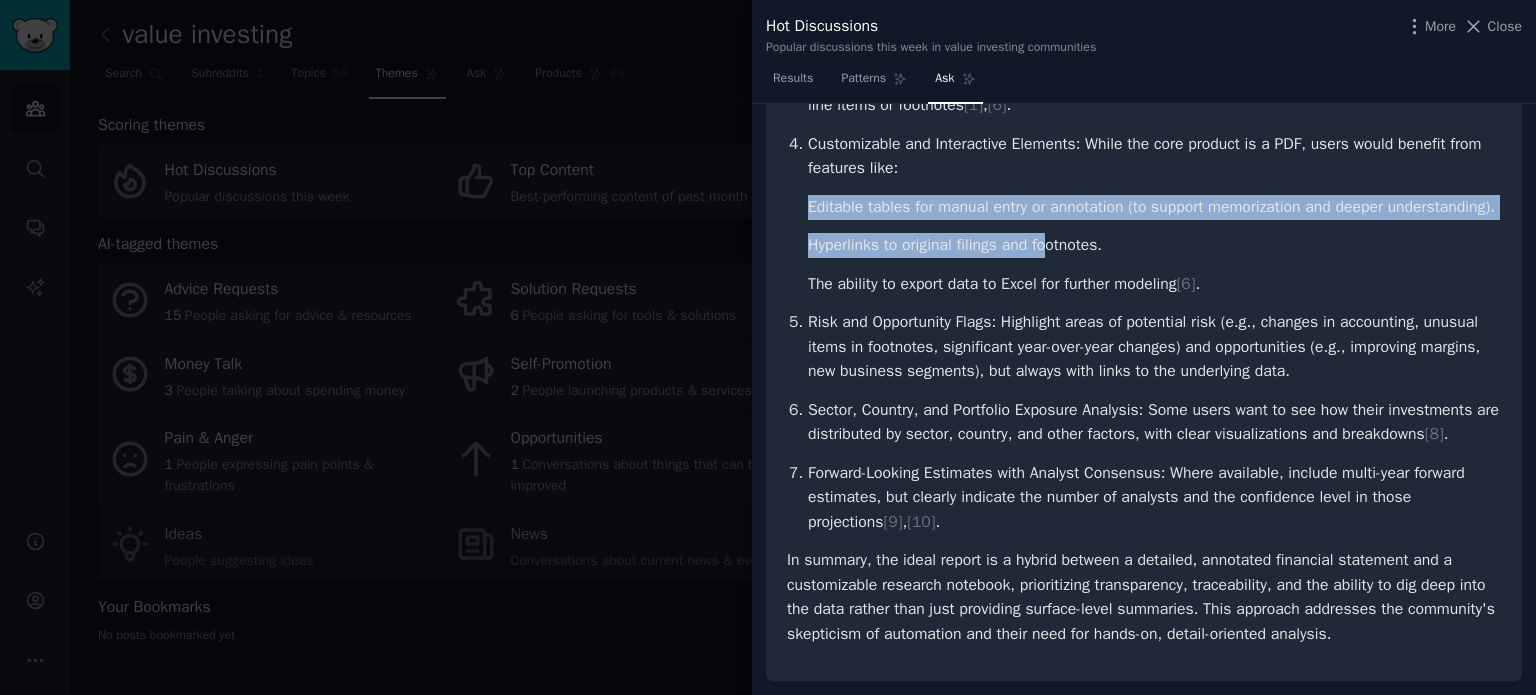 drag, startPoint x: 808, startPoint y: 207, endPoint x: 1052, endPoint y: 263, distance: 250.34377 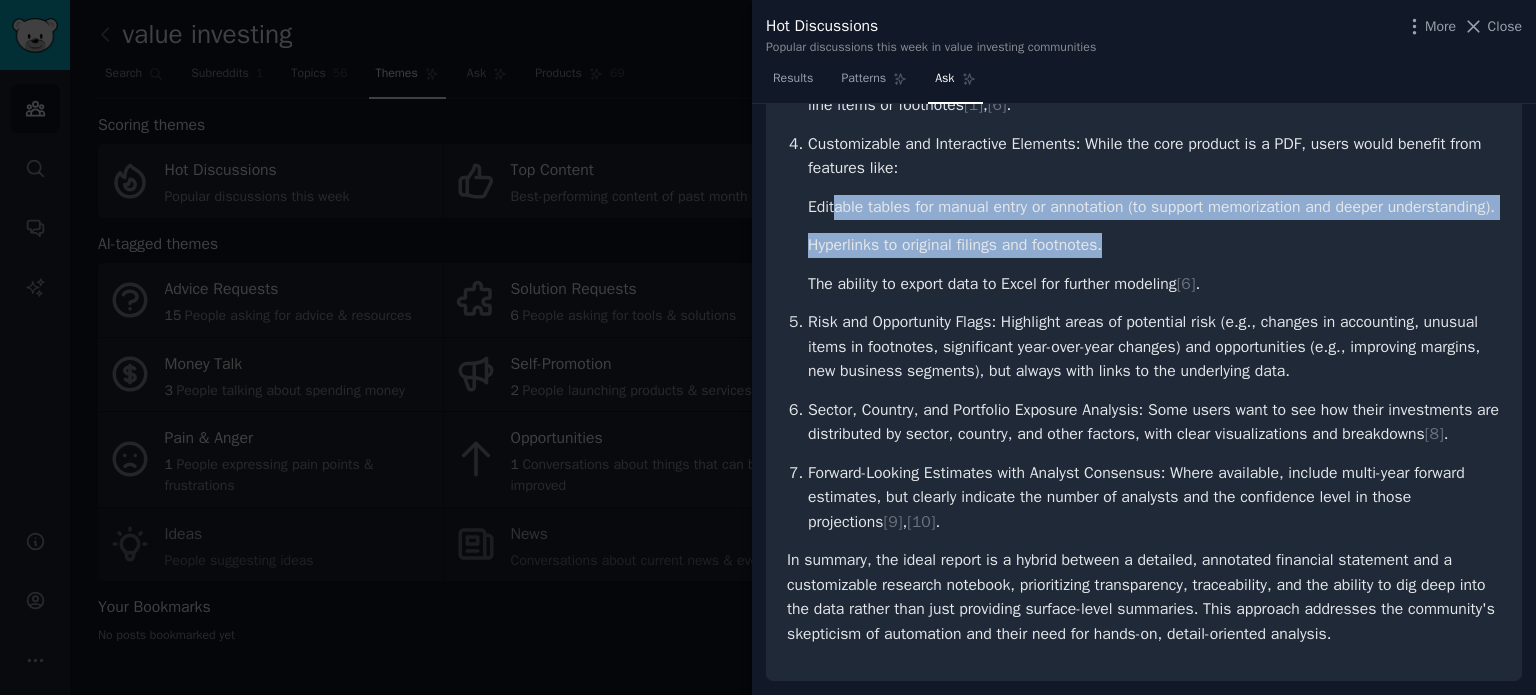 drag, startPoint x: 971, startPoint y: 261, endPoint x: 830, endPoint y: 211, distance: 149.60281 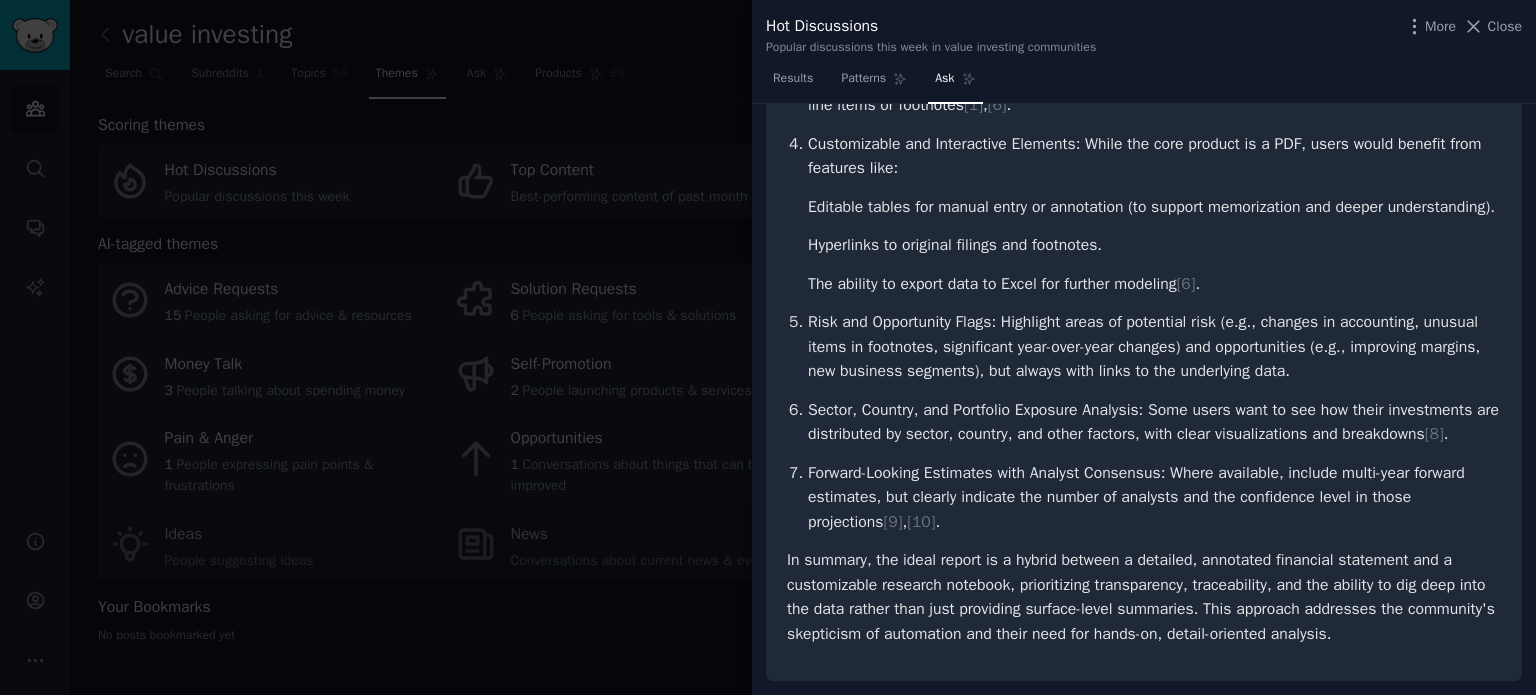 click on "Editable tables for manual entry or annotation (to support memorization and deeper understanding)." at bounding box center [1154, 207] 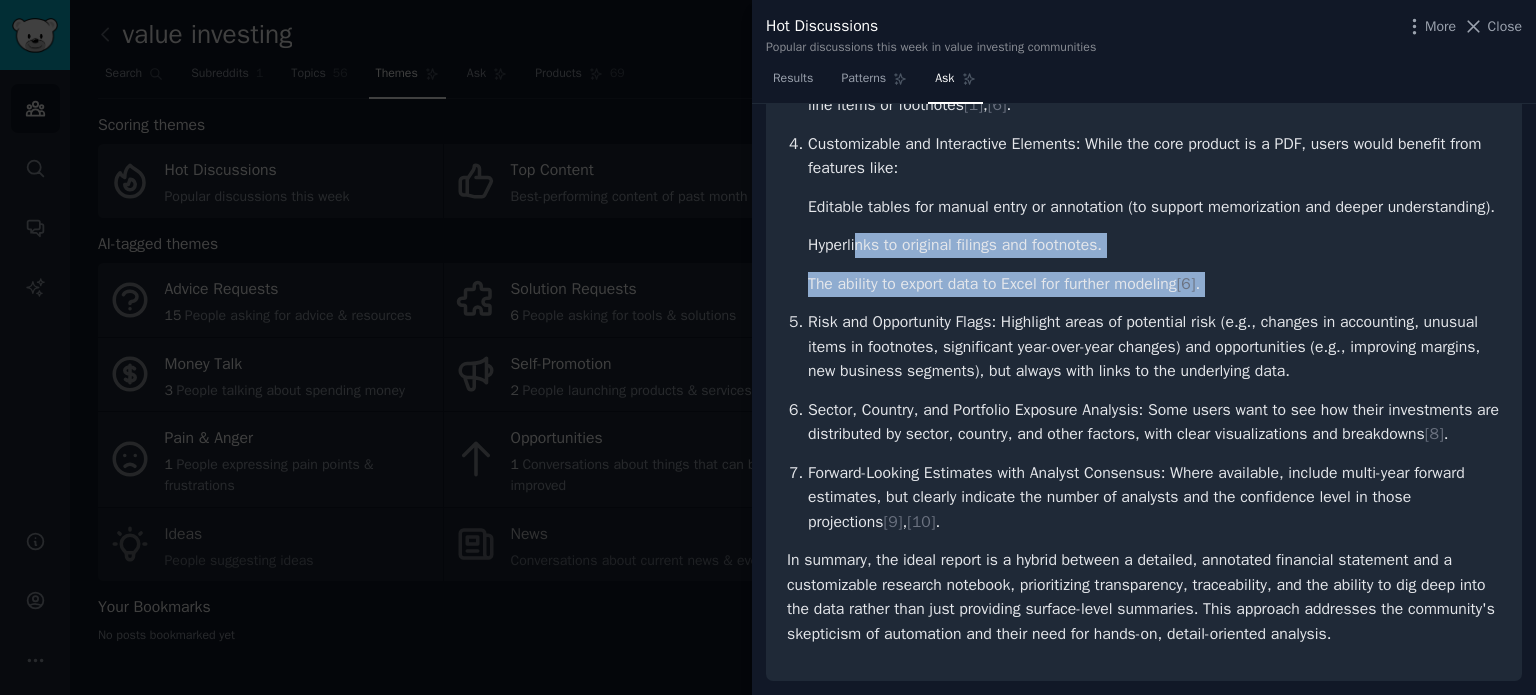 drag, startPoint x: 947, startPoint y: 288, endPoint x: 1067, endPoint y: 325, distance: 125.57468 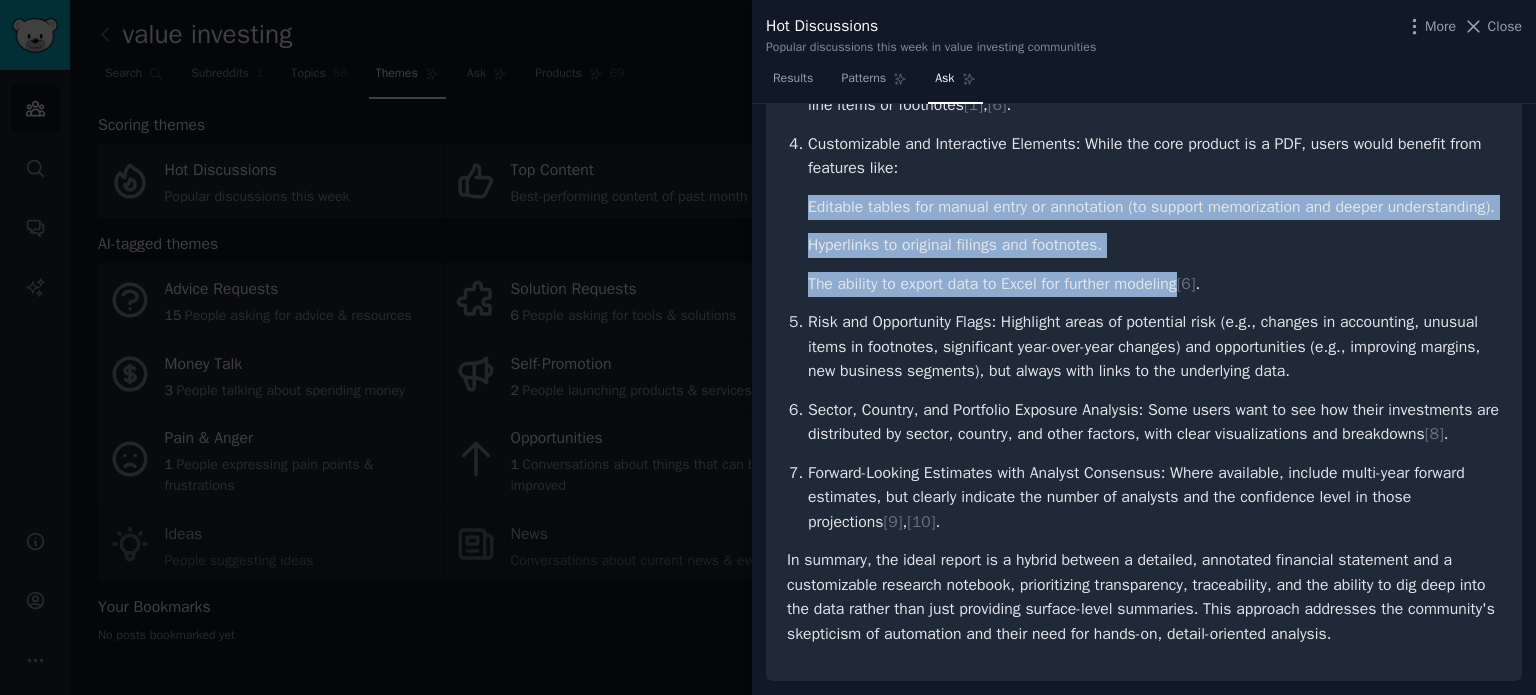 drag, startPoint x: 1181, startPoint y: 312, endPoint x: 792, endPoint y: 208, distance: 402.66238 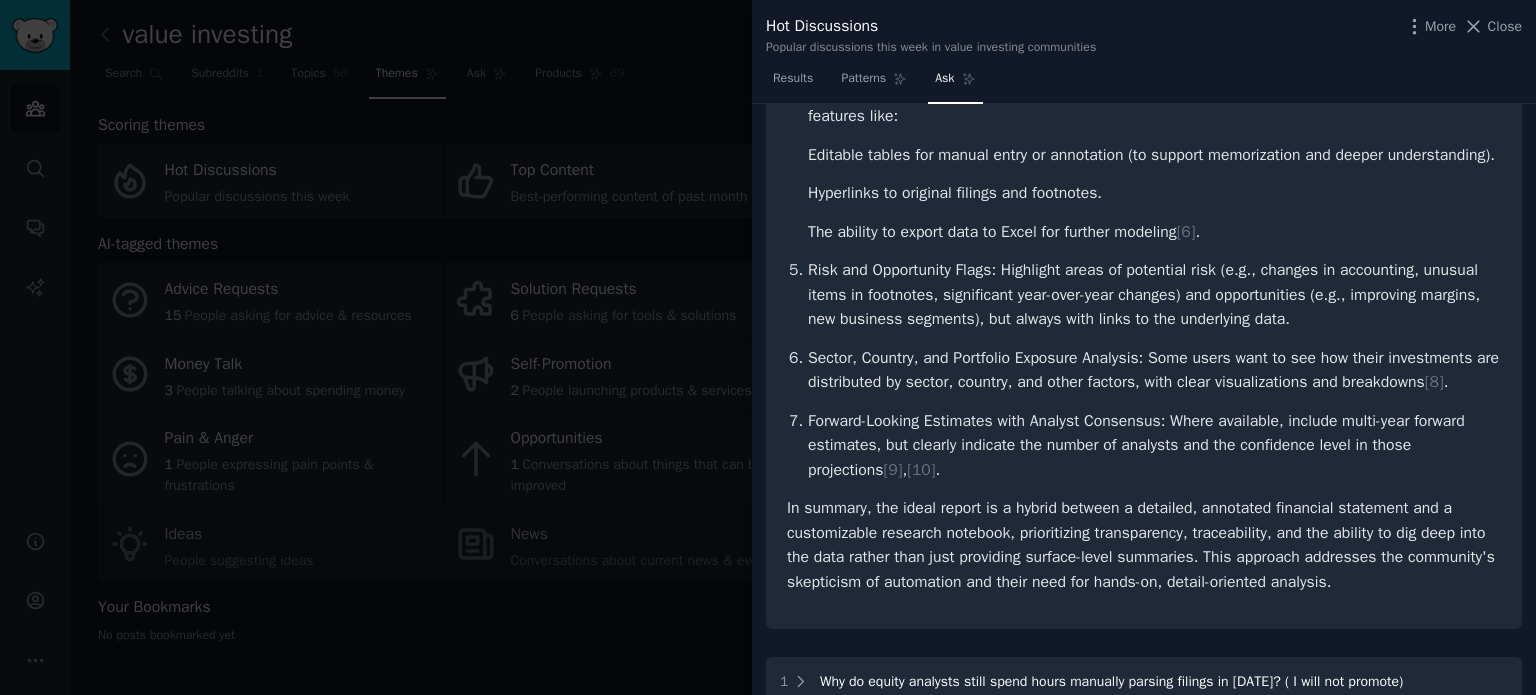 scroll, scrollTop: 600, scrollLeft: 0, axis: vertical 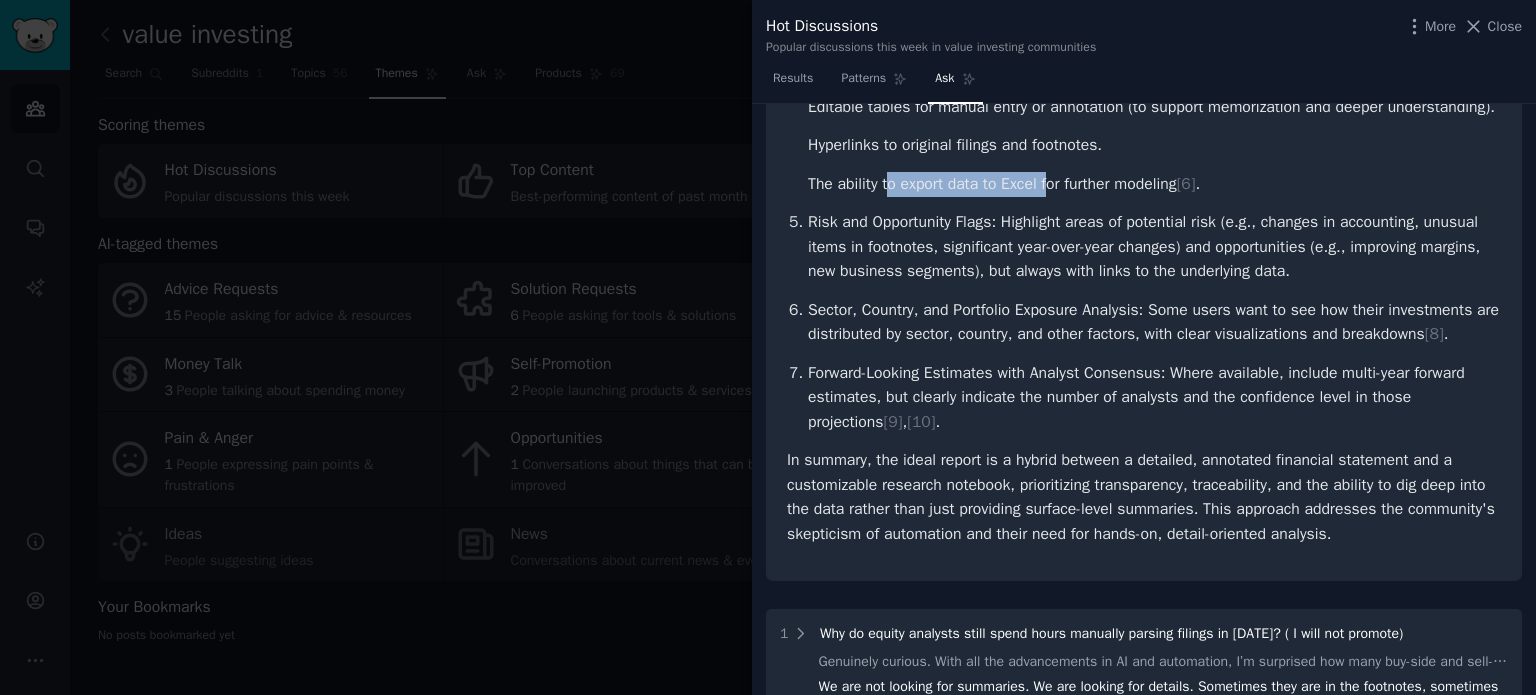 drag, startPoint x: 1051, startPoint y: 211, endPoint x: 1096, endPoint y: 211, distance: 45 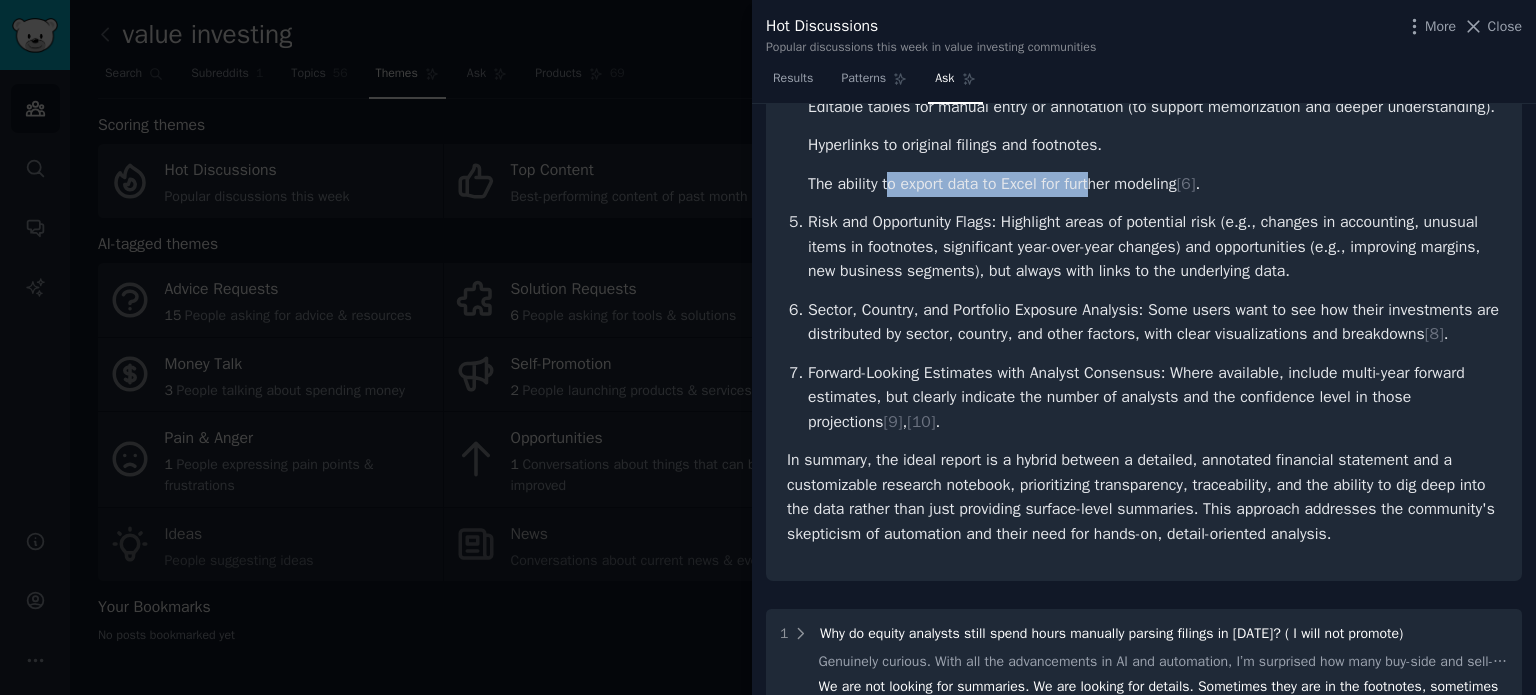 click on "The ability to export data to Excel for further modeling [ 6 ] ." at bounding box center [1154, 184] 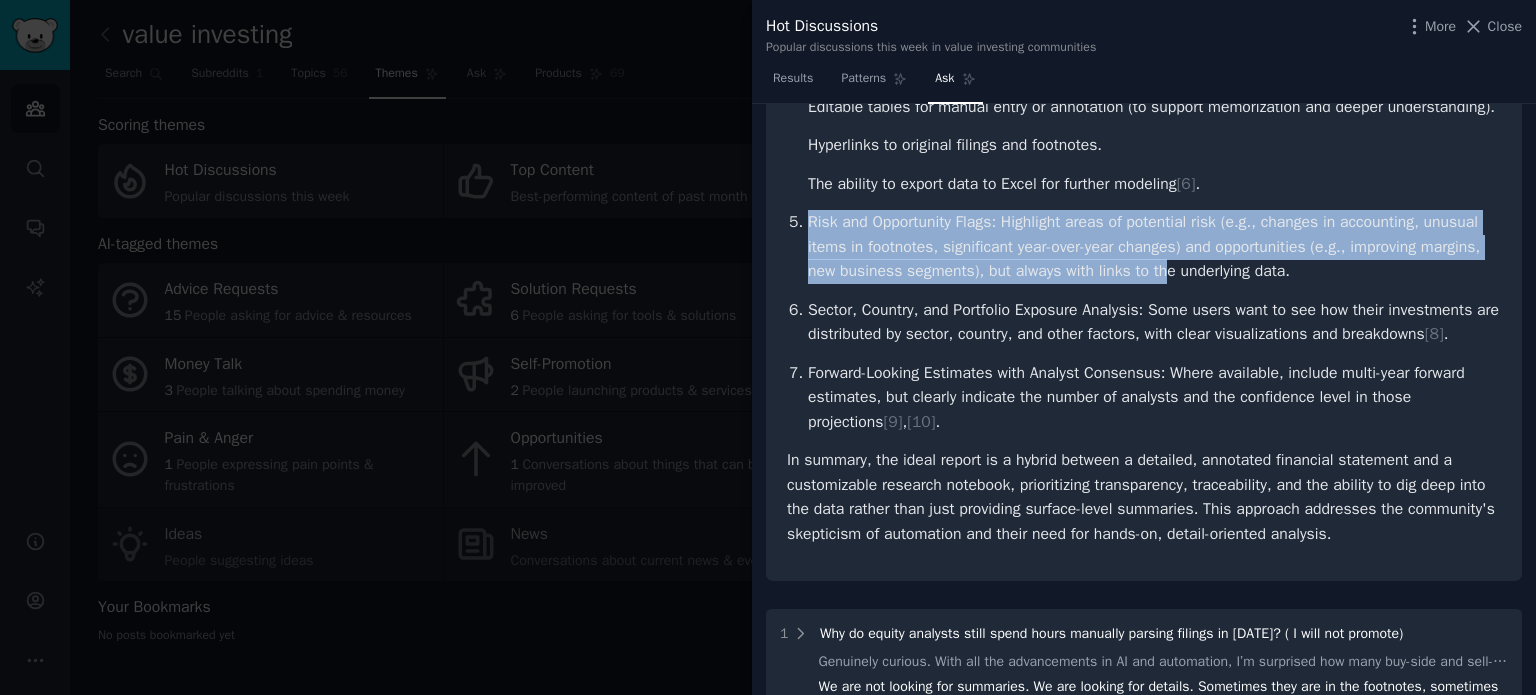 drag, startPoint x: 804, startPoint y: 247, endPoint x: 1166, endPoint y: 300, distance: 365.85925 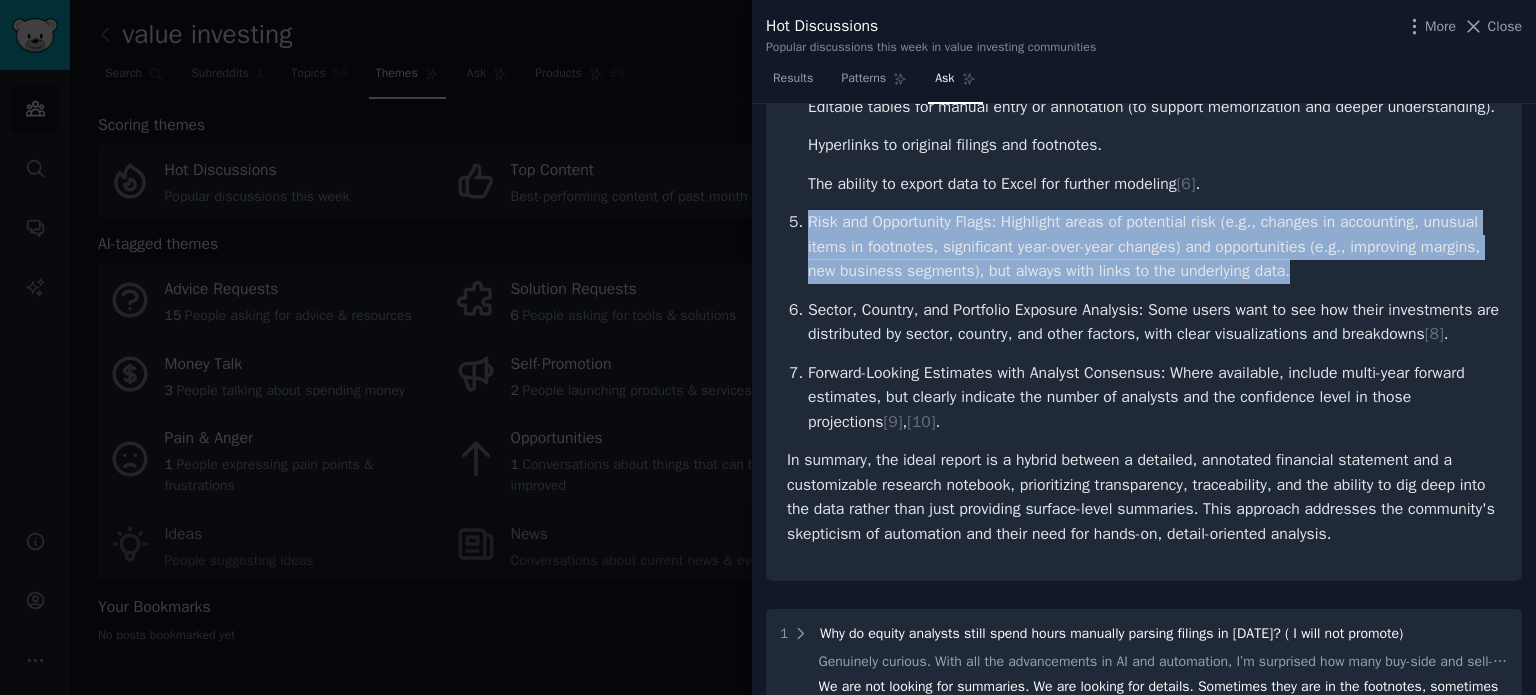 drag, startPoint x: 1273, startPoint y: 295, endPoint x: 807, endPoint y: 244, distance: 468.78247 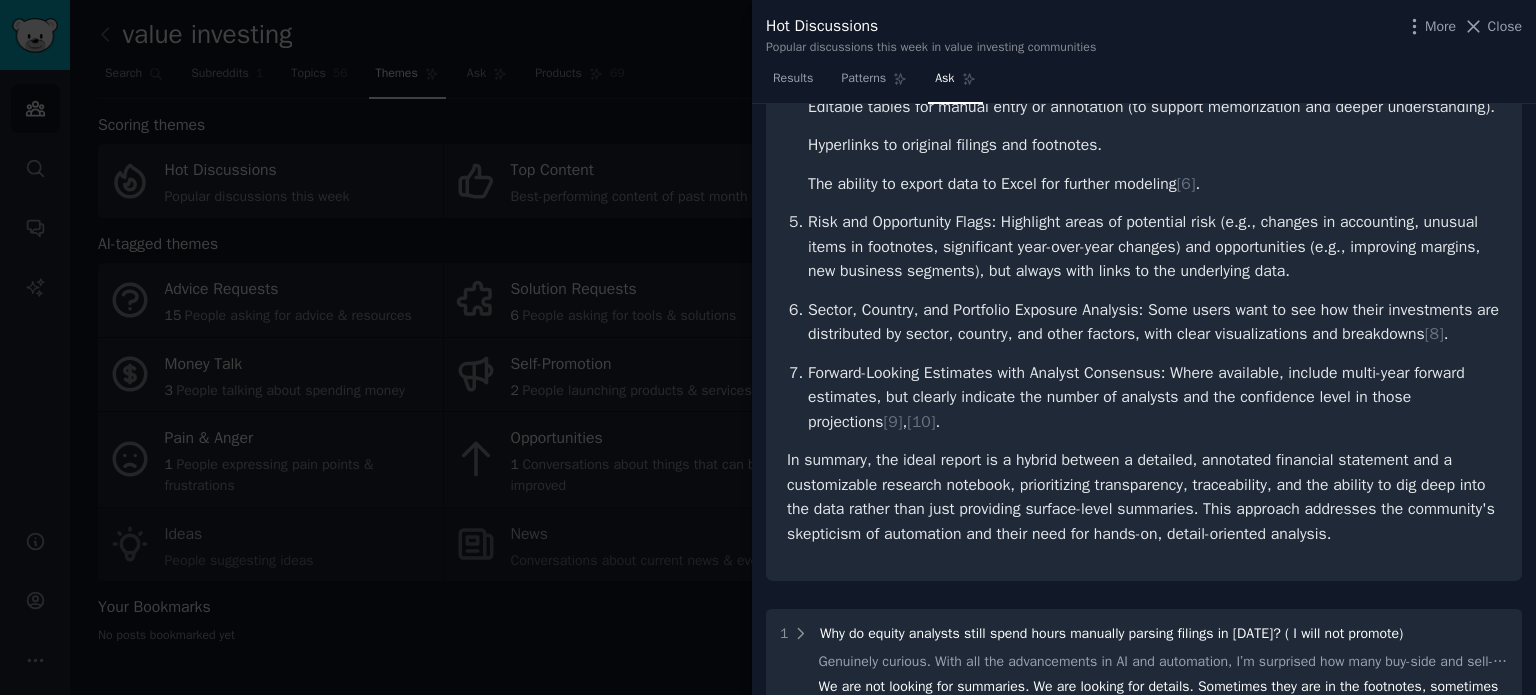 click on "Risk and Opportunity Flags: Highlight areas of potential risk (e.g., changes in accounting, unusual items in footnotes, significant year-over-year changes) and opportunities (e.g., improving margins, new business segments), but always with links to the underlying data." at bounding box center (1154, 247) 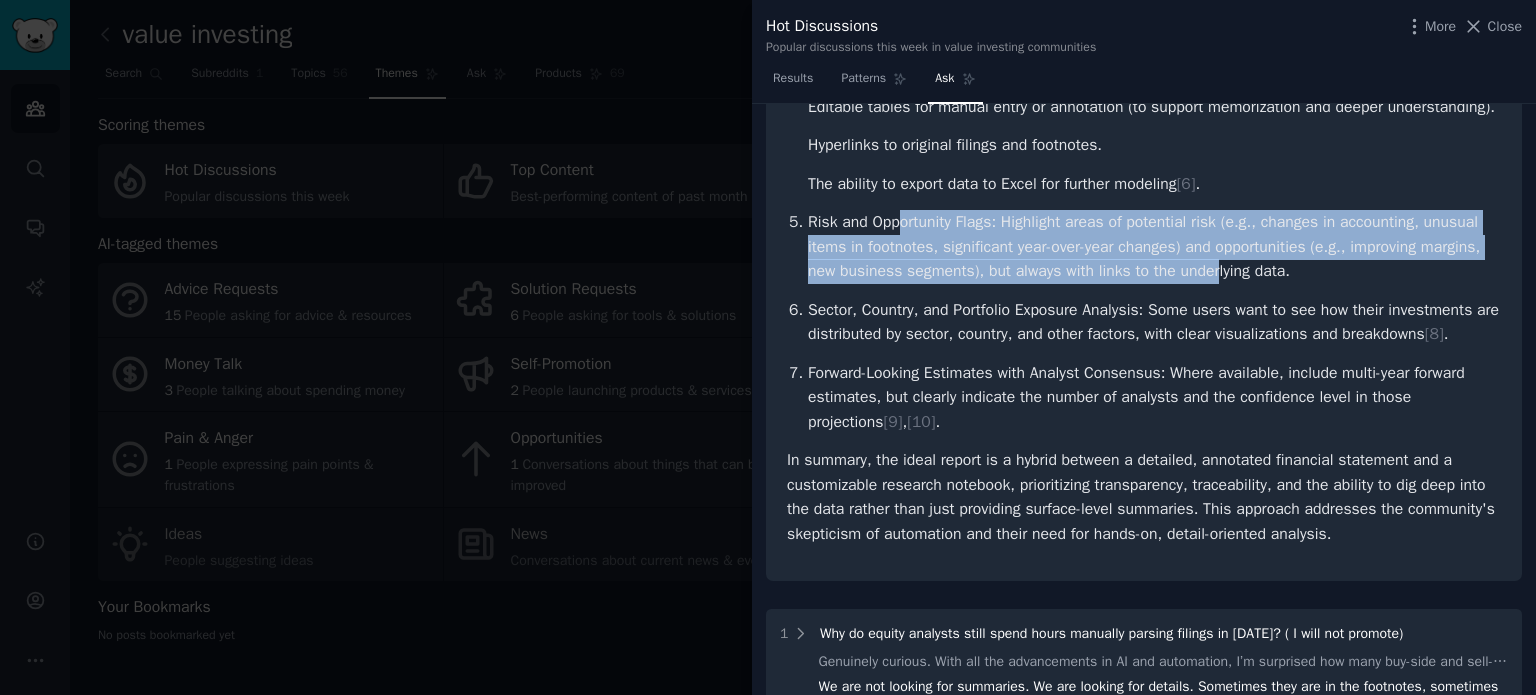 drag, startPoint x: 1180, startPoint y: 288, endPoint x: 1220, endPoint y: 299, distance: 41.484936 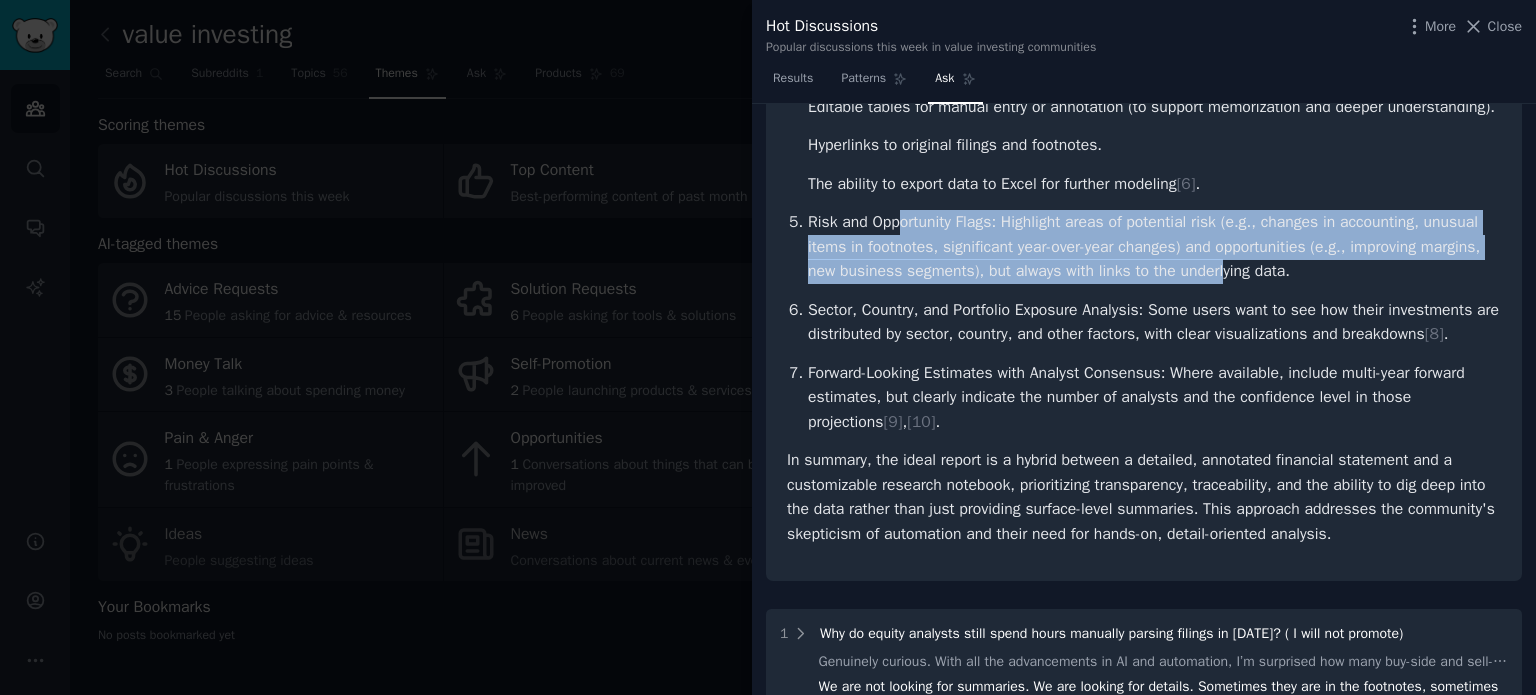 click on "Risk and Opportunity Flags: Highlight areas of potential risk (e.g., changes in accounting, unusual items in footnotes, significant year-over-year changes) and opportunities (e.g., improving margins, new business segments), but always with links to the underlying data." at bounding box center (1154, 247) 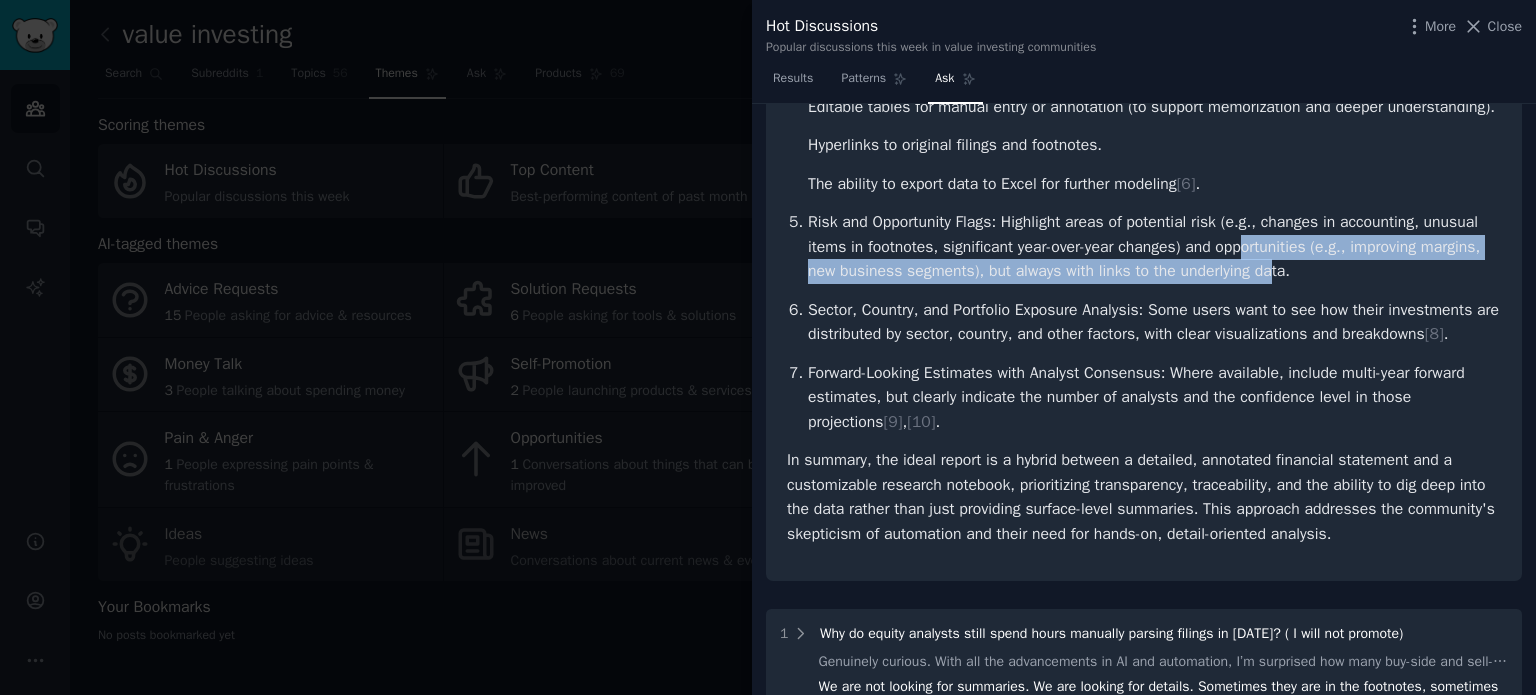drag, startPoint x: 1266, startPoint y: 289, endPoint x: 1242, endPoint y: 263, distance: 35.383614 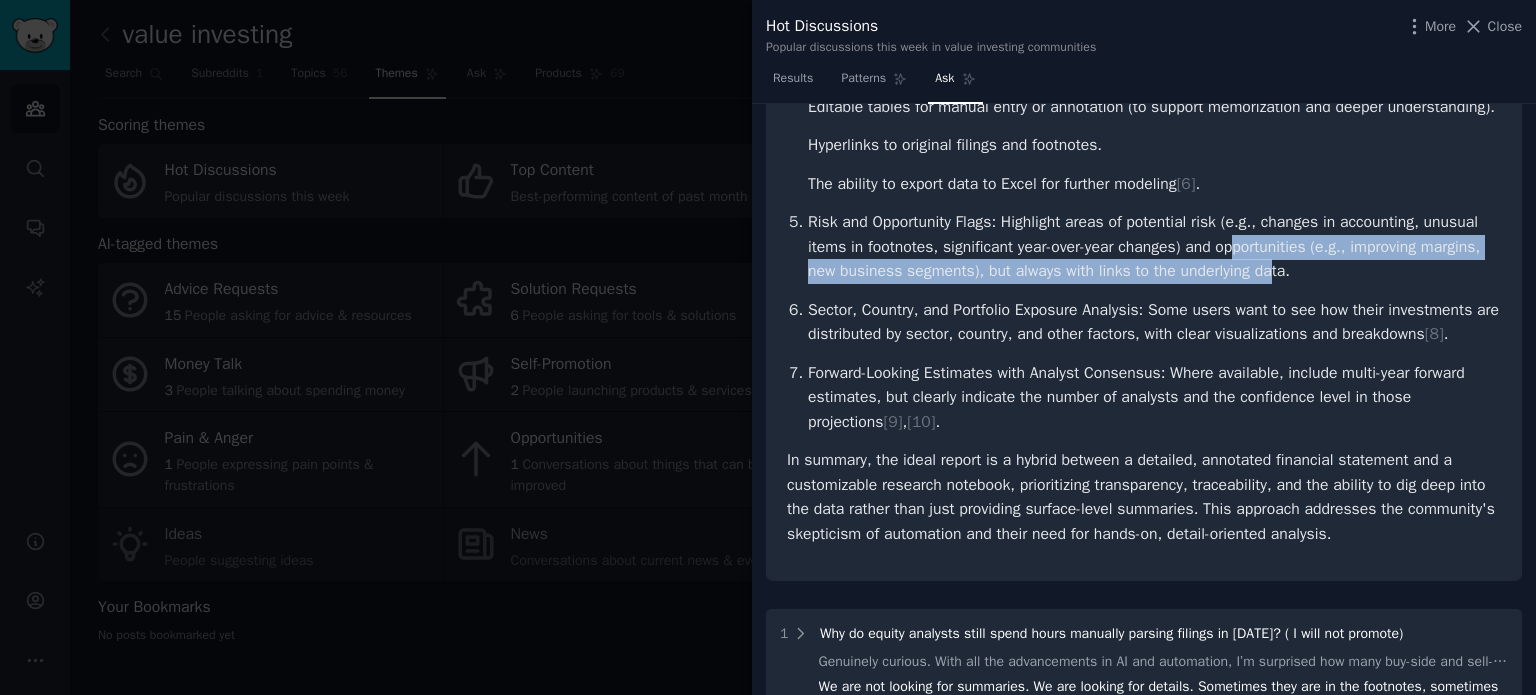 click on "Risk and Opportunity Flags: Highlight areas of potential risk (e.g., changes in accounting, unusual items in footnotes, significant year-over-year changes) and opportunities (e.g., improving margins, new business segments), but always with links to the underlying data." at bounding box center [1154, 247] 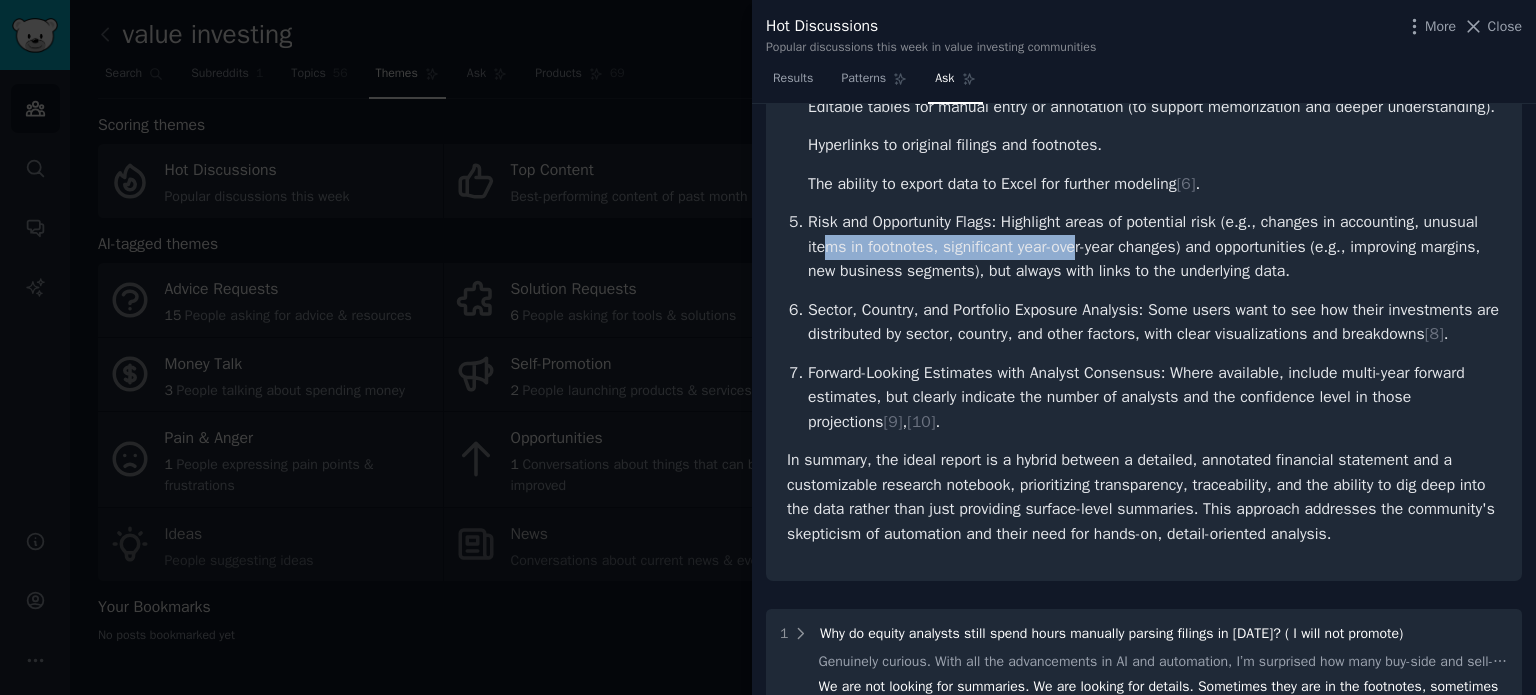 drag, startPoint x: 965, startPoint y: 267, endPoint x: 1098, endPoint y: 271, distance: 133.06013 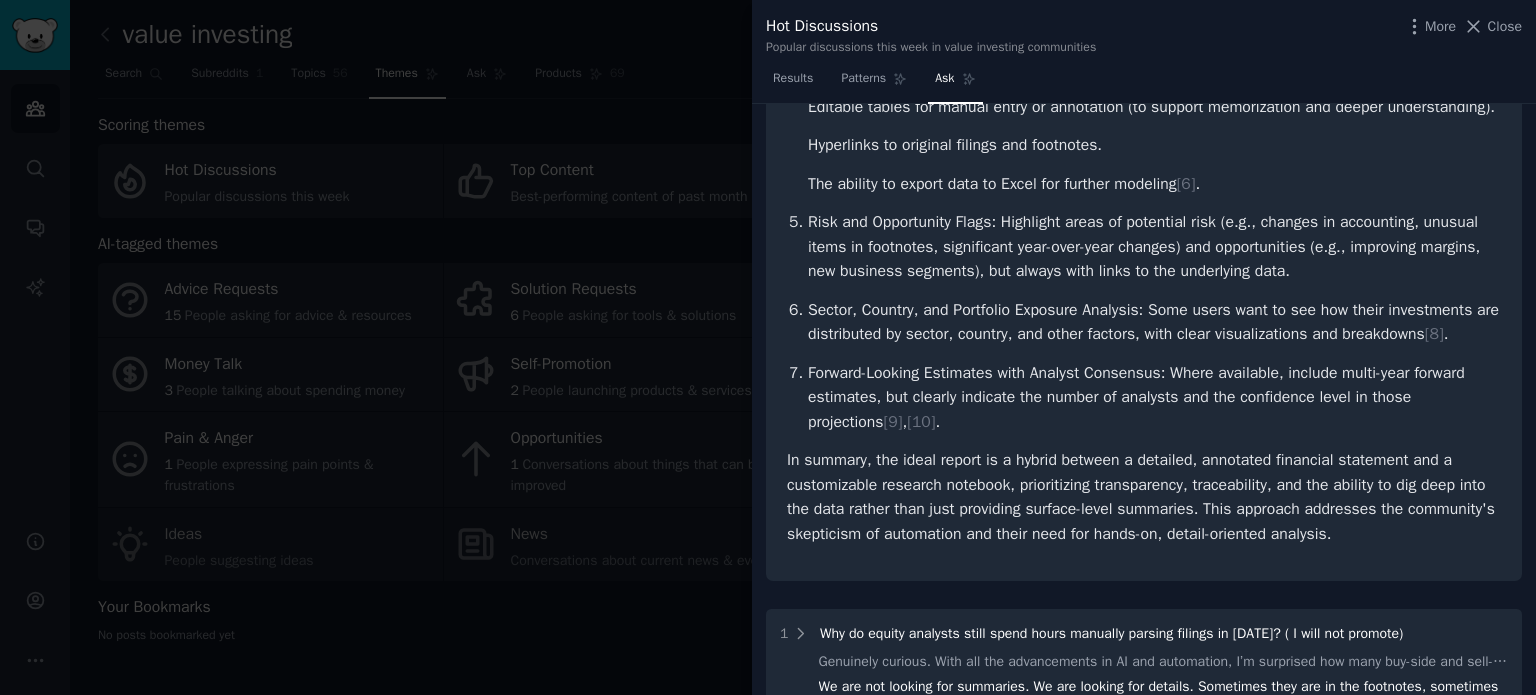 click on "Risk and Opportunity Flags: Highlight areas of potential risk (e.g., changes in accounting, unusual items in footnotes, significant year-over-year changes) and opportunities (e.g., improving margins, new business segments), but always with links to the underlying data." at bounding box center (1154, 247) 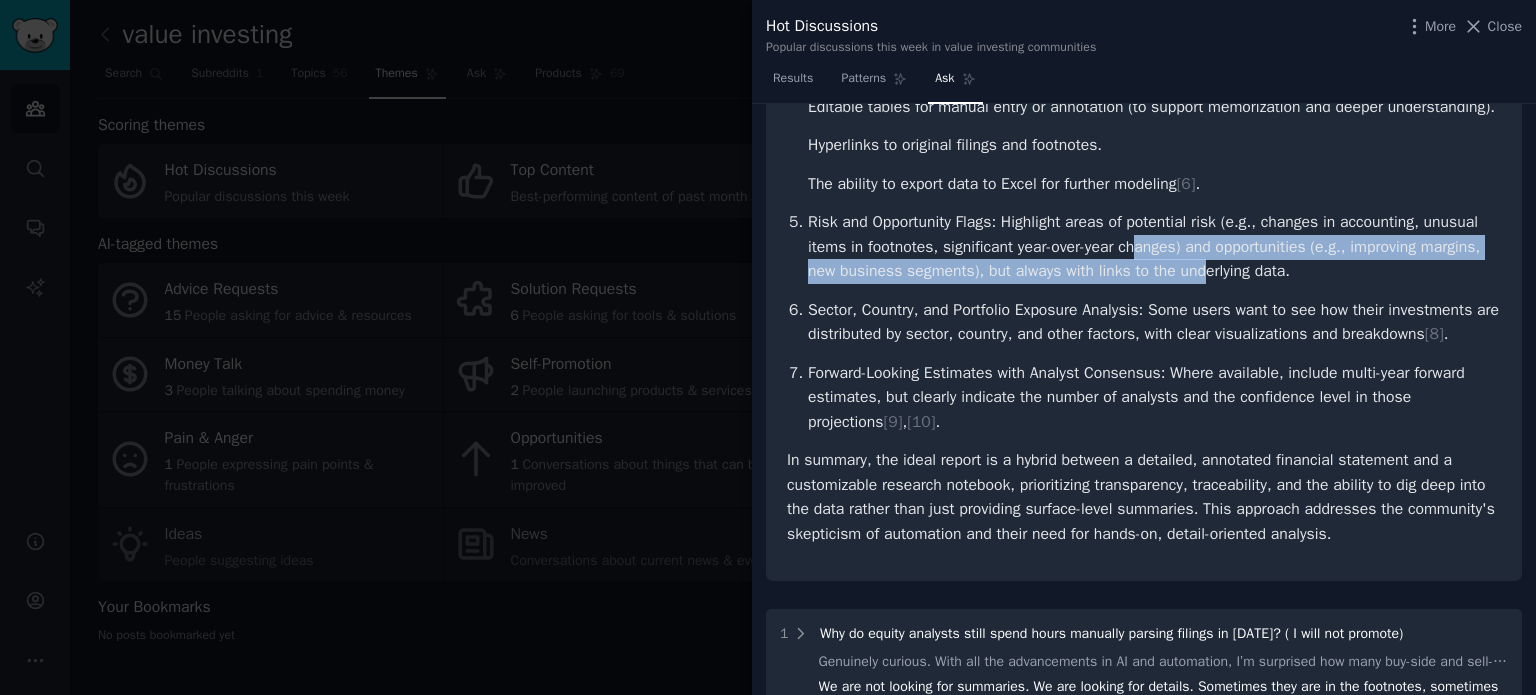 drag, startPoint x: 1150, startPoint y: 278, endPoint x: 1202, endPoint y: 298, distance: 55.713554 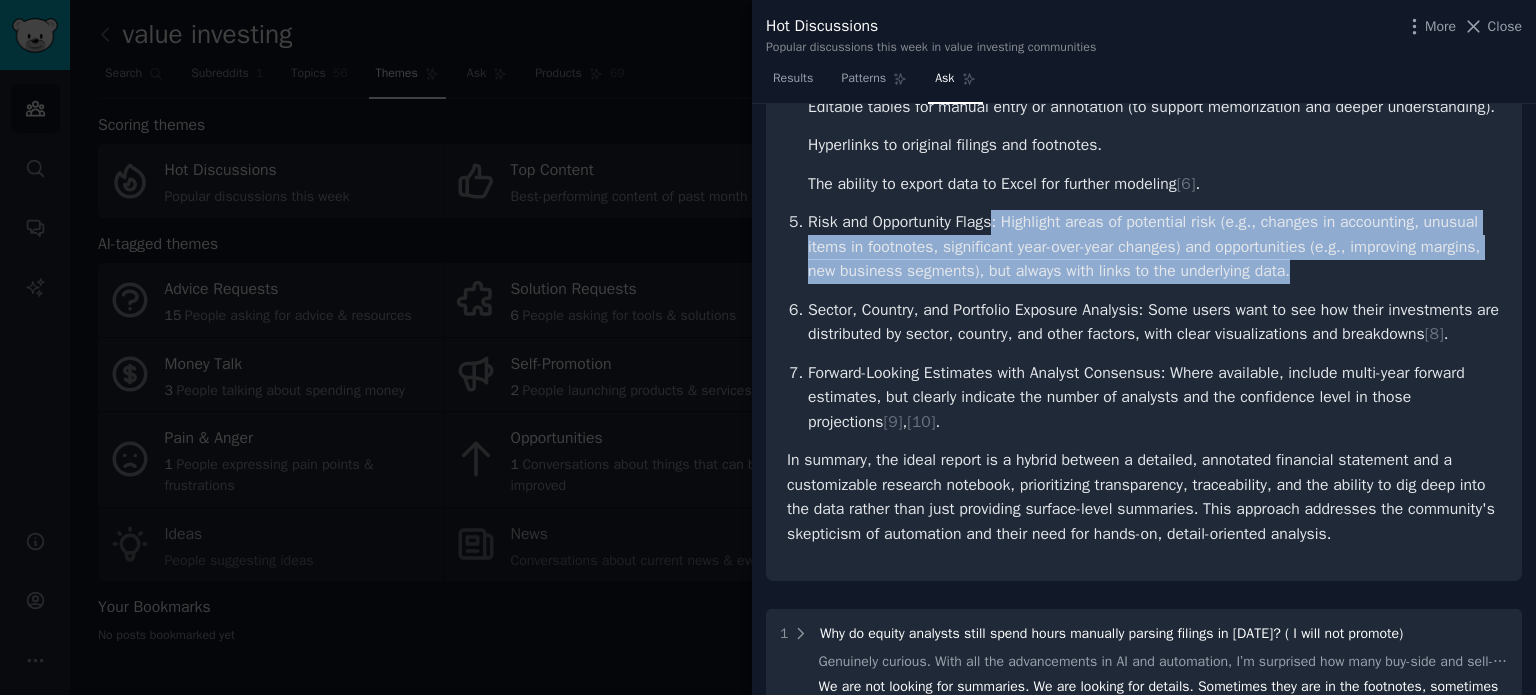 drag, startPoint x: 1296, startPoint y: 301, endPoint x: 974, endPoint y: 255, distance: 325.26913 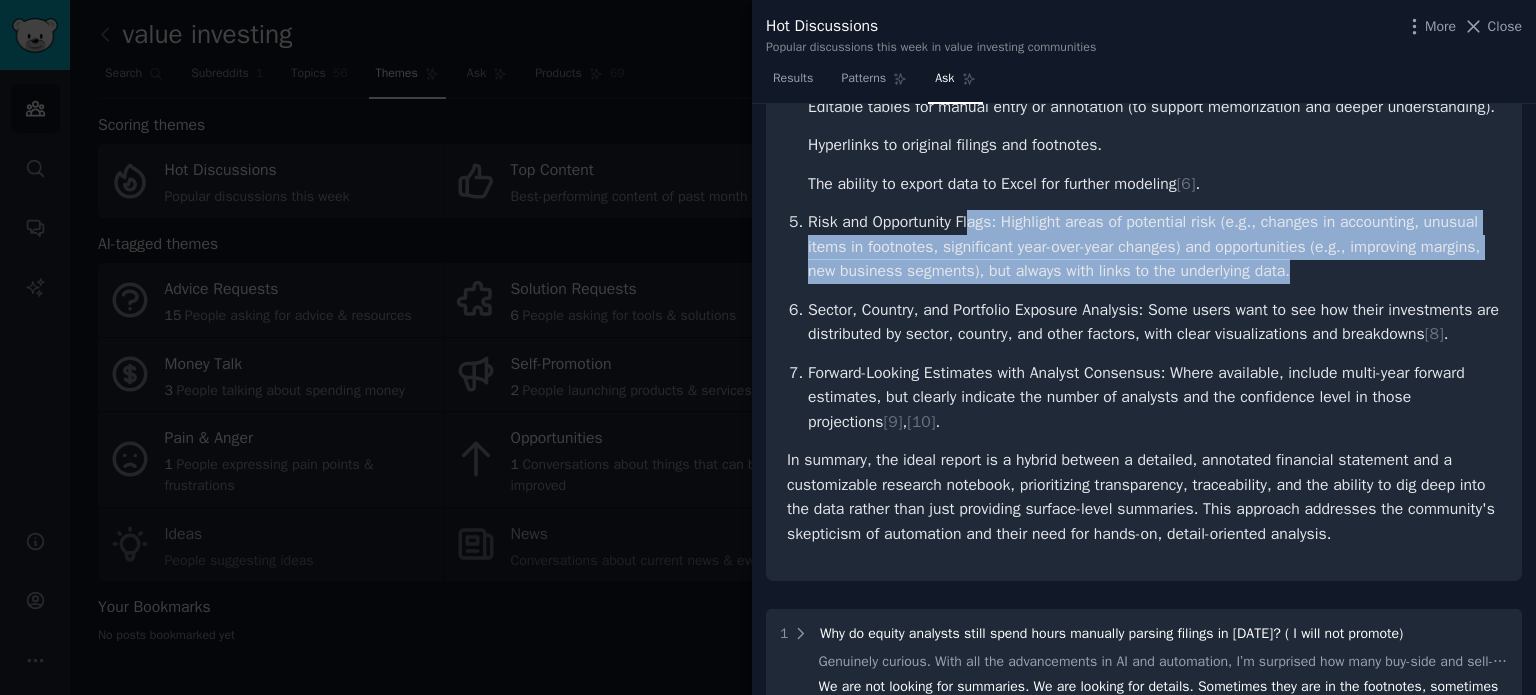 click on "Risk and Opportunity Flags: Highlight areas of potential risk (e.g., changes in accounting, unusual items in footnotes, significant year-over-year changes) and opportunities (e.g., improving margins, new business segments), but always with links to the underlying data." at bounding box center [1154, 247] 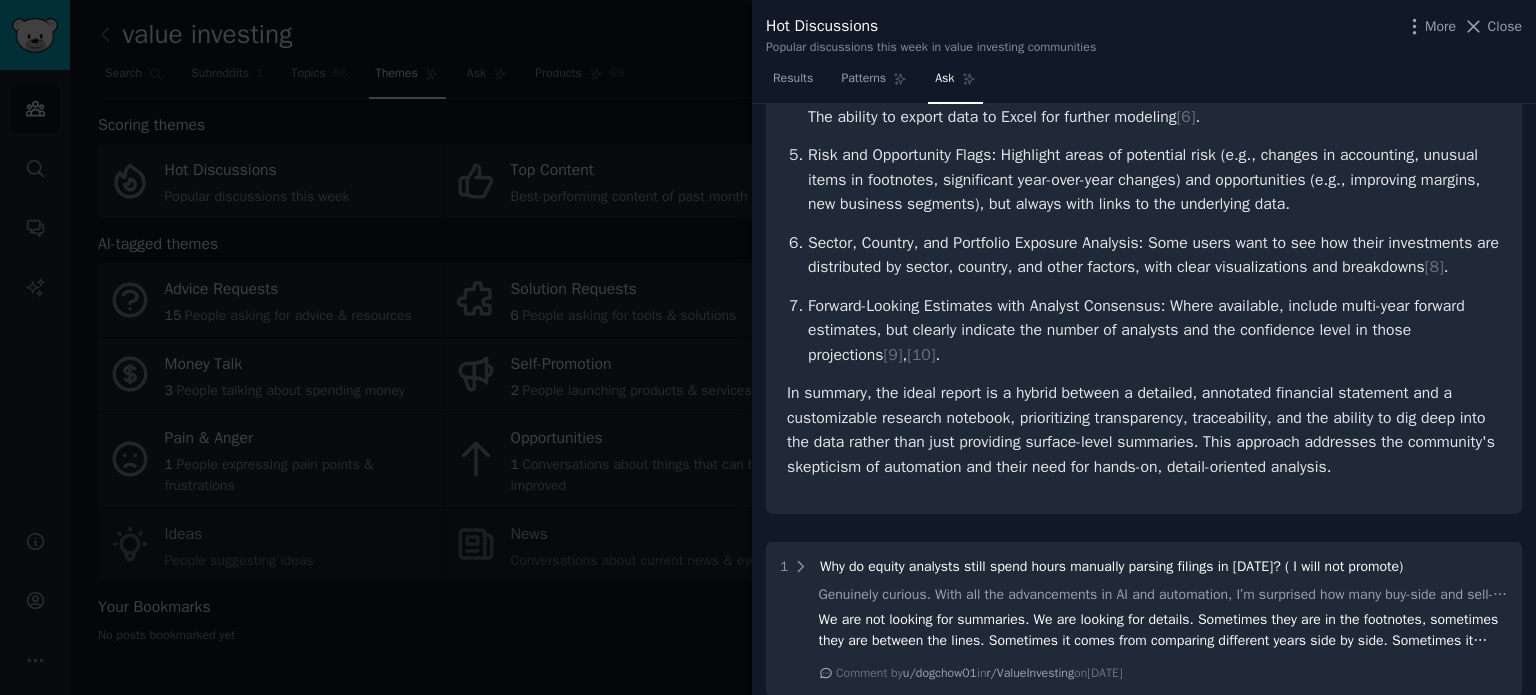 scroll, scrollTop: 700, scrollLeft: 0, axis: vertical 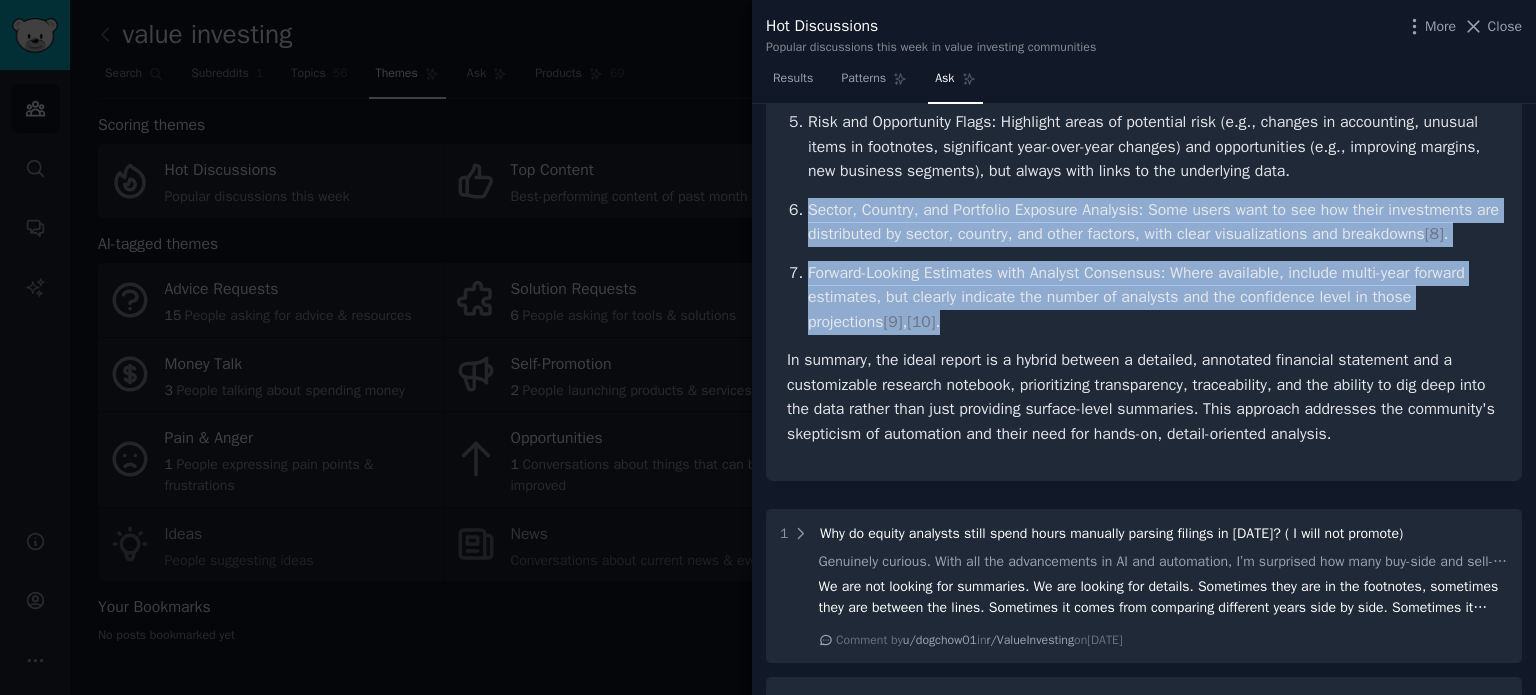 drag, startPoint x: 808, startPoint y: 232, endPoint x: 1011, endPoint y: 348, distance: 233.80548 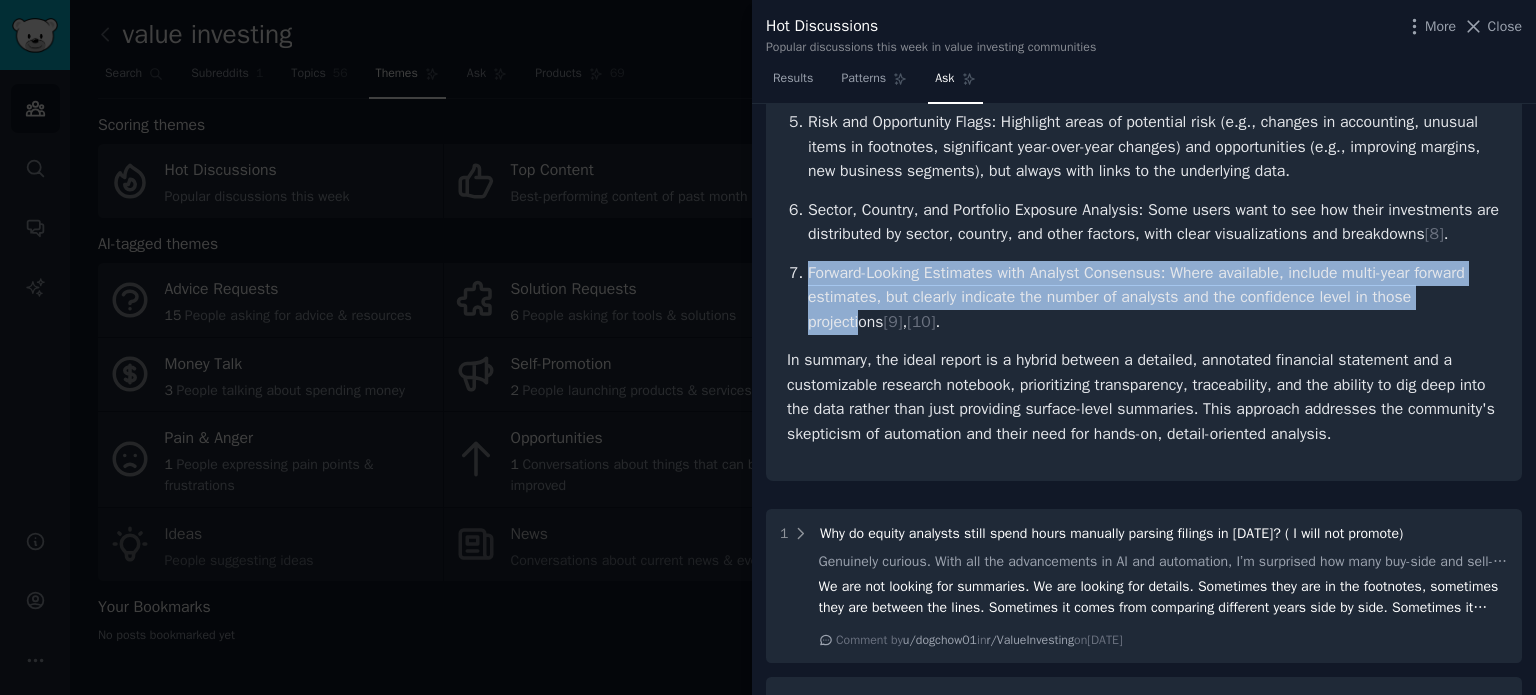 drag 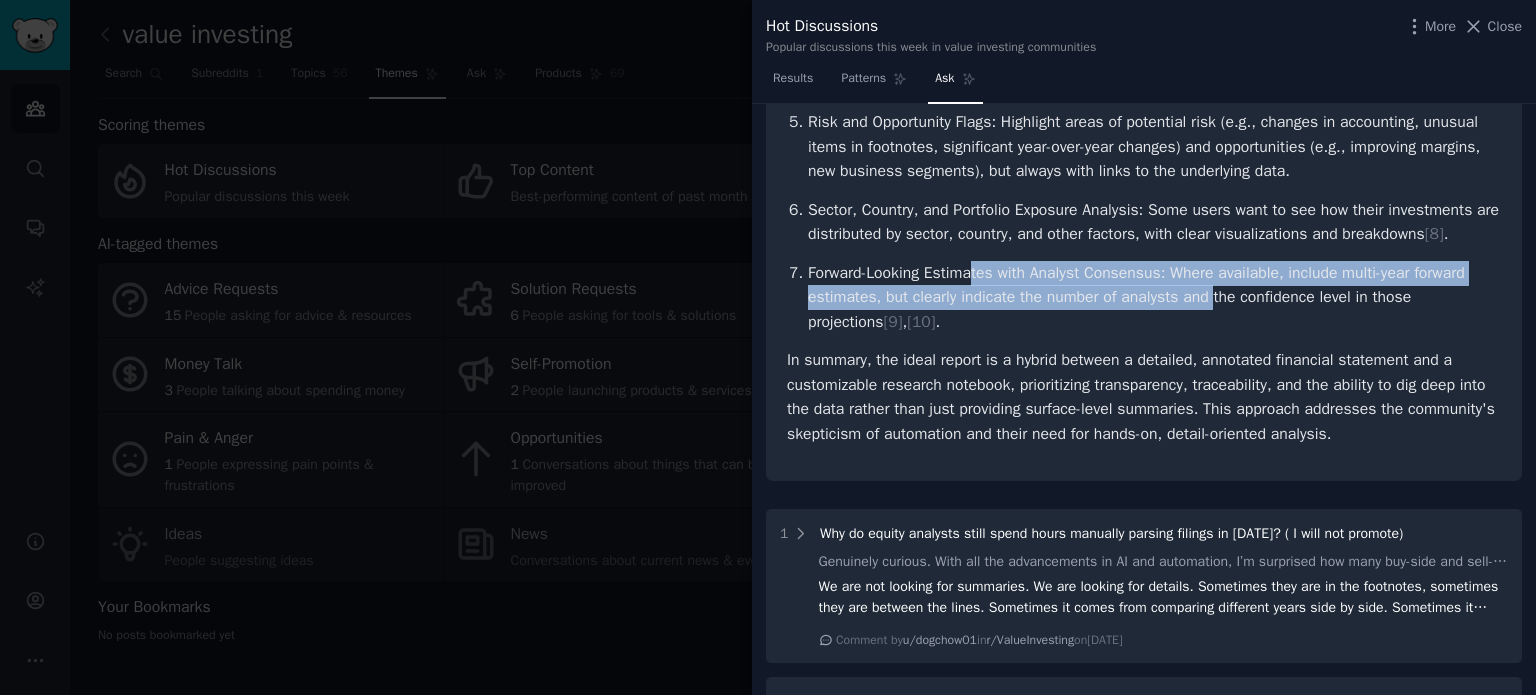 click on "Forward-Looking Estimates with Analyst Consensus: Where available, include multi-year forward estimates, but clearly indicate the number of analysts and the confidence level in those projections [ 9 ] ,  [ 10 ] ." at bounding box center (1154, 298) 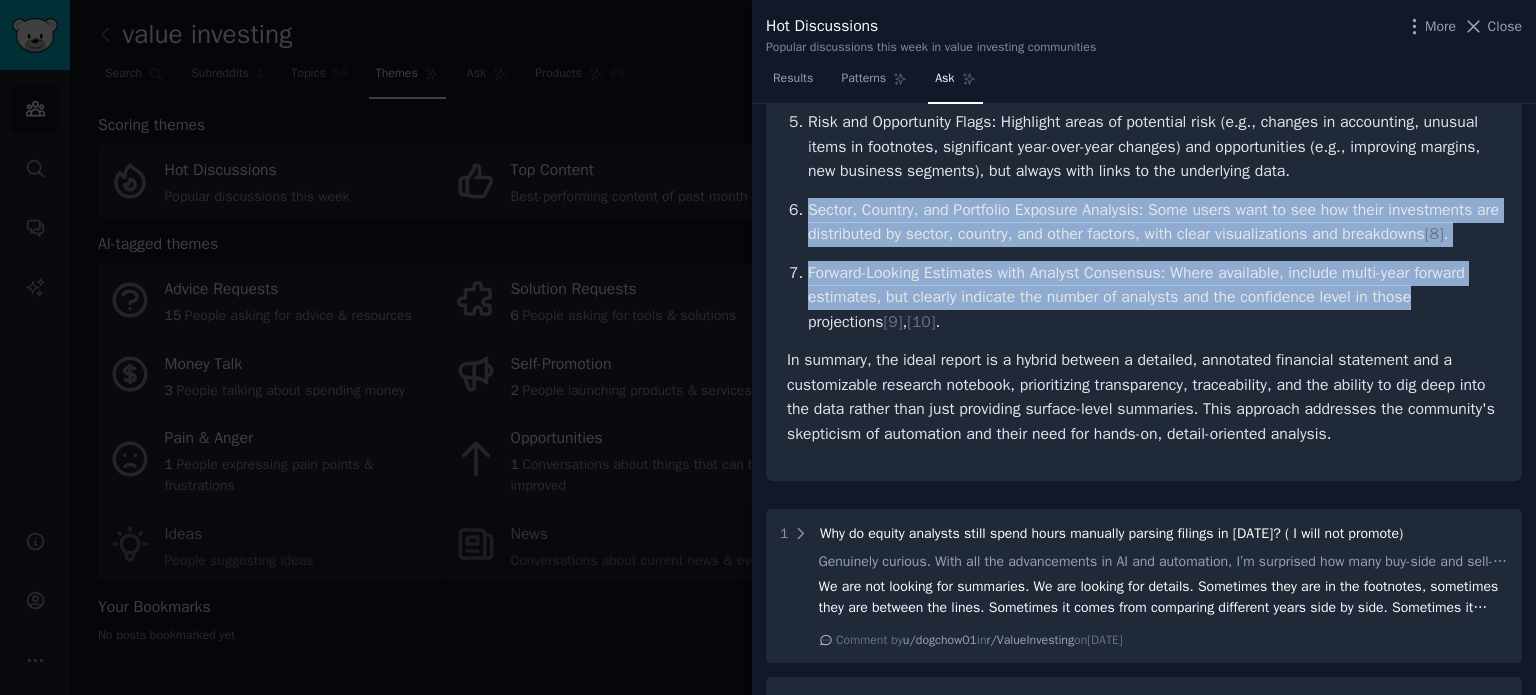 click on "Detailed, Not Just Summarized, Data: Users emphasize the need for granular details, especially from footnotes and nuanced sections of filings, rather than just high-level summaries. They want to see the "breadcrumbs" and be able to piece together information from multiple documents and years for deep analysis [ 1 ] ,  [ 2 ] . Data Integrity and Transparency: There is skepticism about AI-generated content due to hallucinations and errors of omission. Reports should clearly show data sources, highlight any assumptions, and allow users to trace numbers back to original filings [ 3 ] ,  [ 4 ] . Side-by-Side and Multi-Year Comparisons: Analysts value the ability to compare different years, business units, and even different companies side by side, with the flexibility to drill into specific line items or footnotes [ 1 ] ,  [ 6 ] . Customizable and Interactive Elements: While the core product is a PDF, users would benefit from features like: Hyperlinks to original filings and footnotes. [ 6 ] . [ 8 ] . [ 9 ] ,  [ ]" at bounding box center (1144, -10) 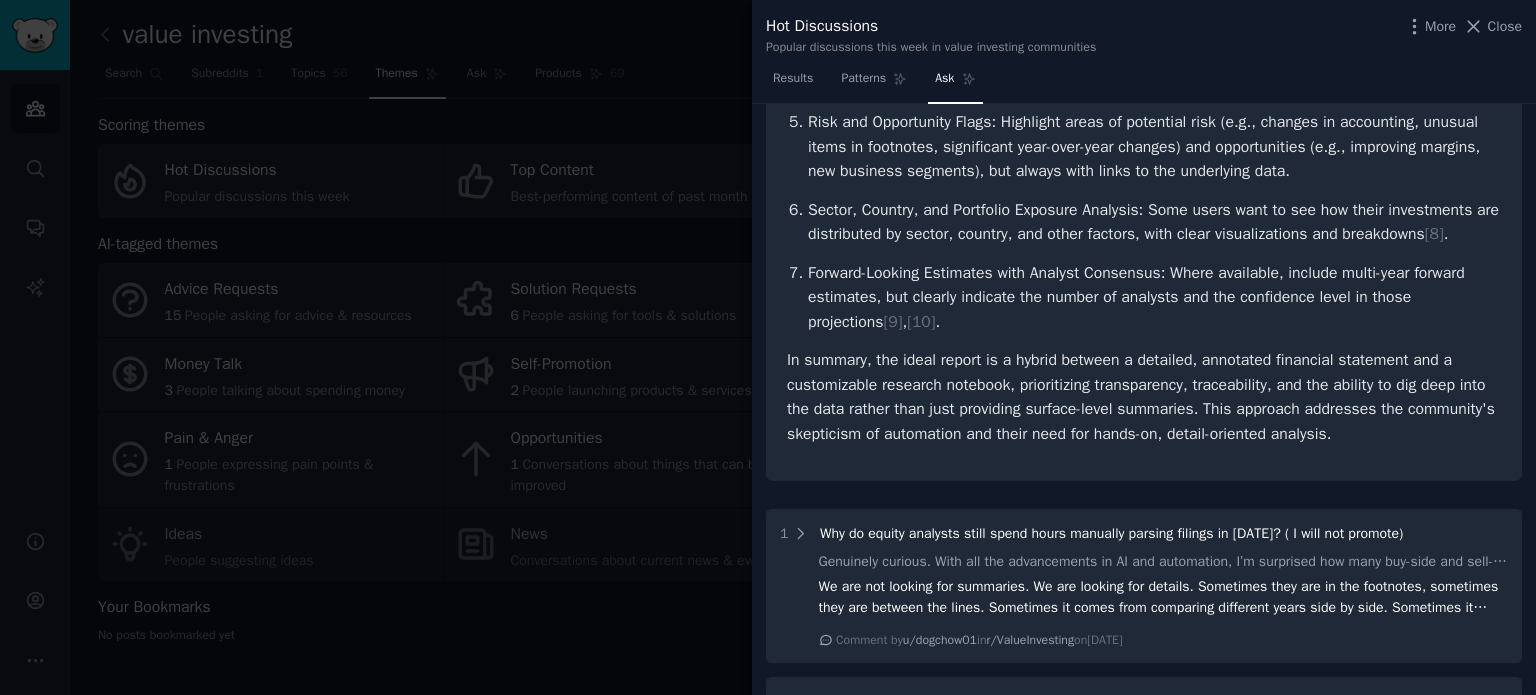 click on "Sector, Country, and Portfolio Exposure Analysis: Some users want to see how their investments are distributed by sector, country, and other factors, with clear visualizations and breakdowns [ 8 ] ." at bounding box center [1154, 222] 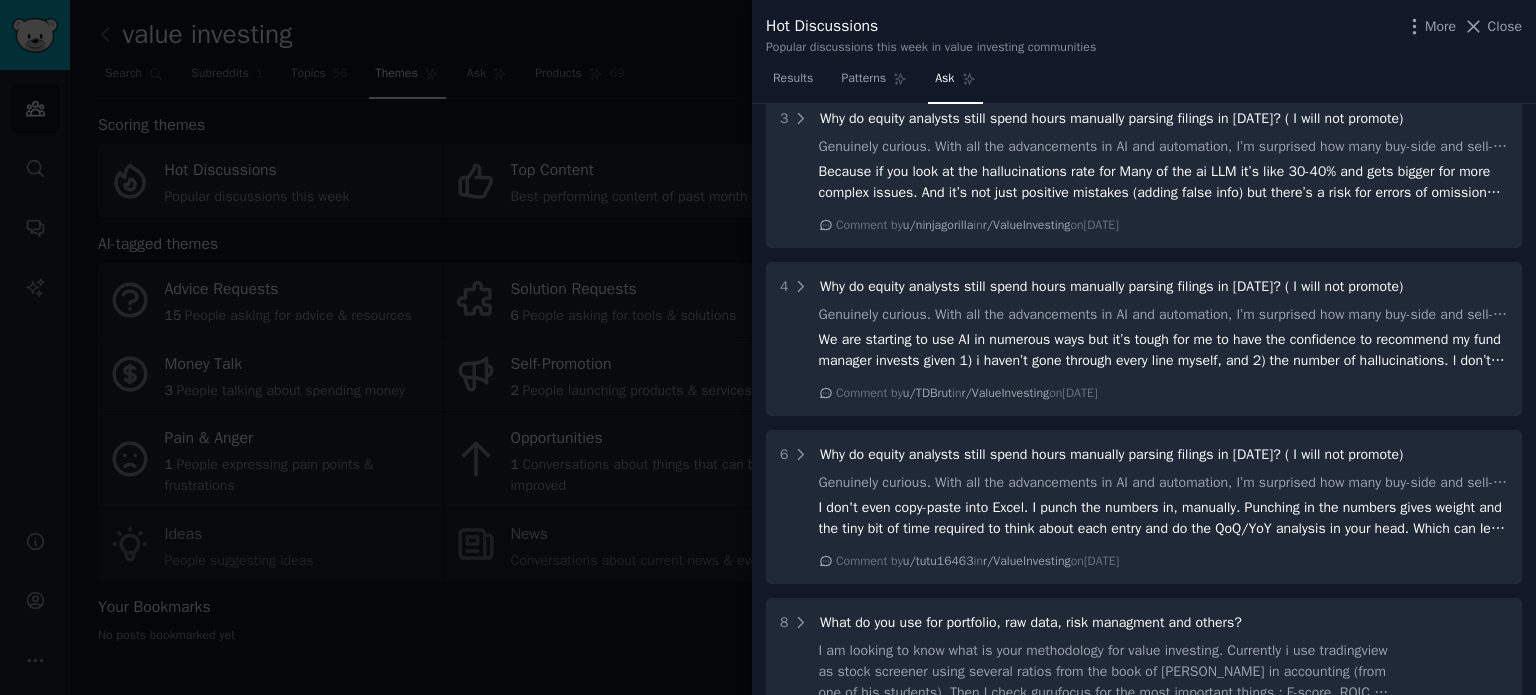 scroll, scrollTop: 1450, scrollLeft: 0, axis: vertical 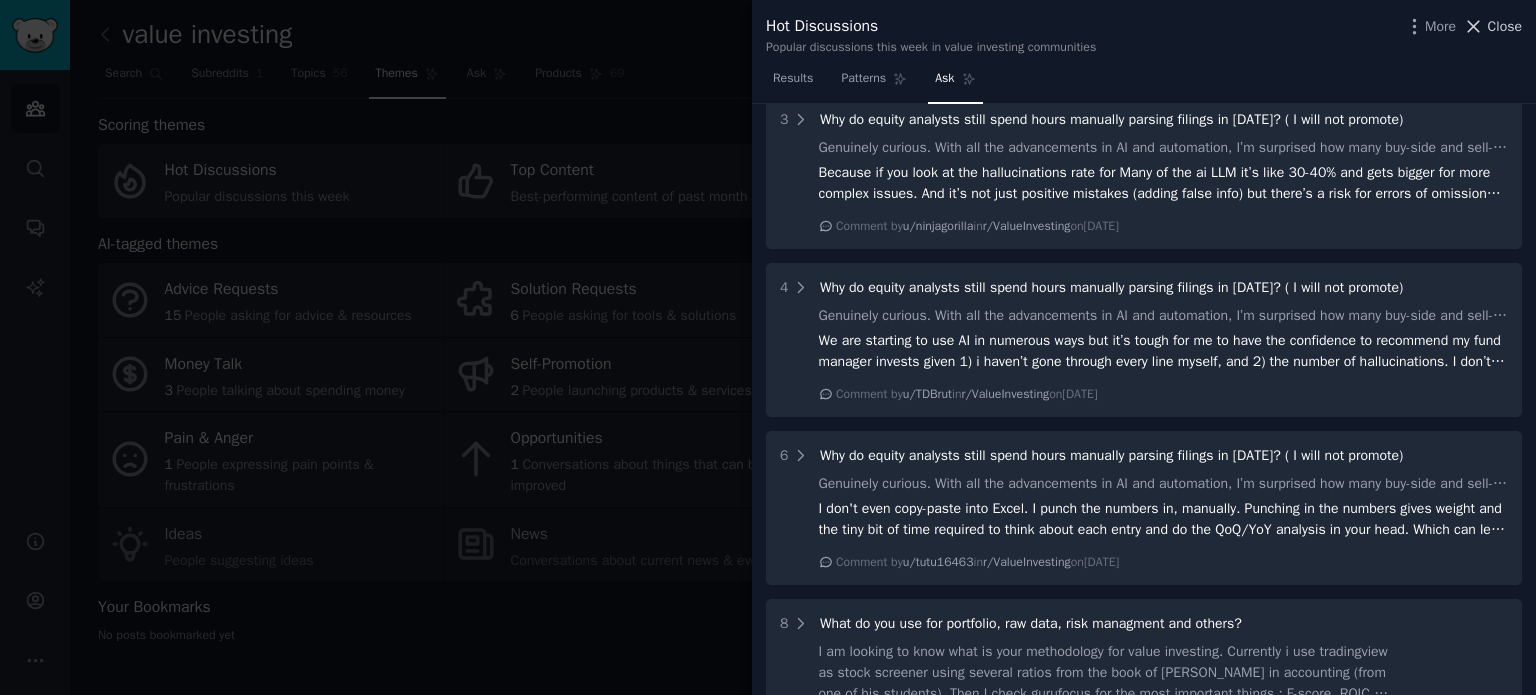 click on "Close" at bounding box center [1505, 26] 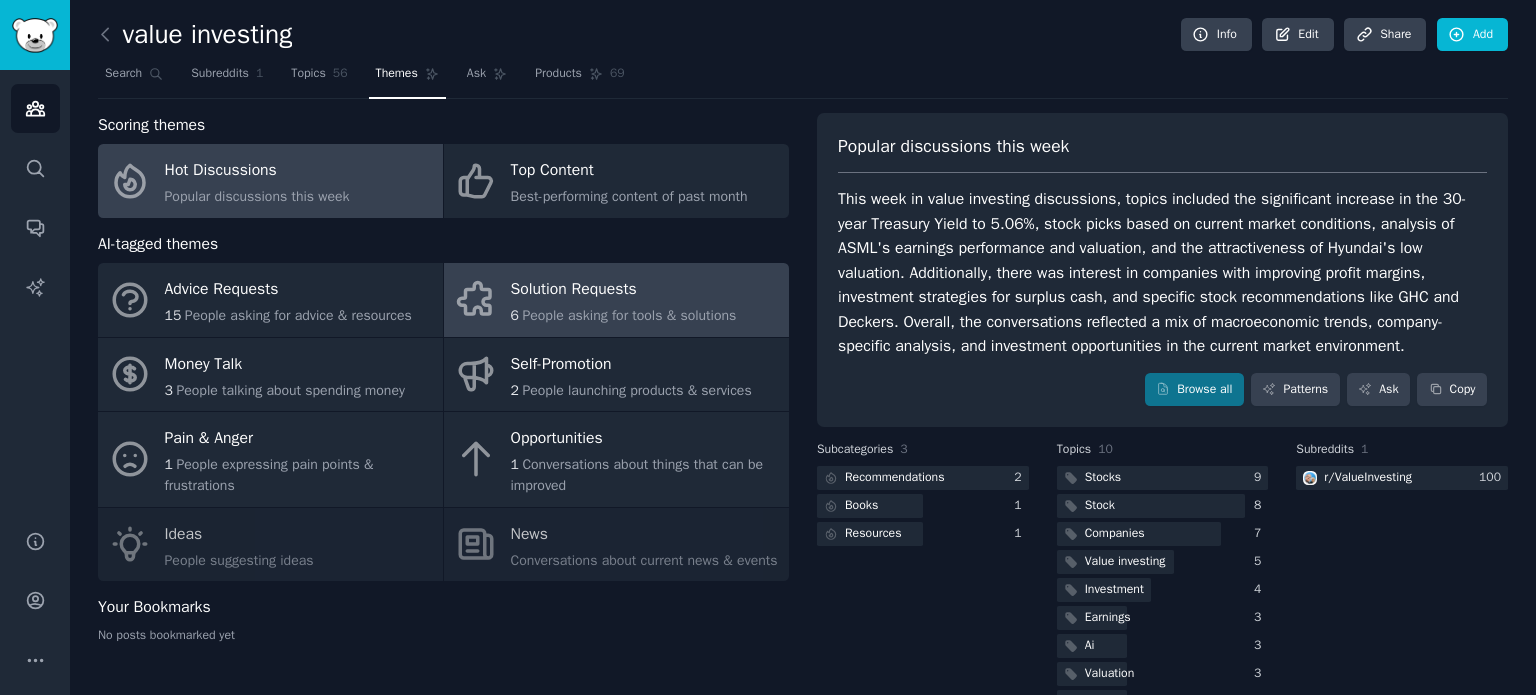click on "Solution Requests" at bounding box center [624, 290] 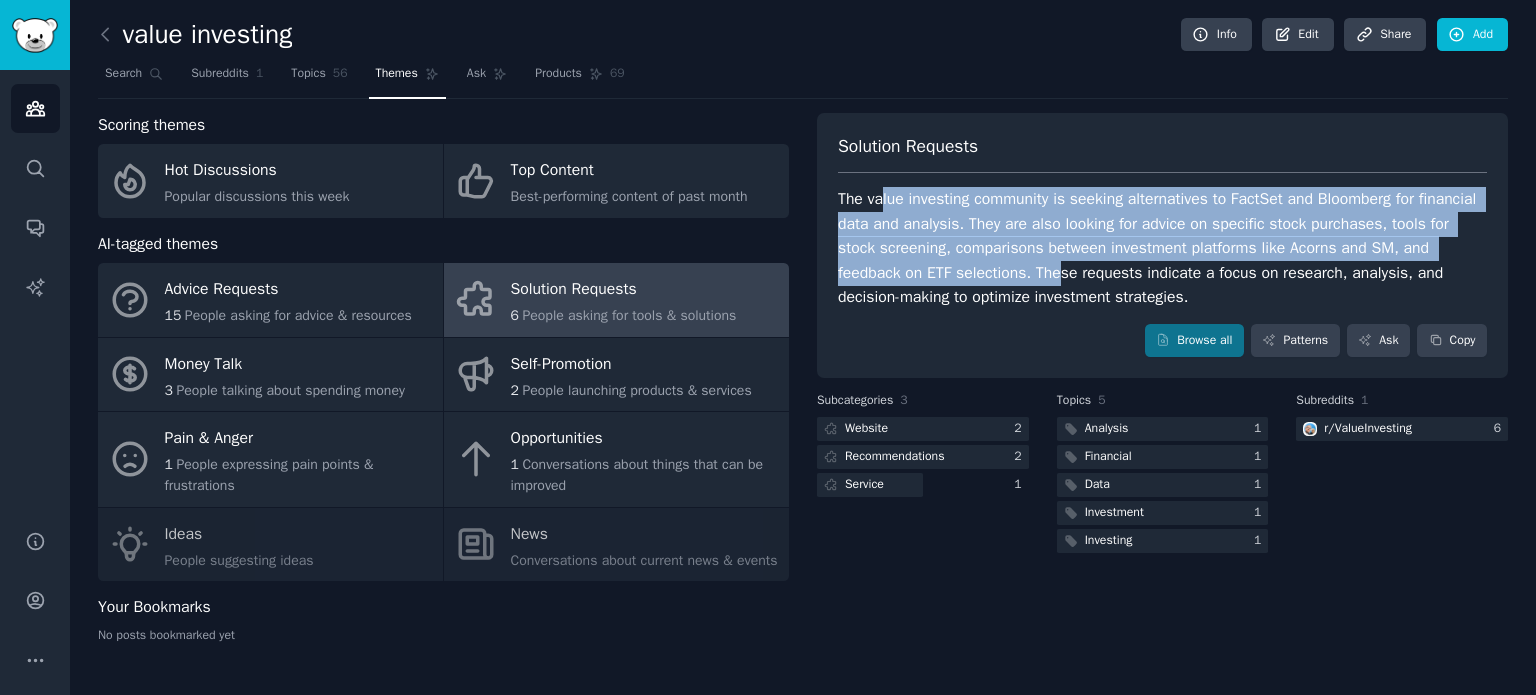 drag, startPoint x: 937, startPoint y: 240, endPoint x: 967, endPoint y: 267, distance: 40.36087 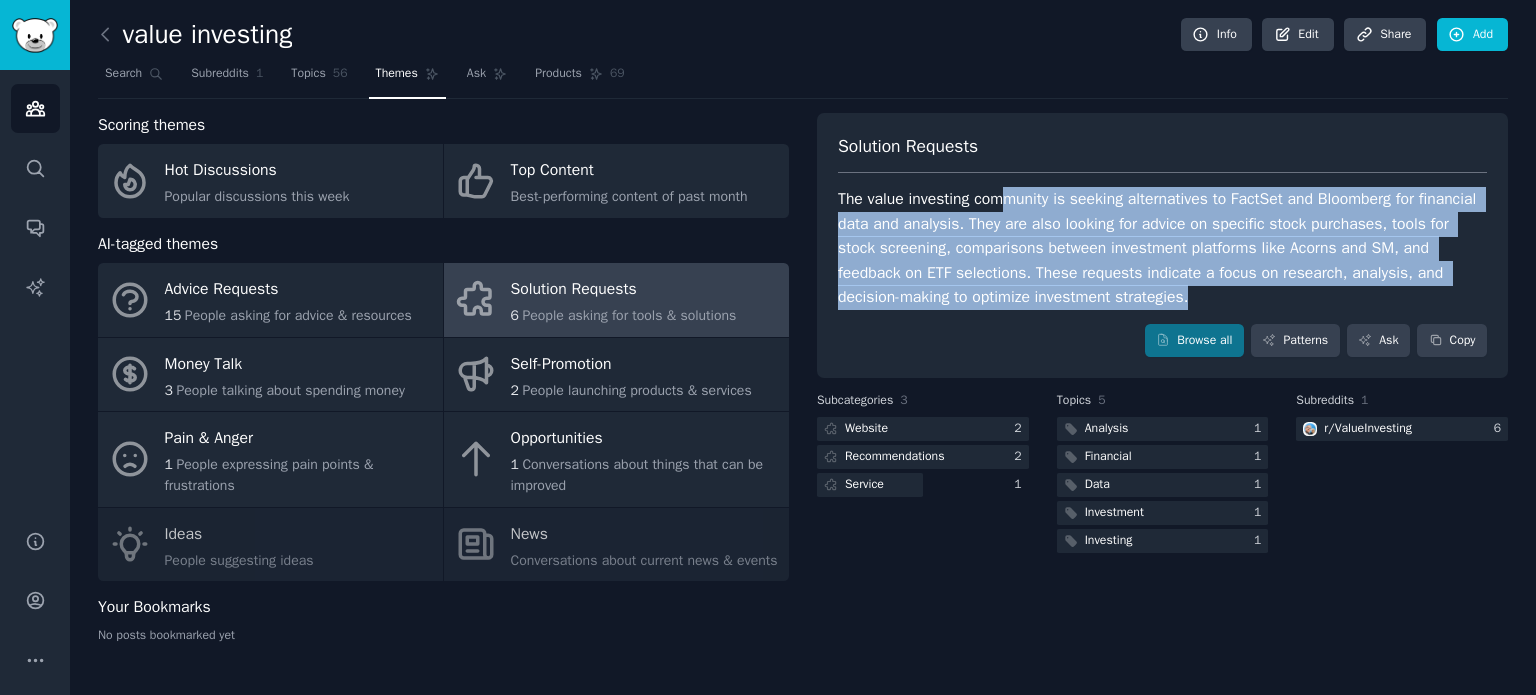drag, startPoint x: 1062, startPoint y: 300, endPoint x: 1004, endPoint y: 201, distance: 114.73883 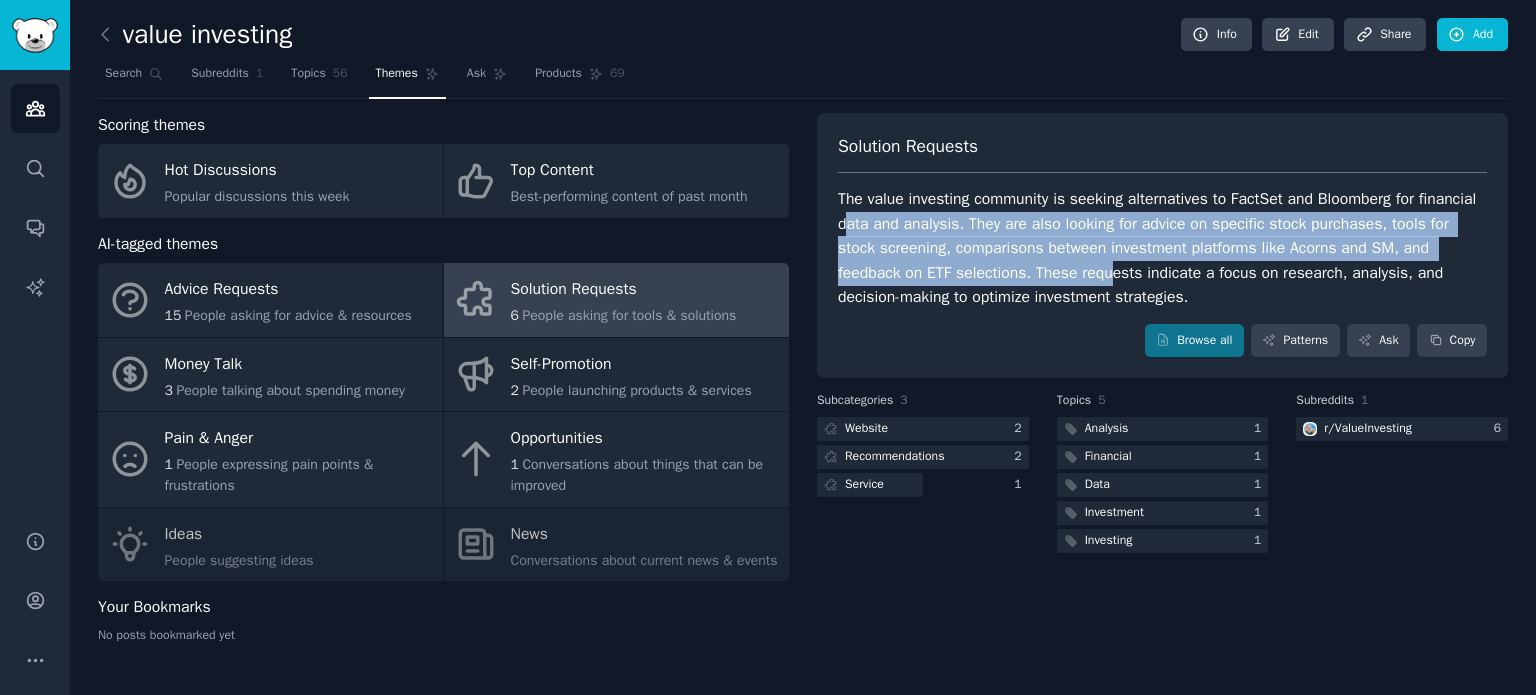 drag, startPoint x: 950, startPoint y: 246, endPoint x: 1022, endPoint y: 284, distance: 81.41253 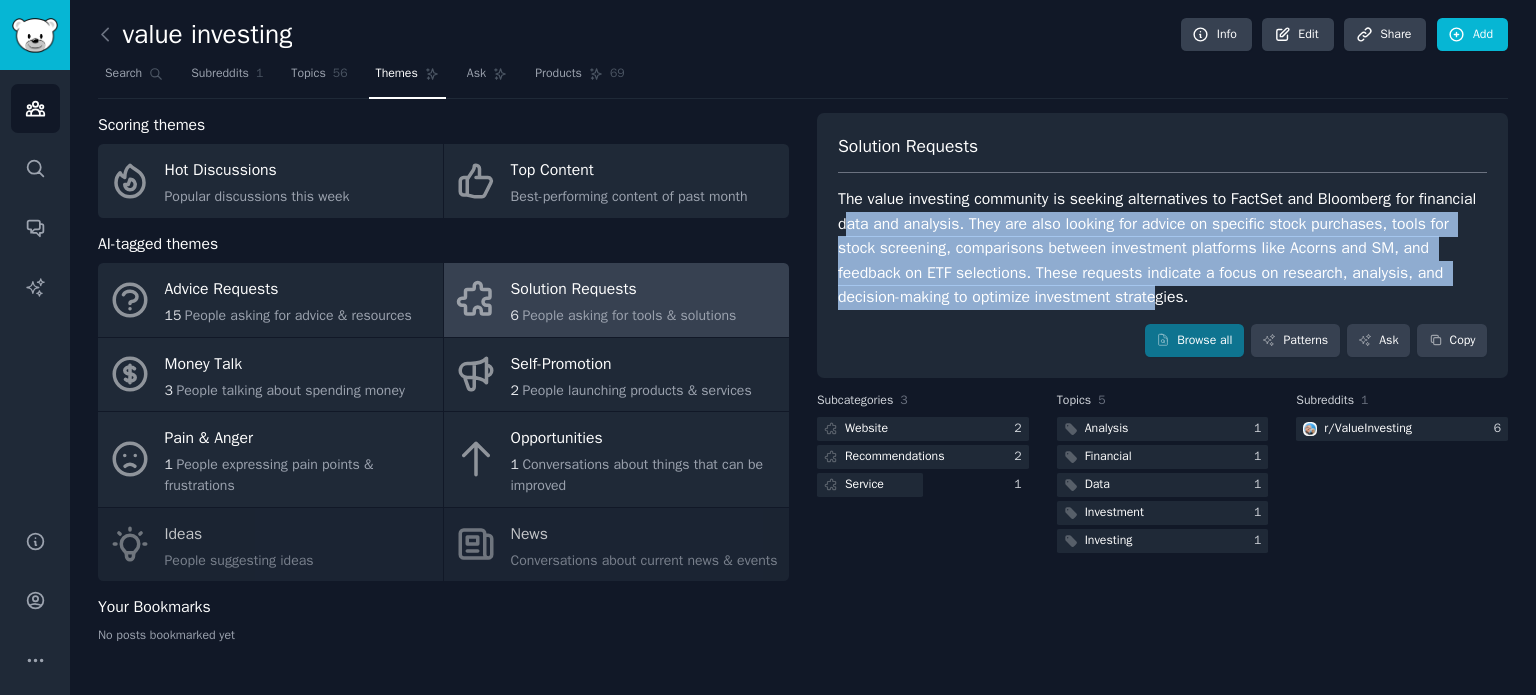 click on "The value investing community is seeking alternatives to FactSet and Bloomberg for financial data and analysis. They are also looking for advice on specific stock purchases, tools for stock screening, comparisons between investment platforms like Acorns and SM, and feedback on ETF selections. These requests indicate a focus on research, analysis, and decision-making to optimize investment strategies." at bounding box center (1162, 248) 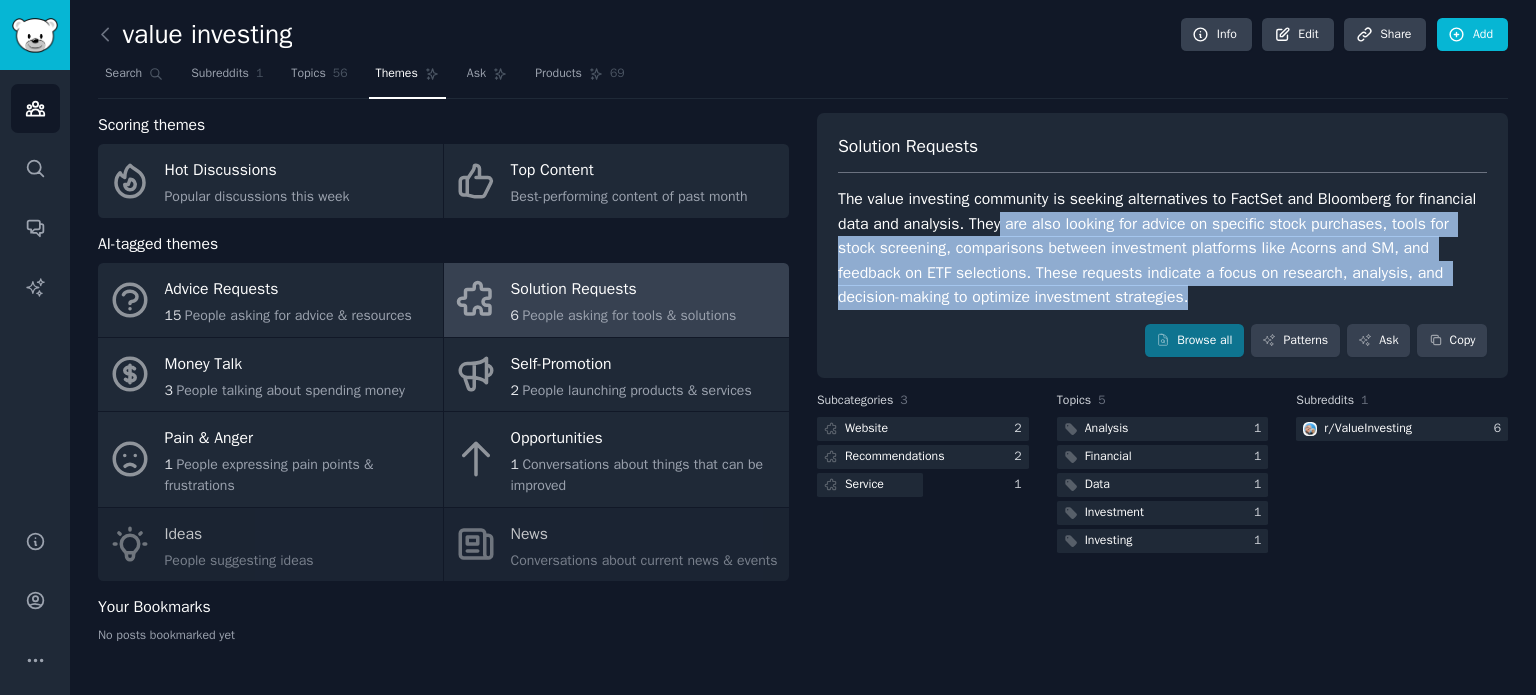 drag, startPoint x: 1055, startPoint y: 283, endPoint x: 996, endPoint y: 221, distance: 85.58621 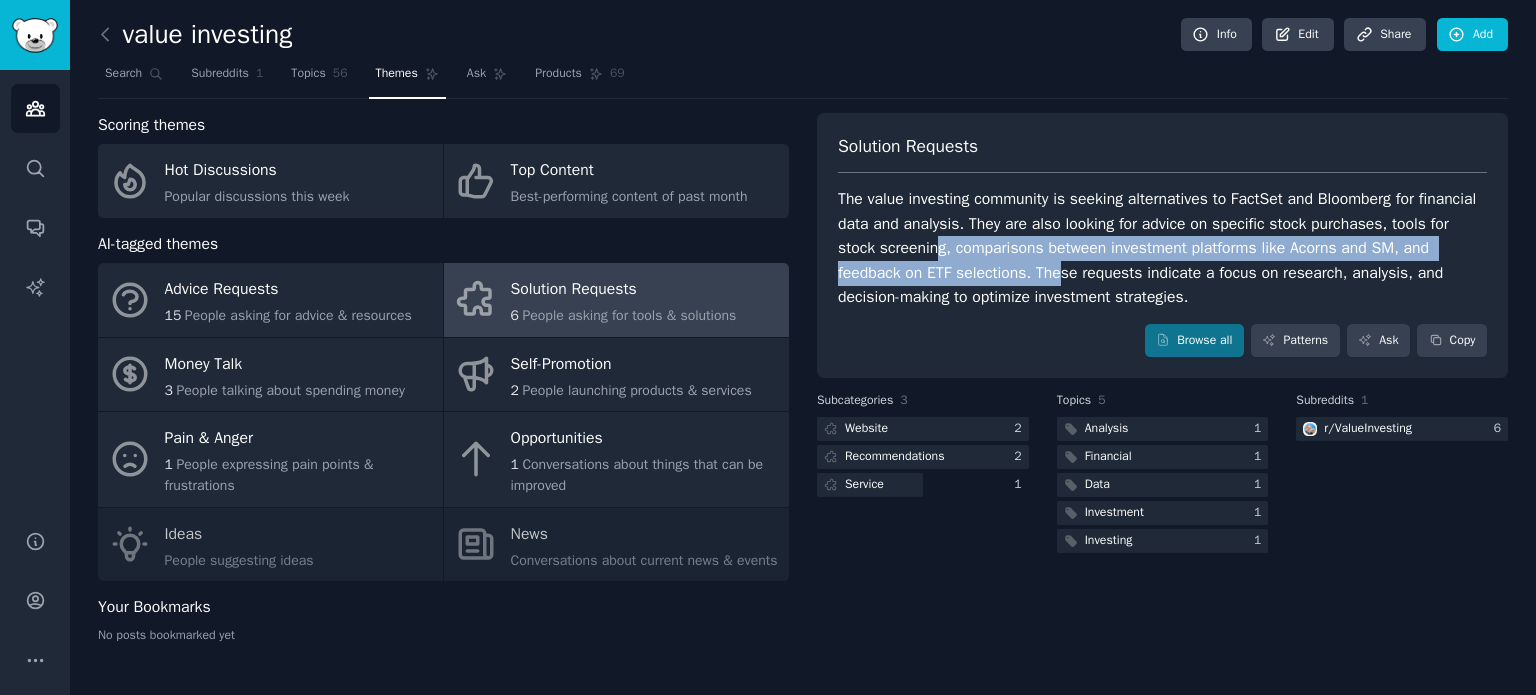 drag, startPoint x: 957, startPoint y: 266, endPoint x: 967, endPoint y: 268, distance: 10.198039 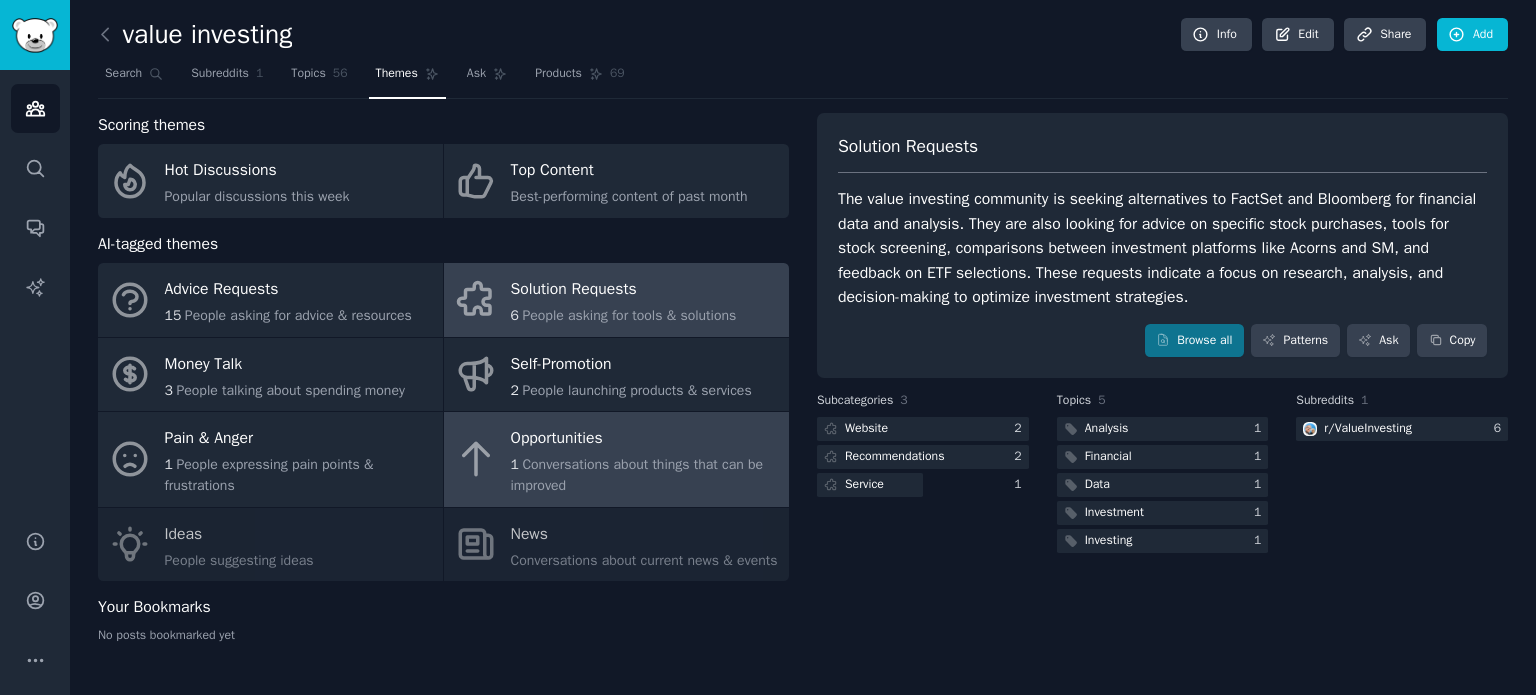 click on "Opportunities" at bounding box center [645, 439] 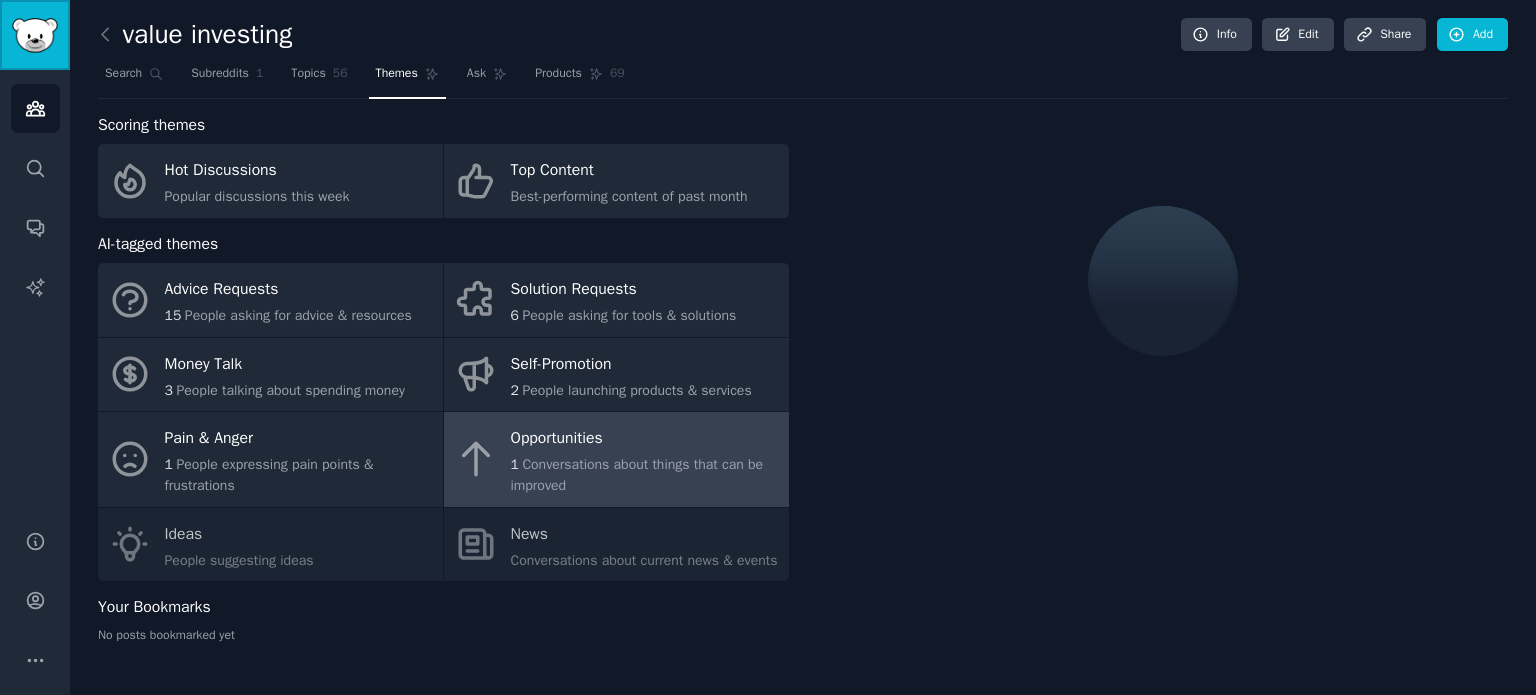 click at bounding box center (35, 35) 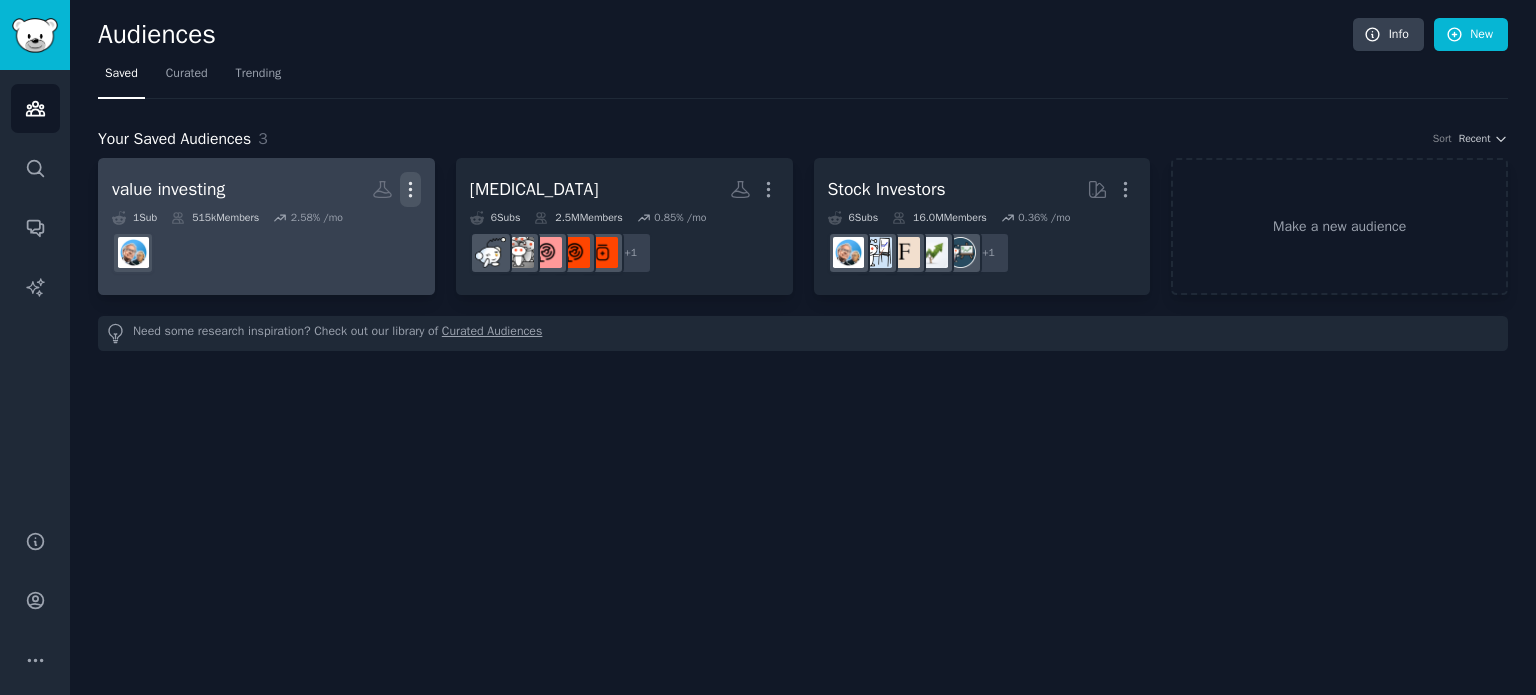 click 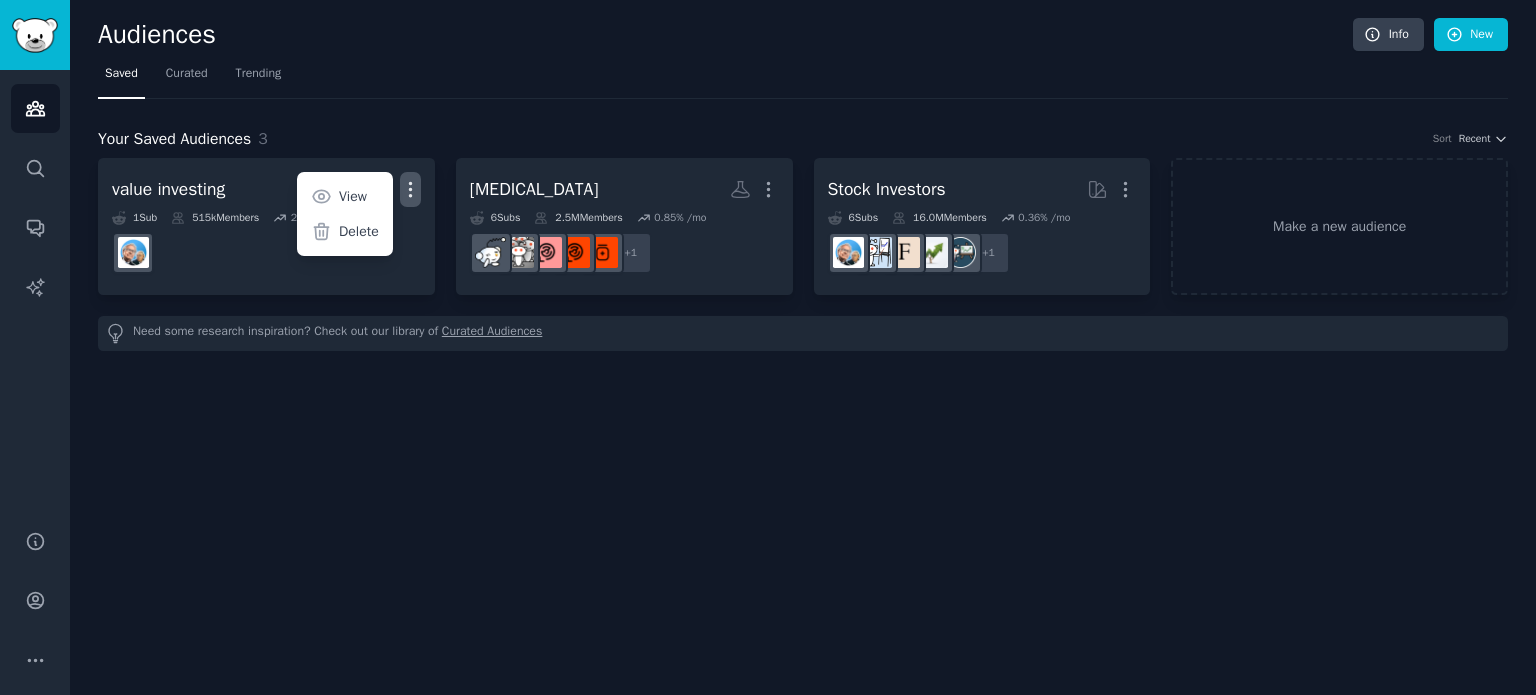 drag, startPoint x: 367, startPoint y: 231, endPoint x: 870, endPoint y: 71, distance: 527.8342 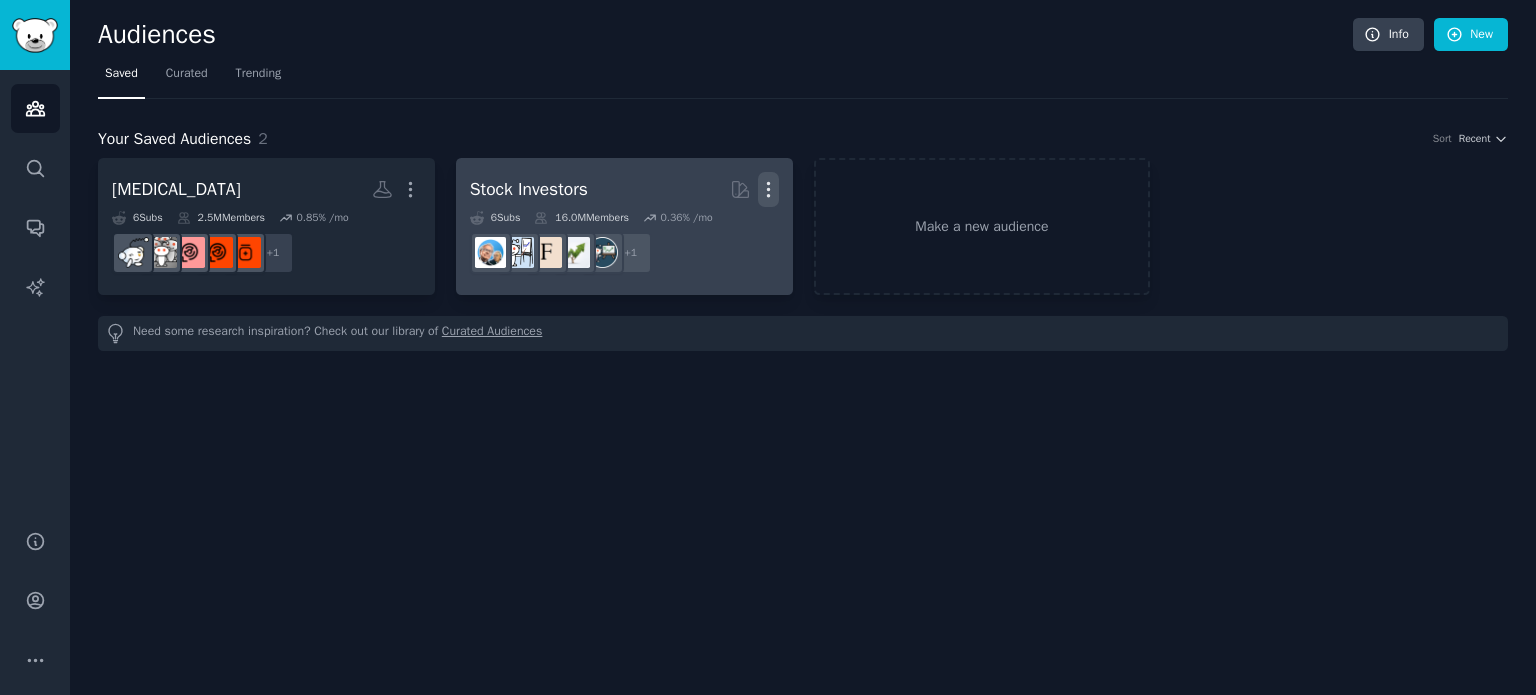click 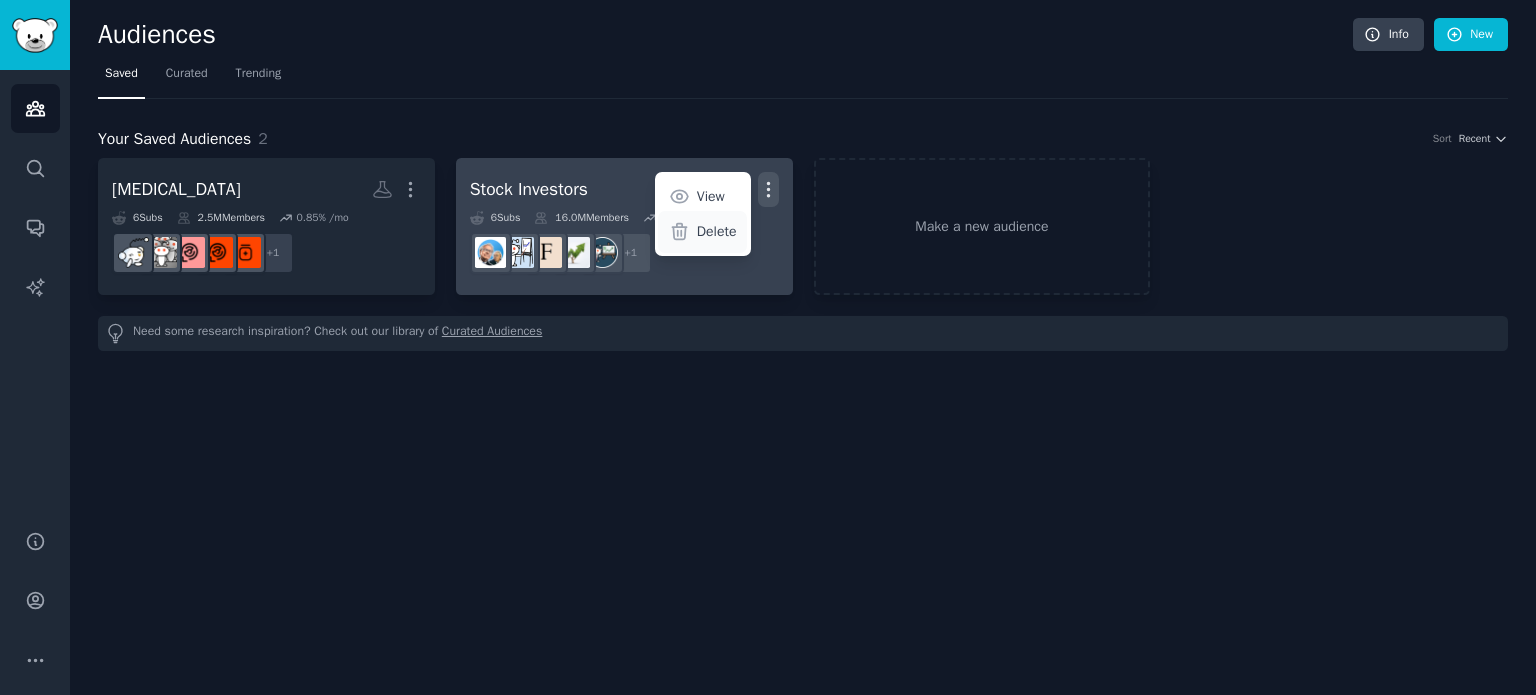 click on "Delete" at bounding box center [702, 232] 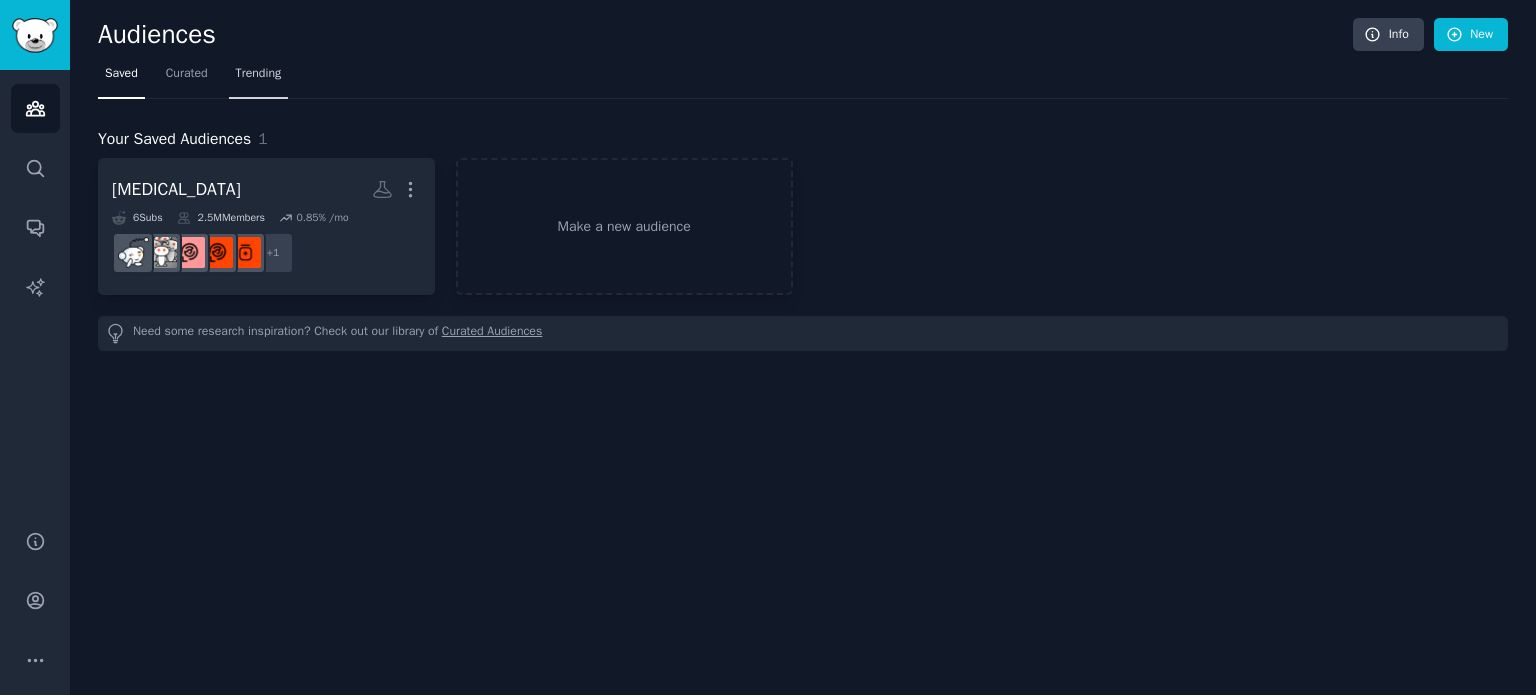 click on "Trending" at bounding box center (259, 74) 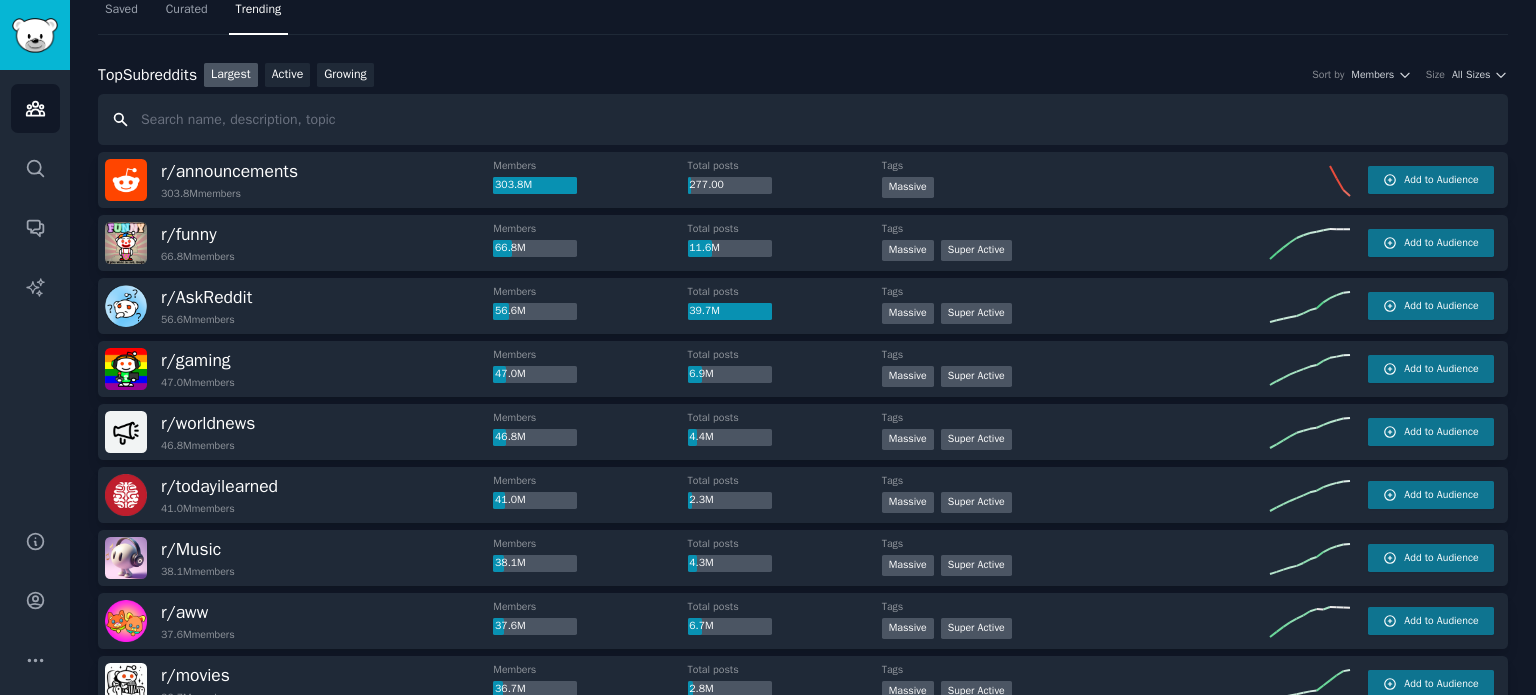 scroll, scrollTop: 100, scrollLeft: 0, axis: vertical 